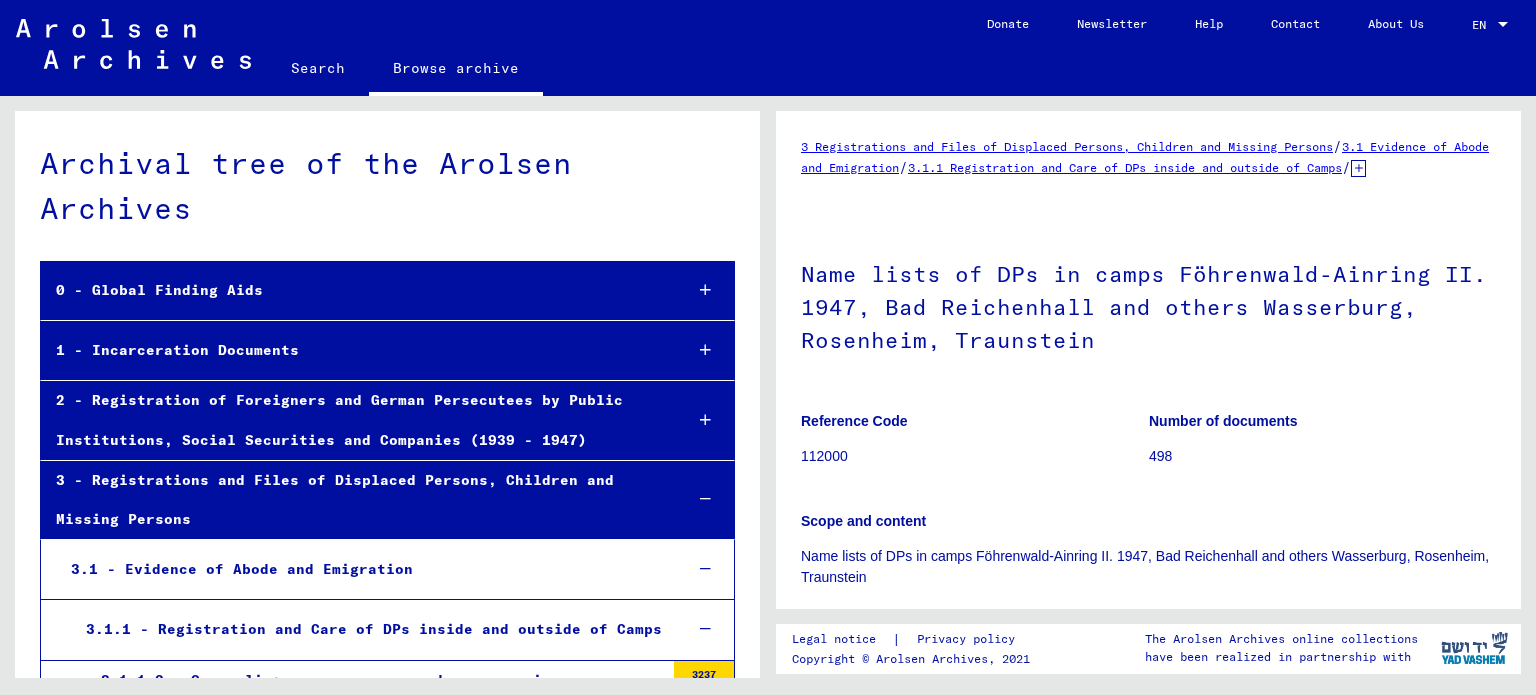 scroll, scrollTop: 0, scrollLeft: 0, axis: both 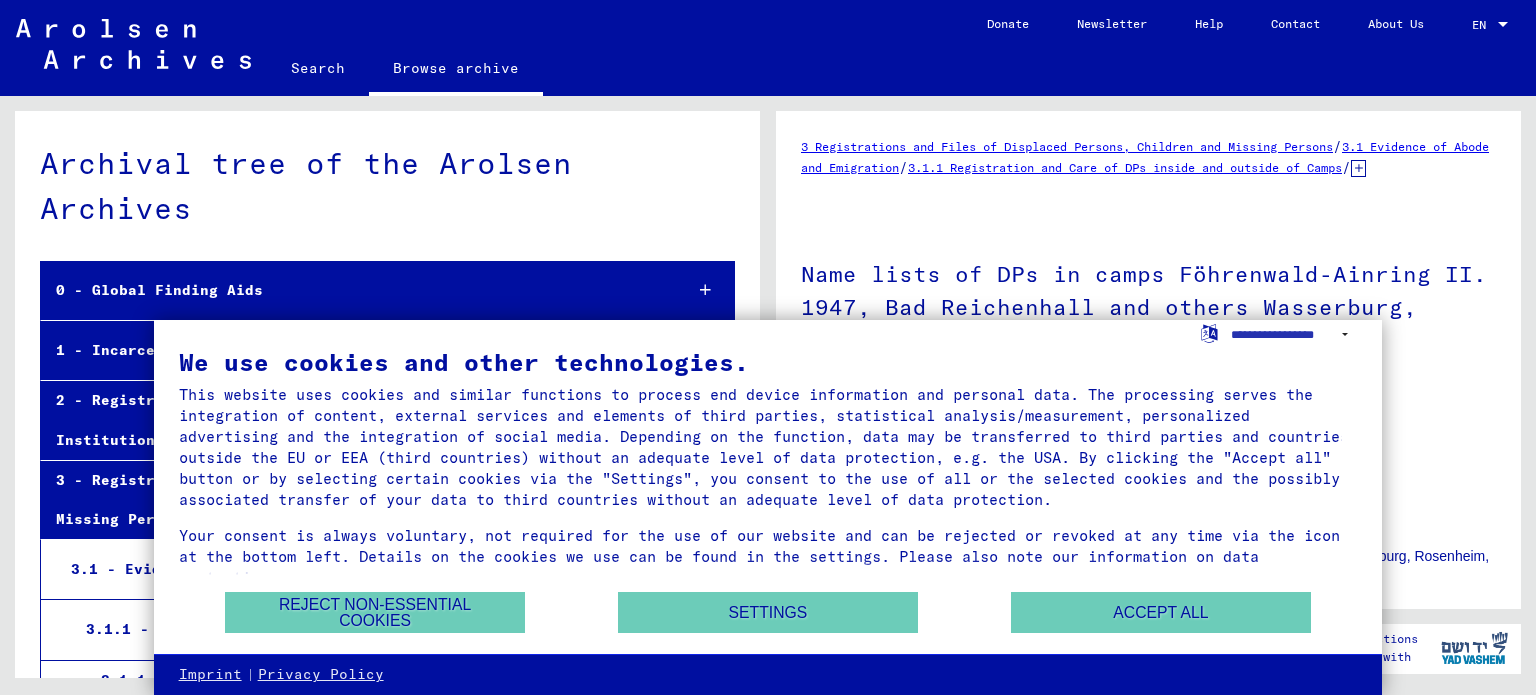 click on "We use cookies and other technologies.
This website uses cookies and similar functions to process end device information and personal data. The processing serves the integration of content, external services and elements of third parties, statistical analysis/measurement, personalized advertising and the integration of social media. Depending on the function, data may be transferred to third parties and countries outside the EU or EEA (third countries) without an adequate level of data protection, e.g. the USA. By clicking the "Accept all" button or by selecting certain cookies via the "Settings", you consent to the use of all or the selected cookies and the possibly associated transfer of your data to third countries without an adequate level of data protection.
Reject non-essential cookies
Settings
Accept all" at bounding box center (768, 487) 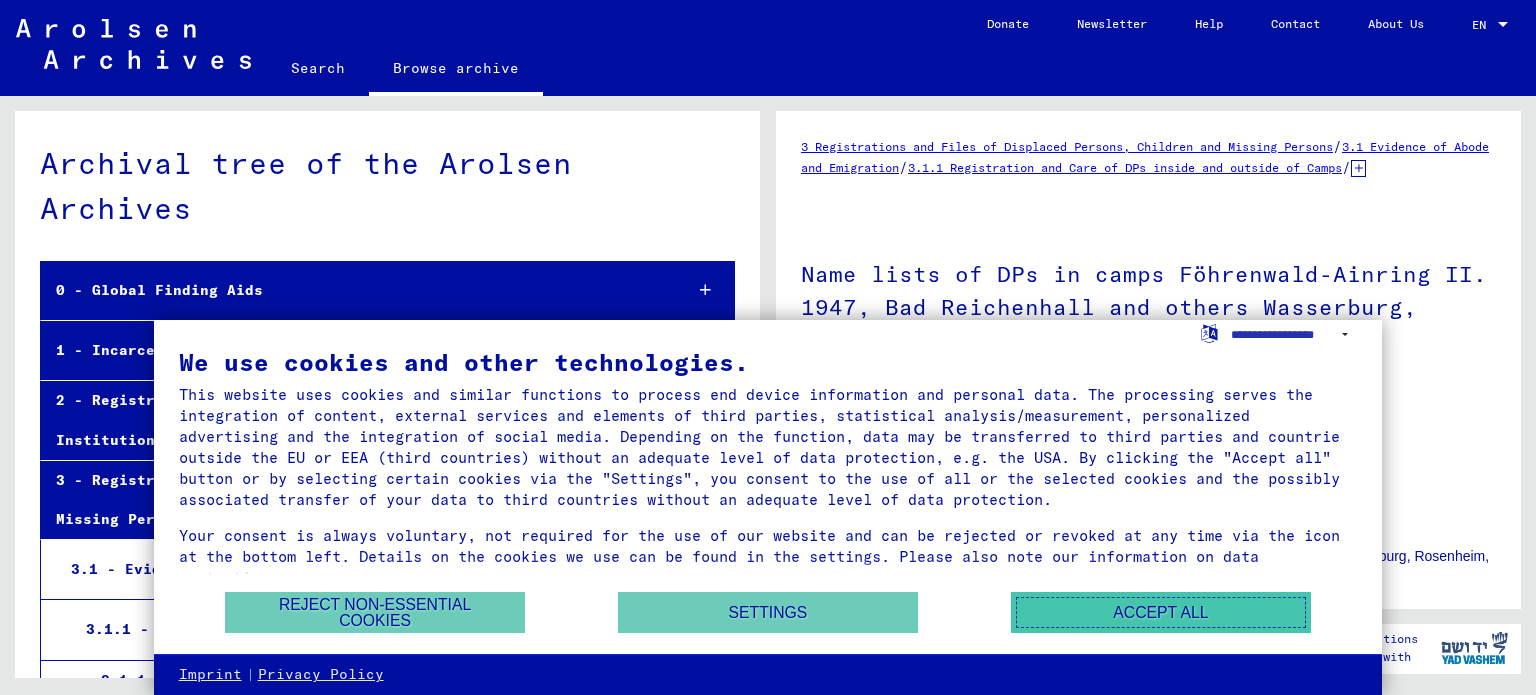 click on "Accept all" at bounding box center (1161, 612) 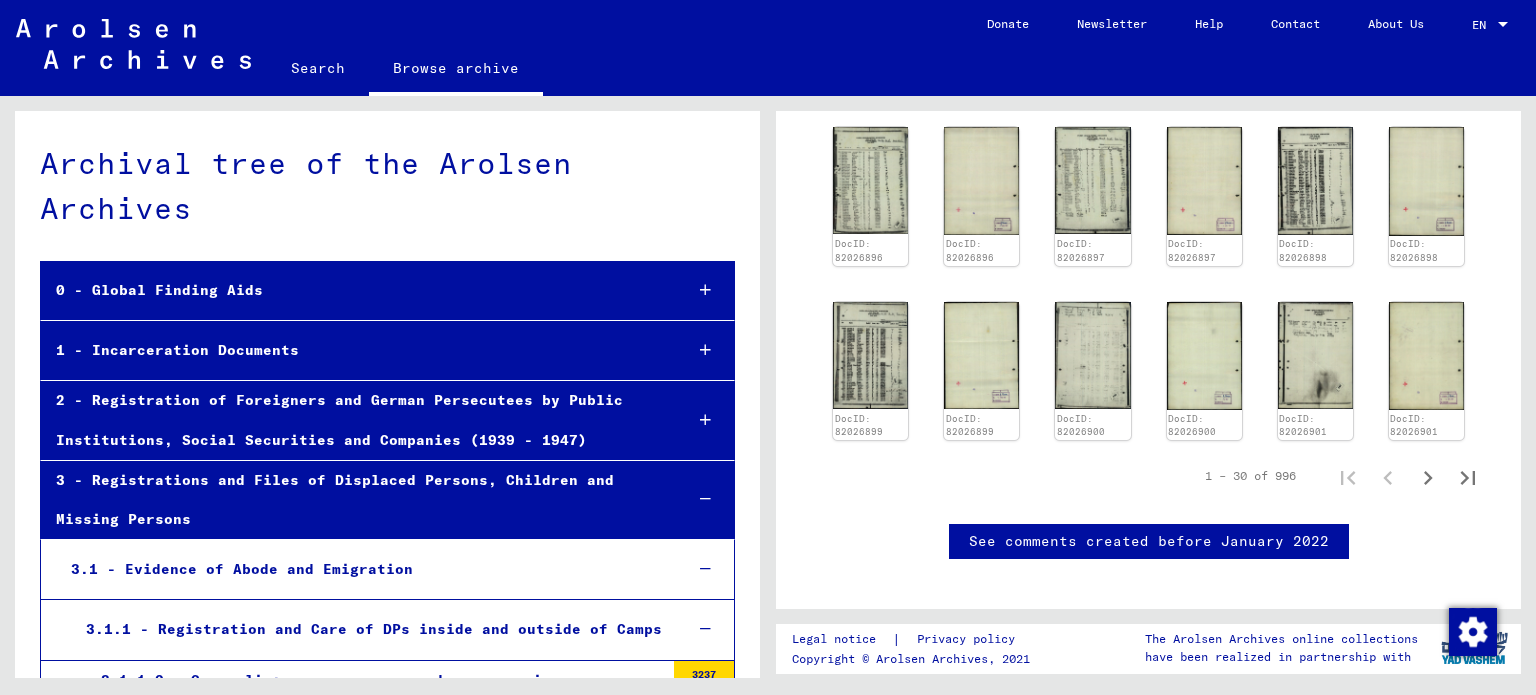 scroll, scrollTop: 1207, scrollLeft: 0, axis: vertical 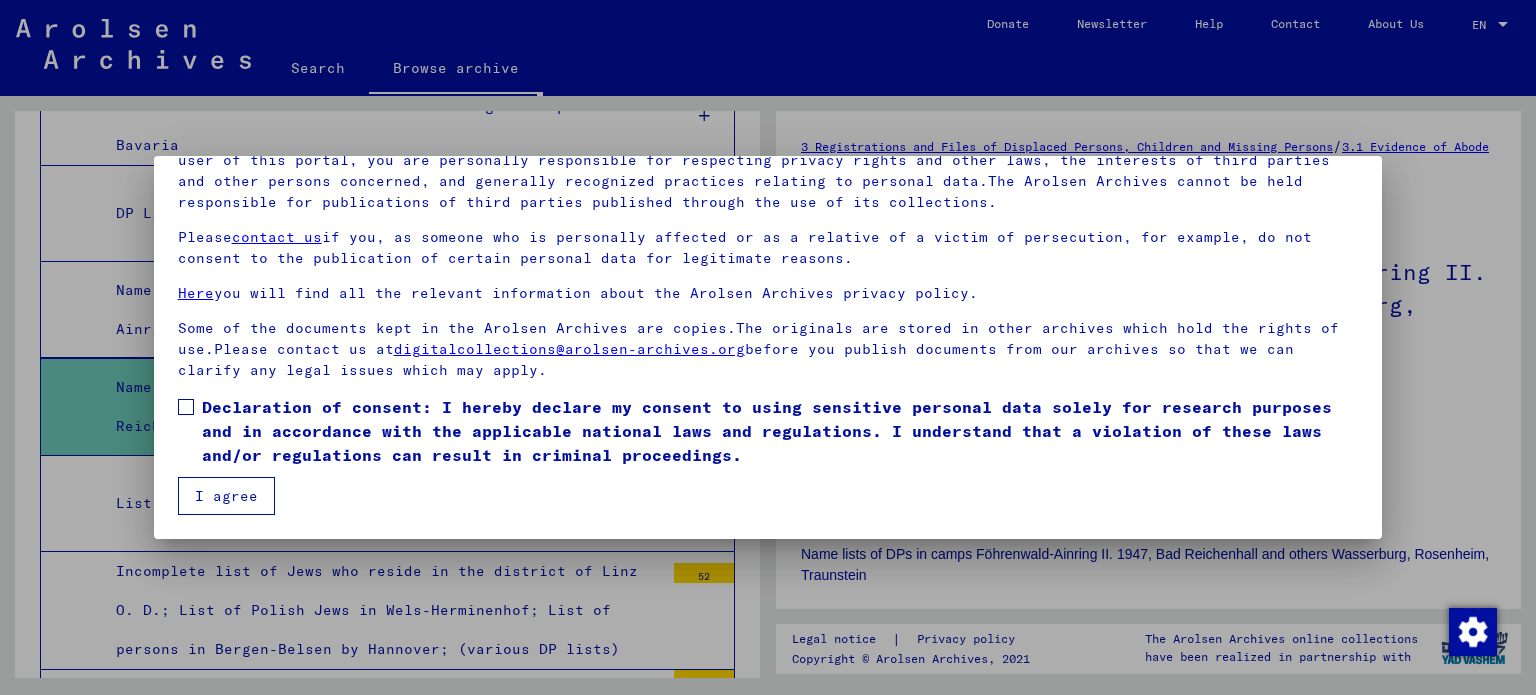 click at bounding box center (186, 407) 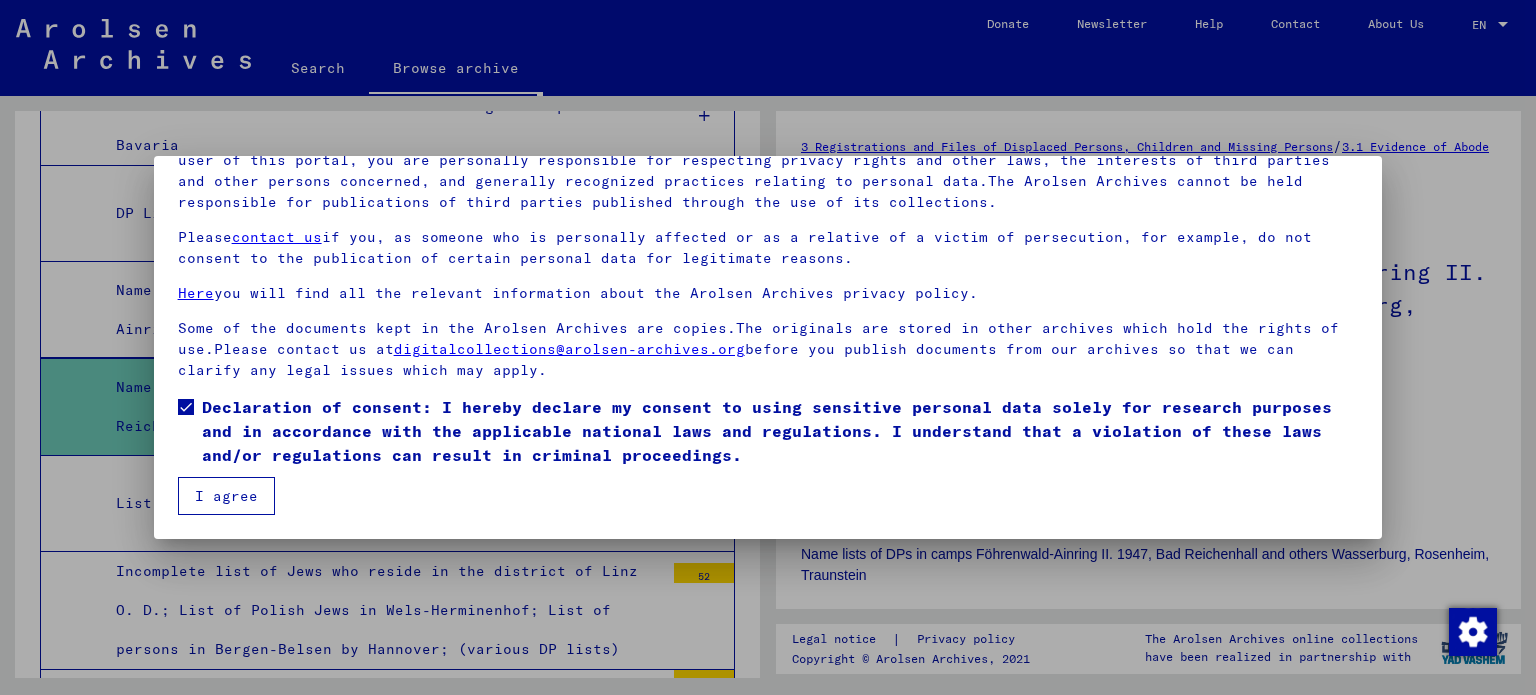 click on "I agree" at bounding box center (226, 496) 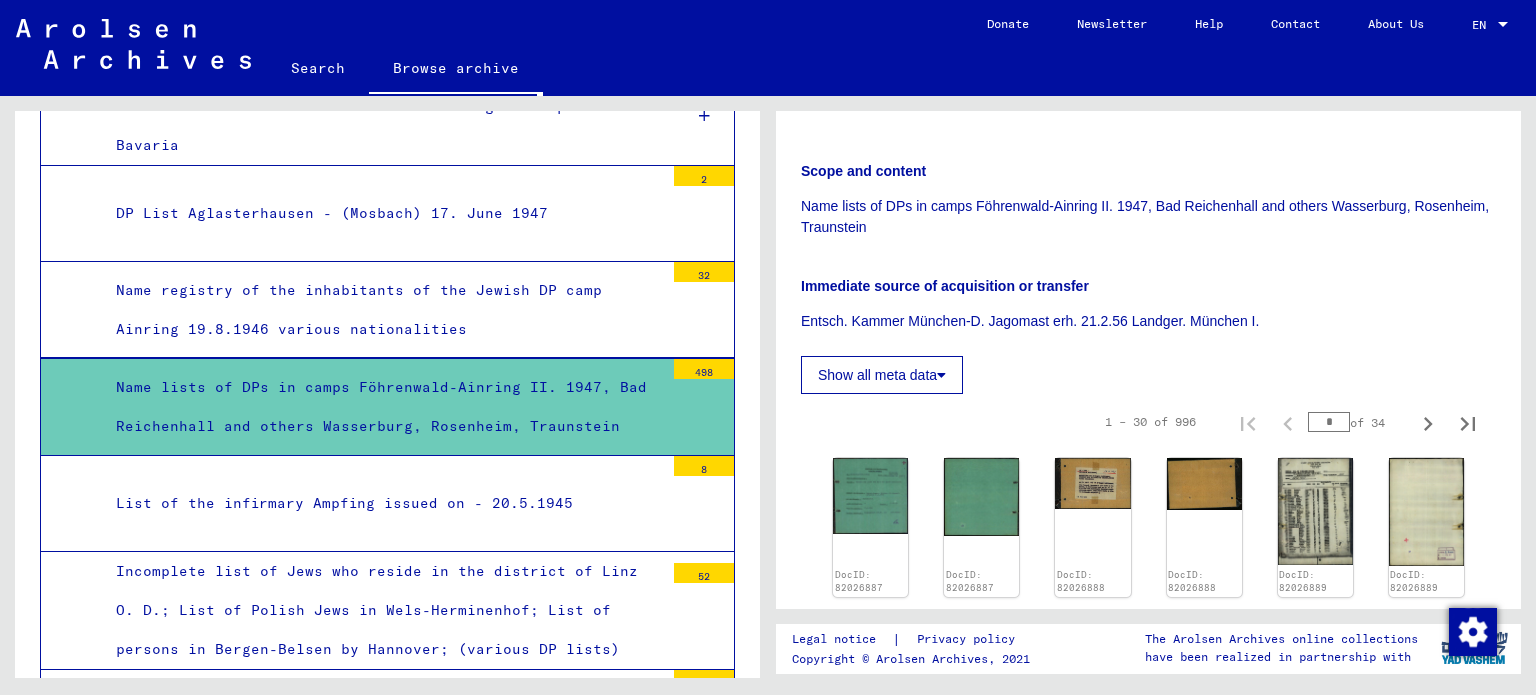 scroll, scrollTop: 344, scrollLeft: 0, axis: vertical 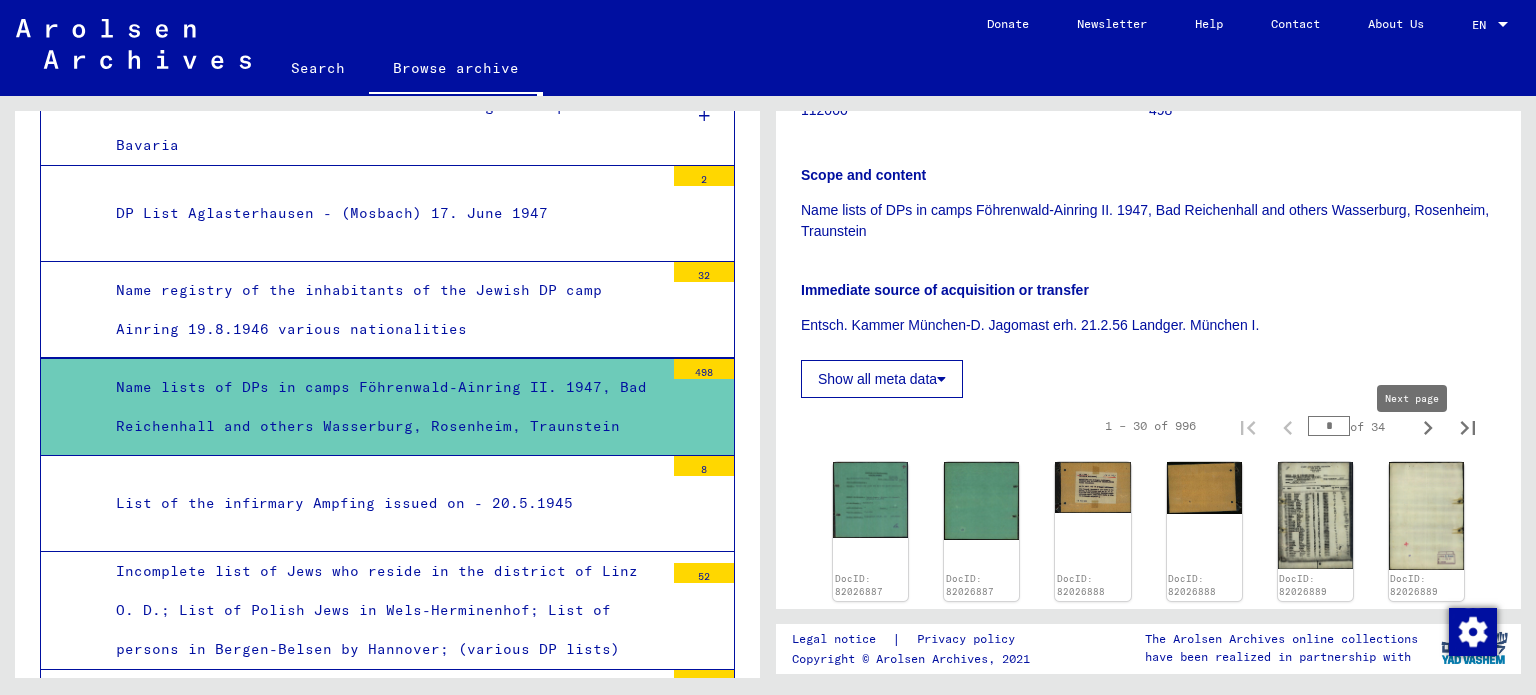 click 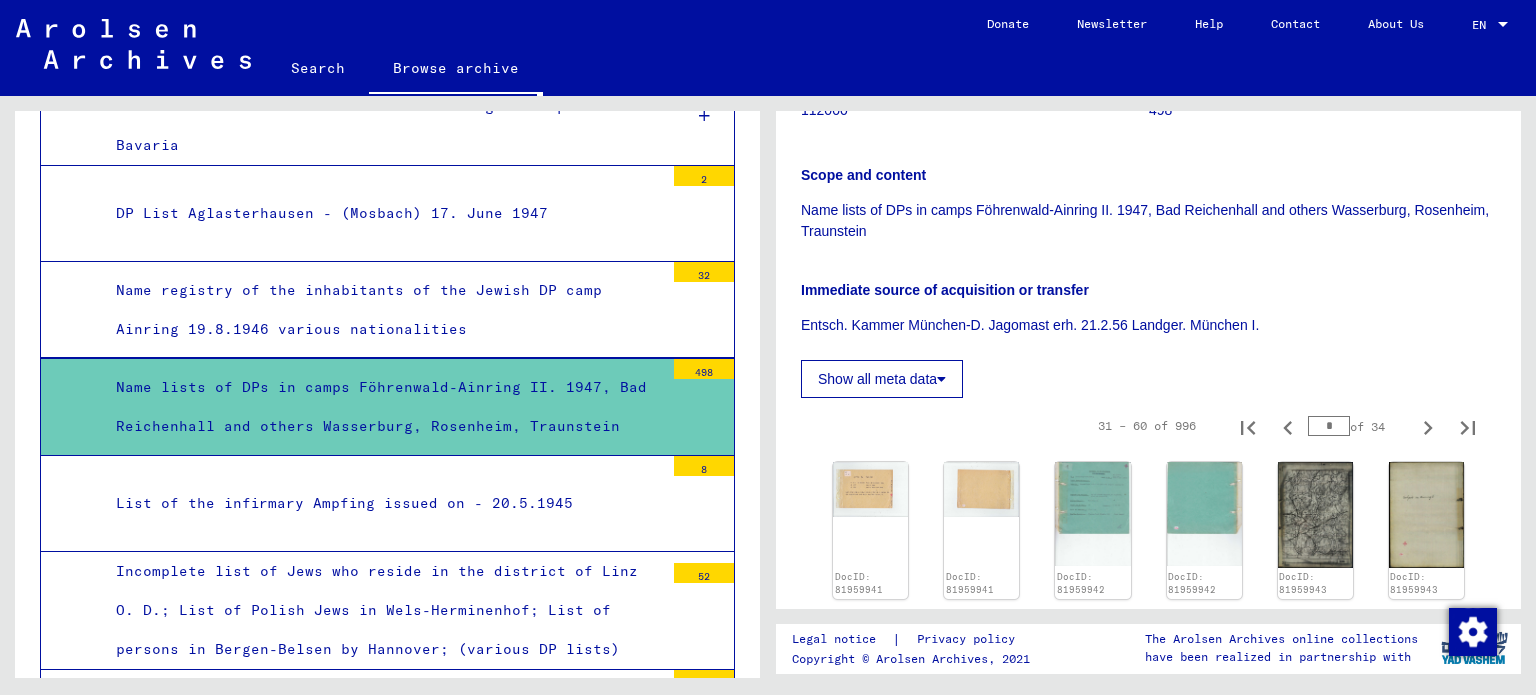 click 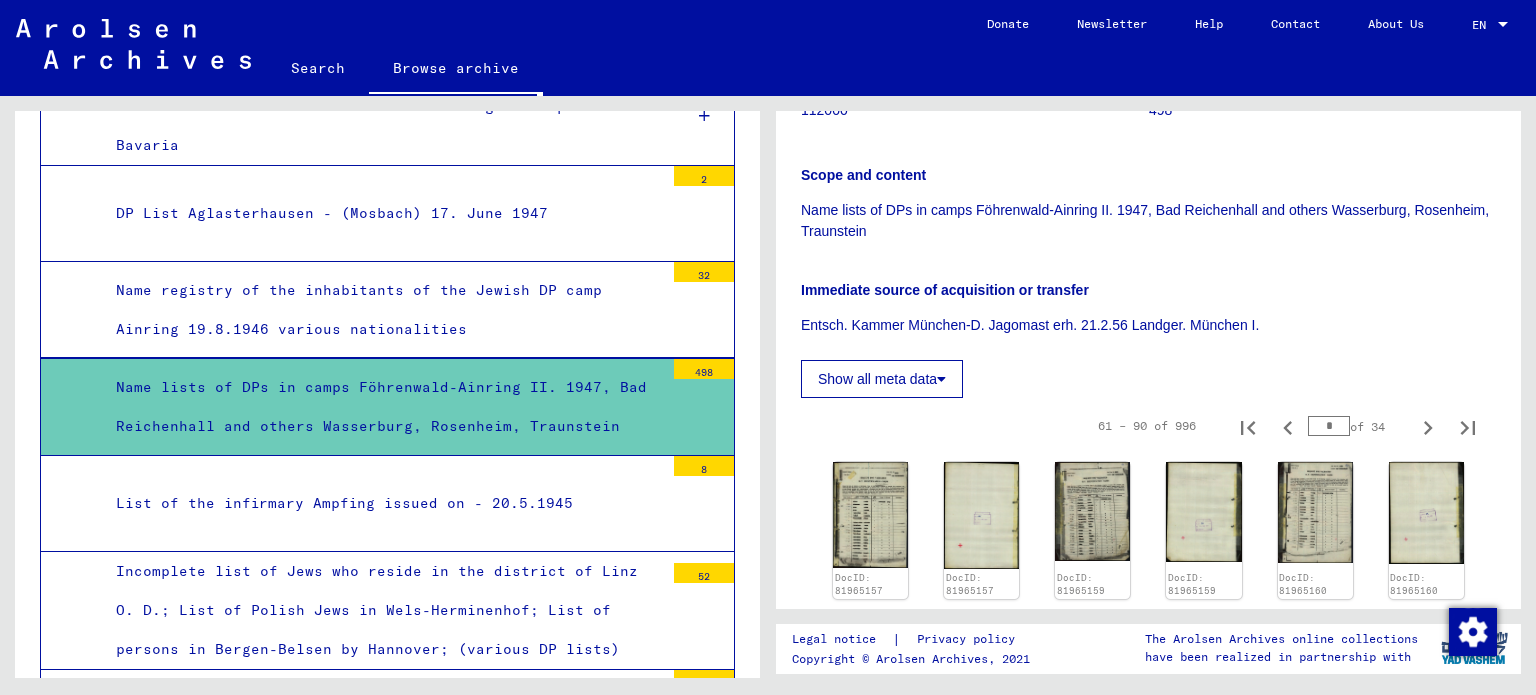 click 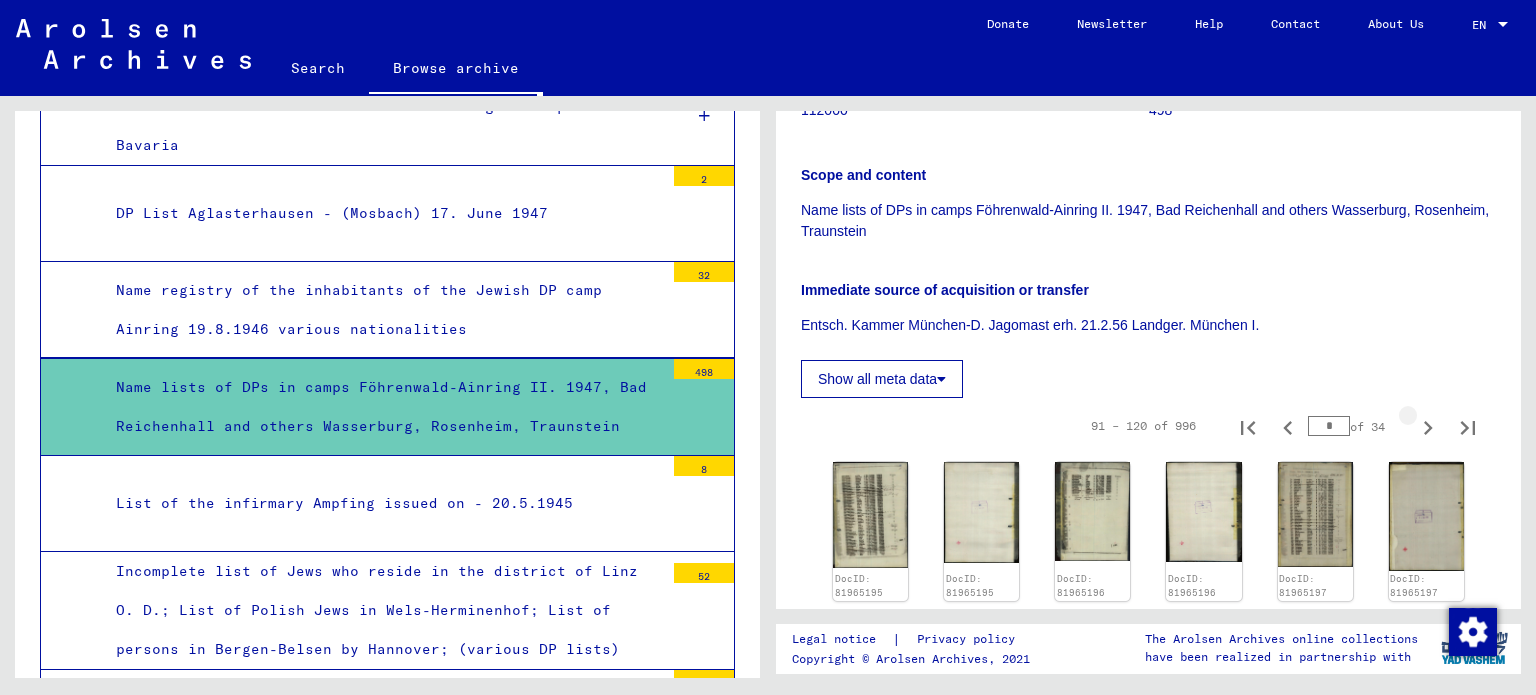 click 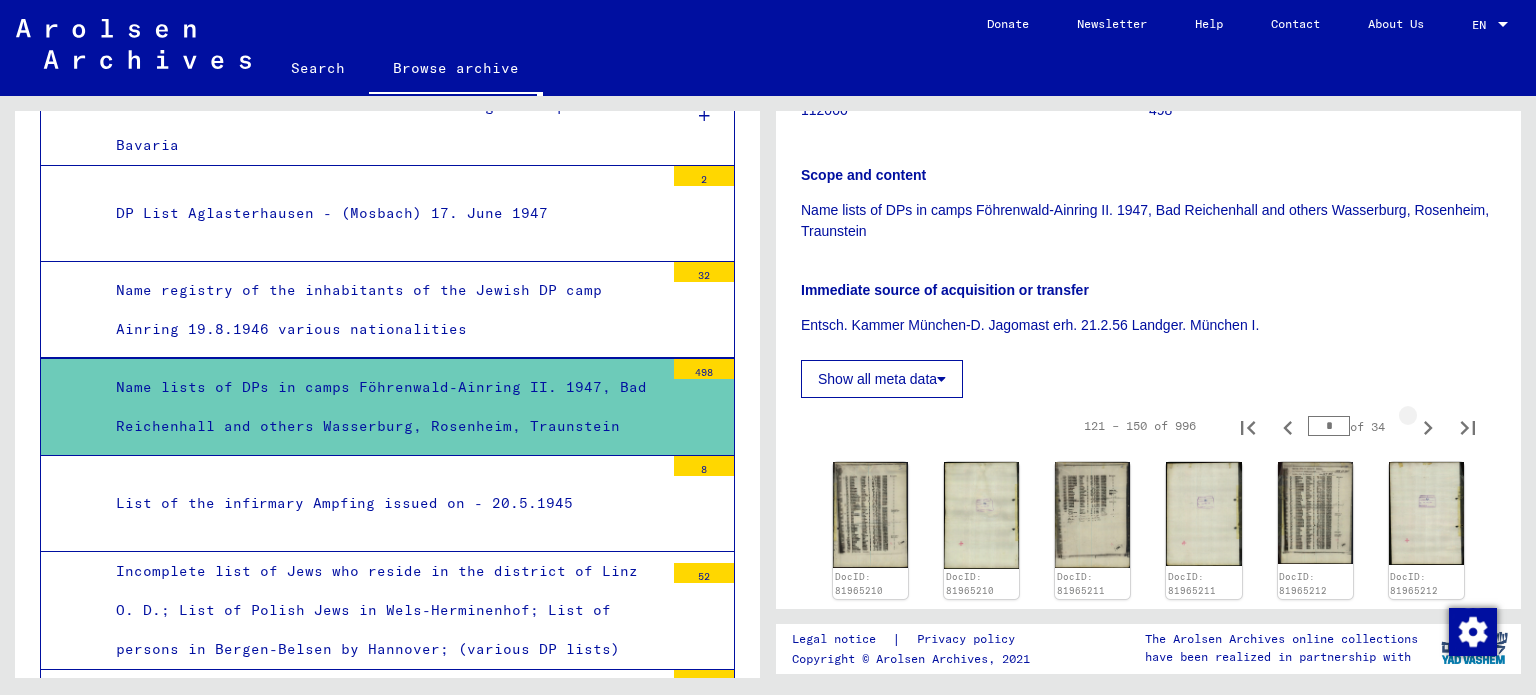 click 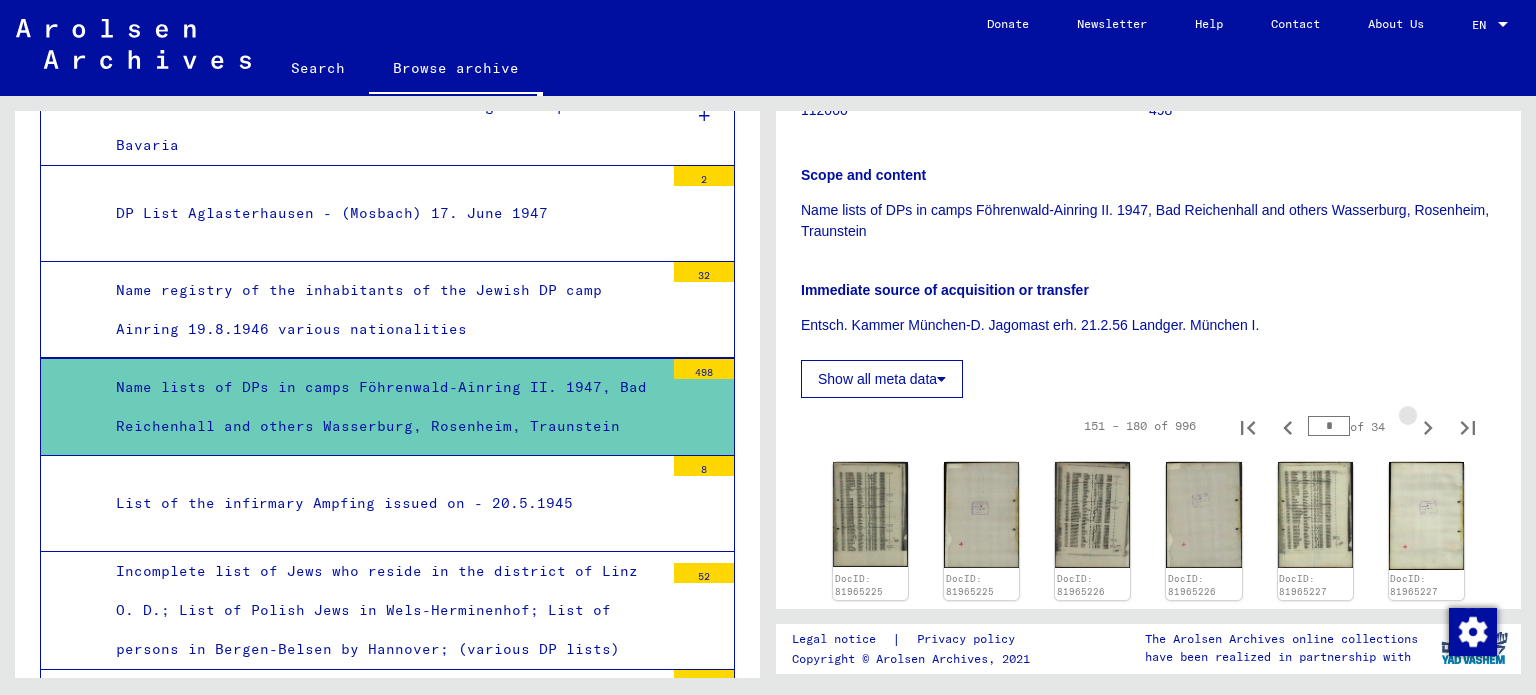 click 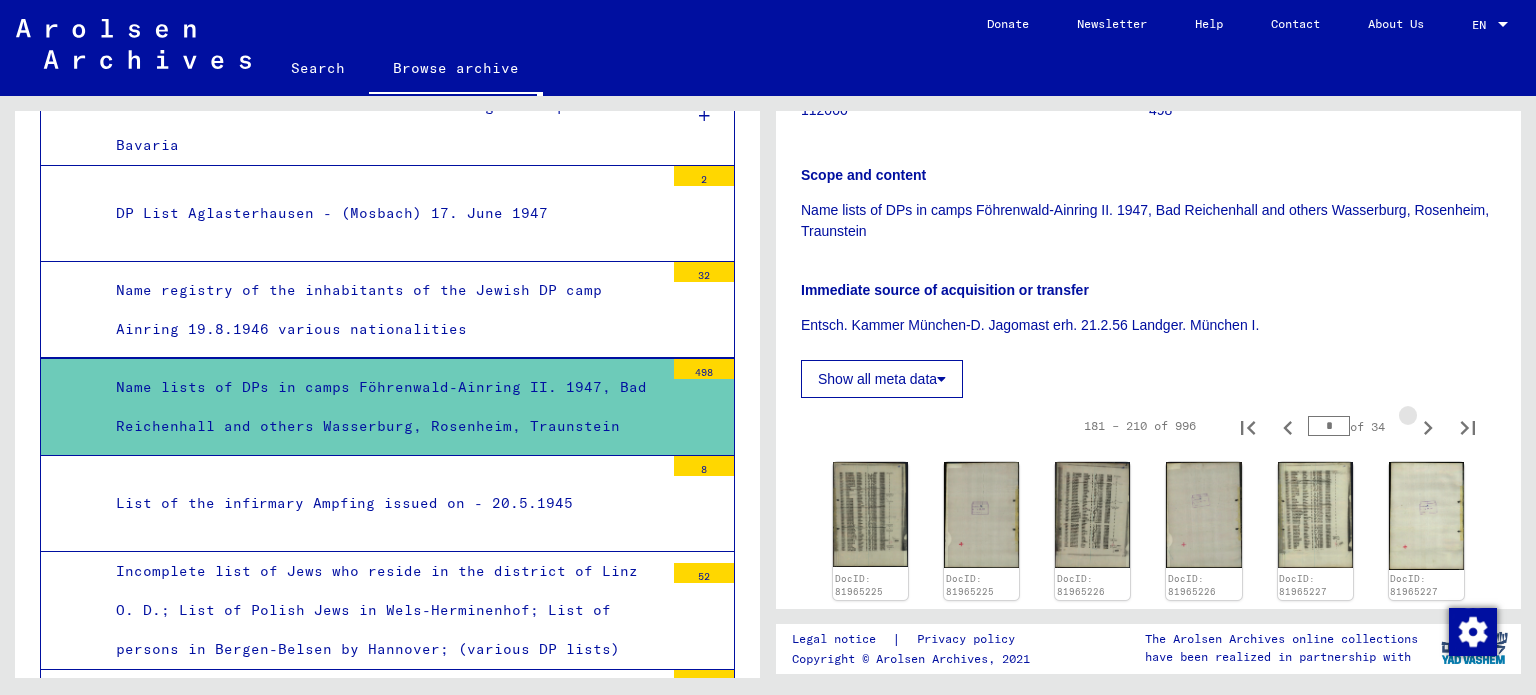 click 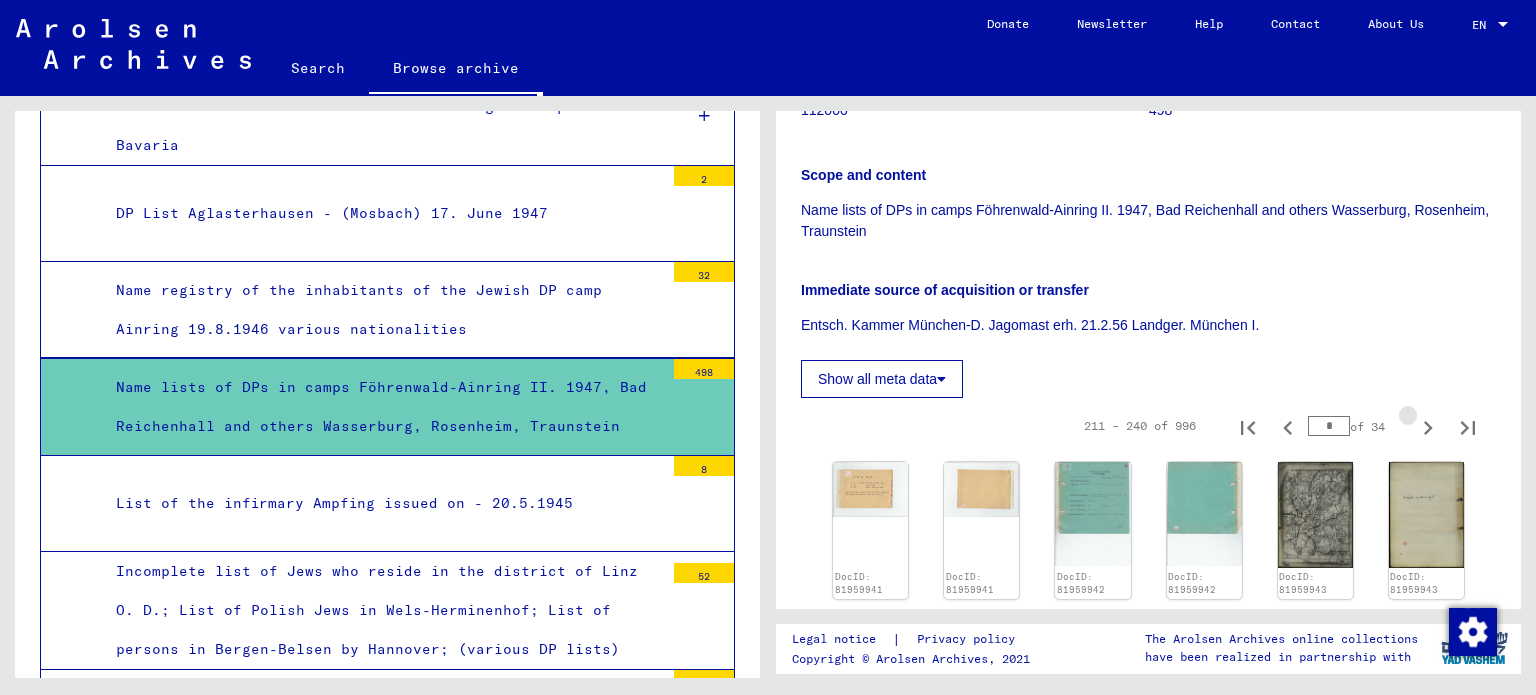 click 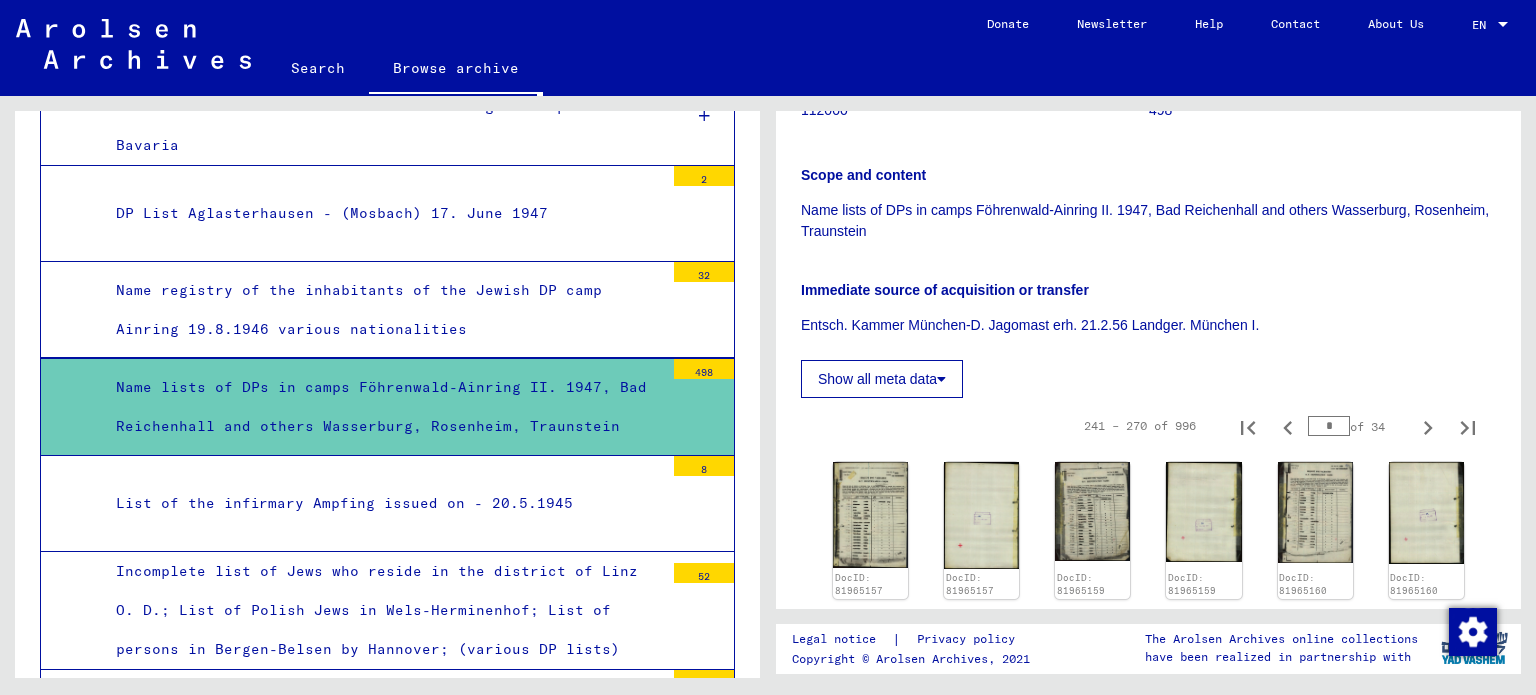 click 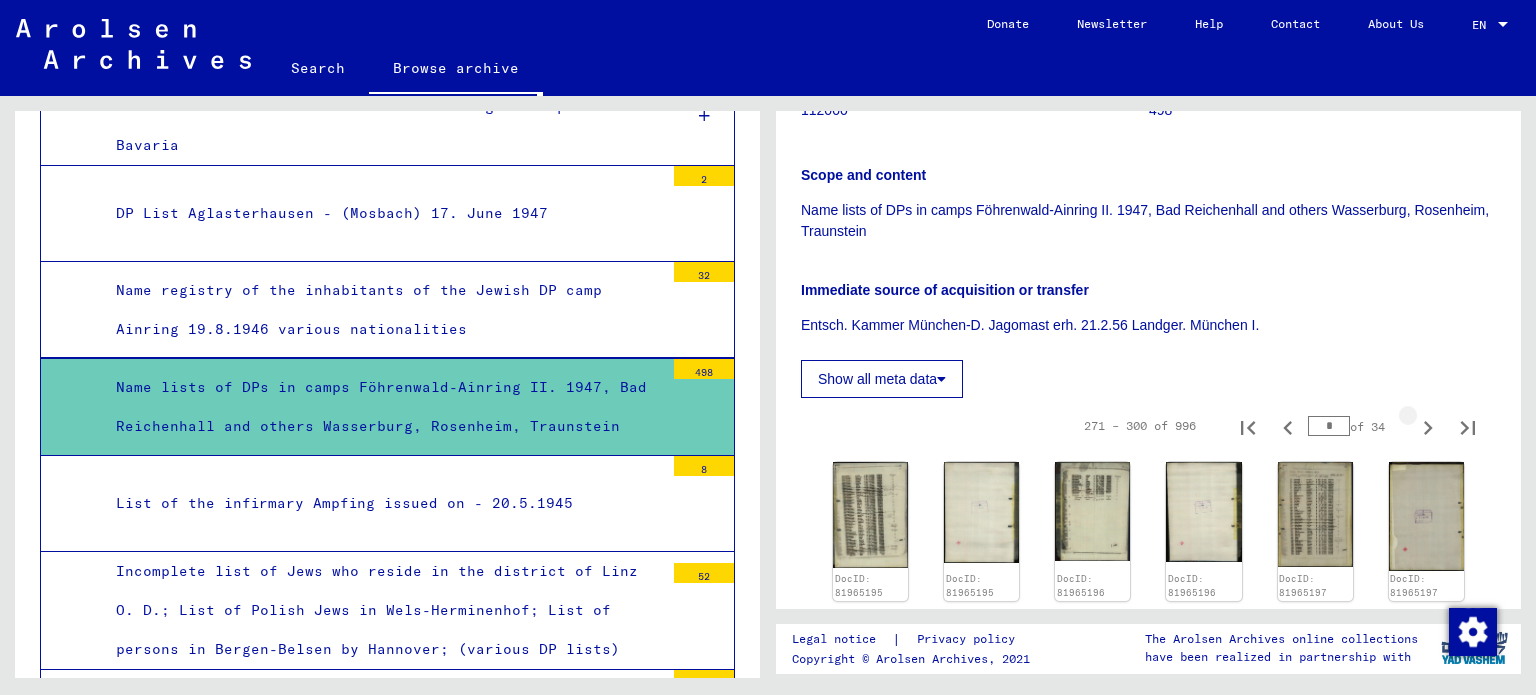 type on "**" 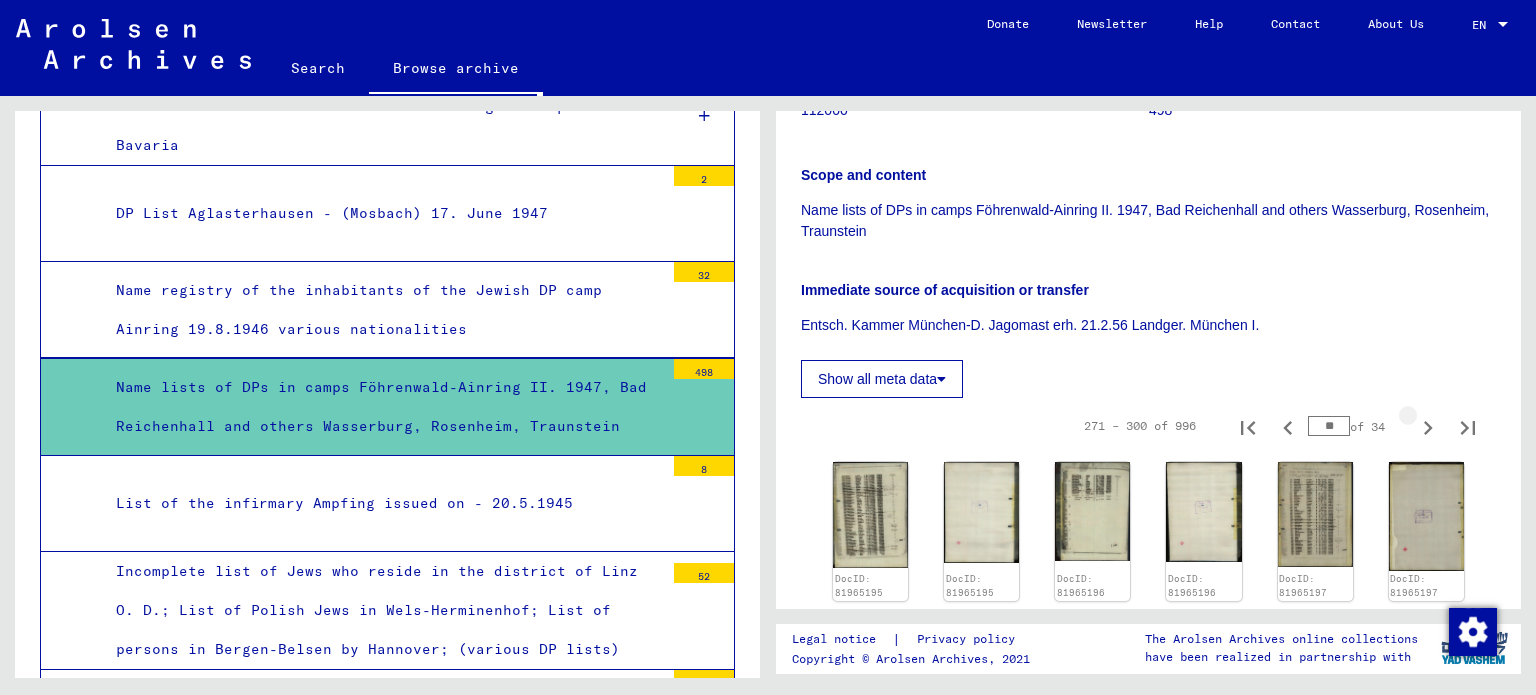click 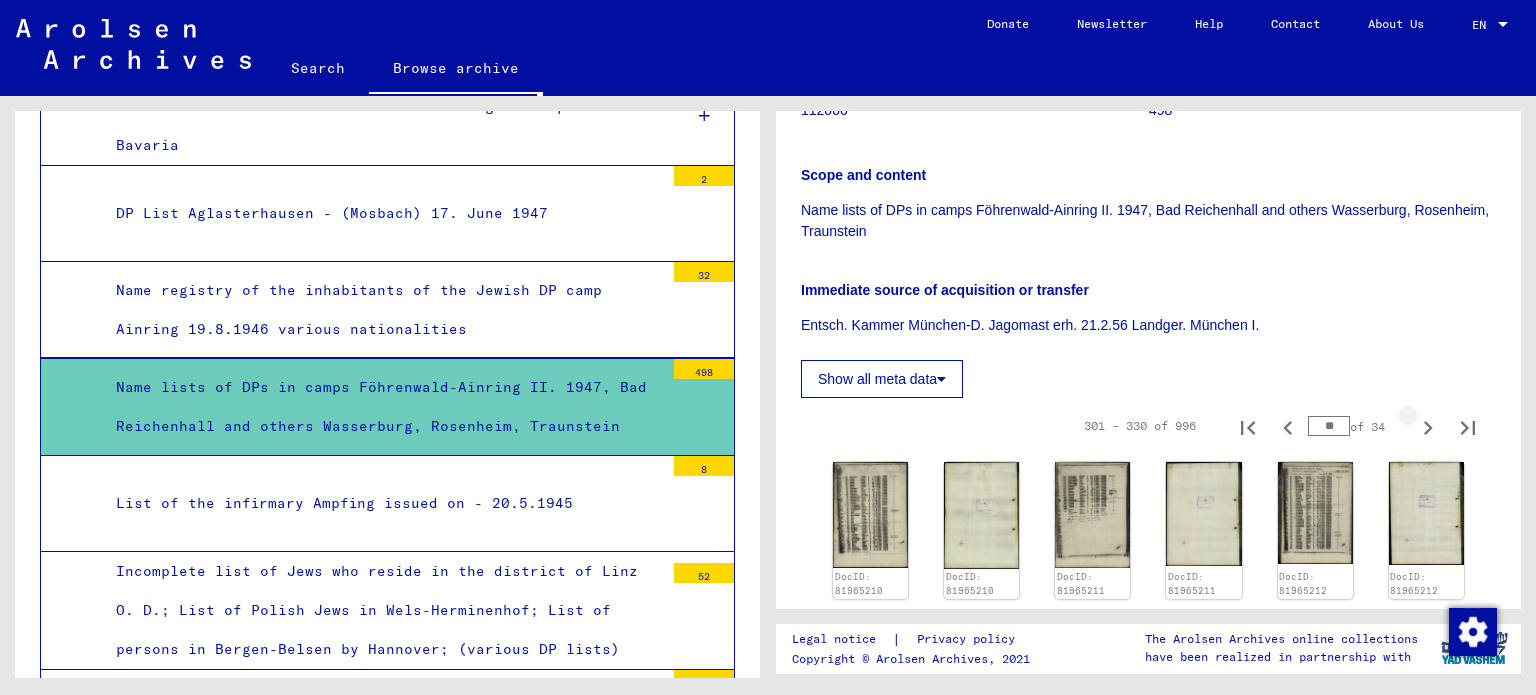 click 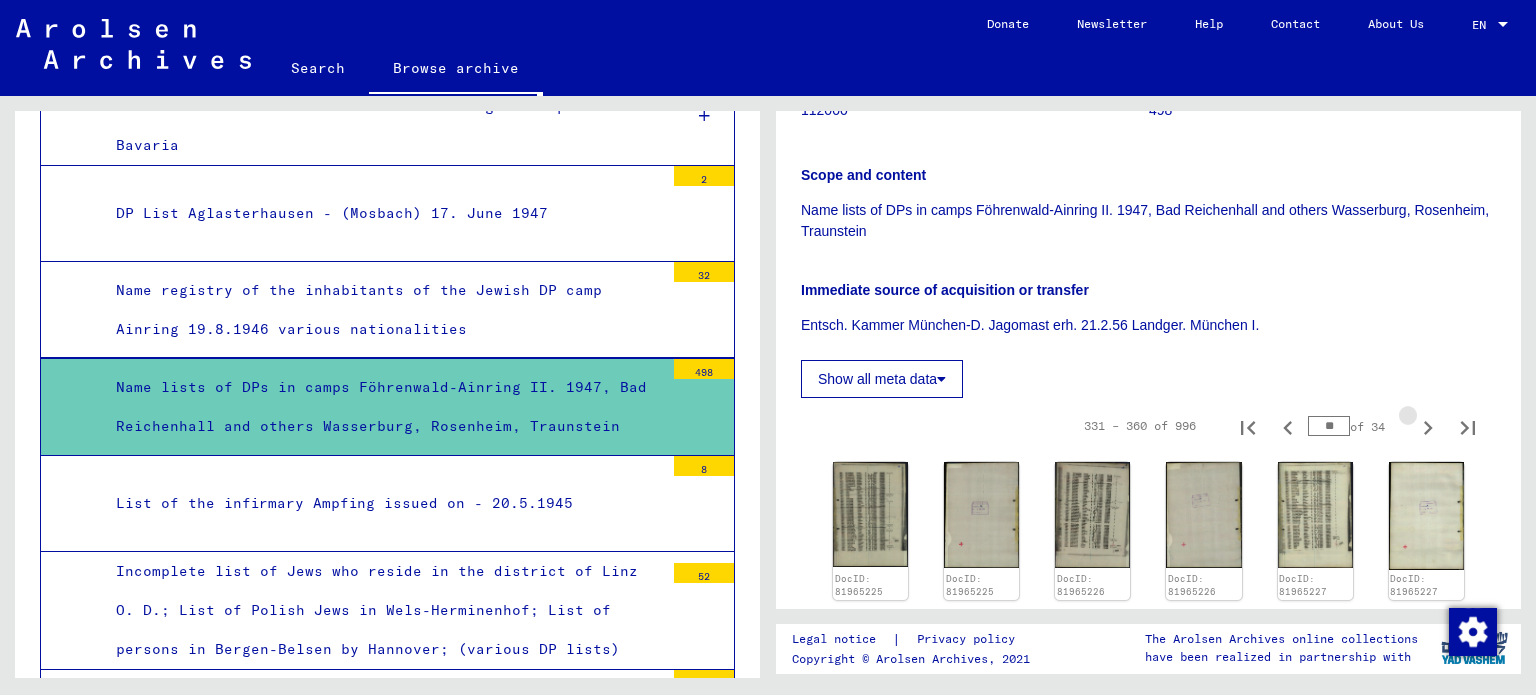 click 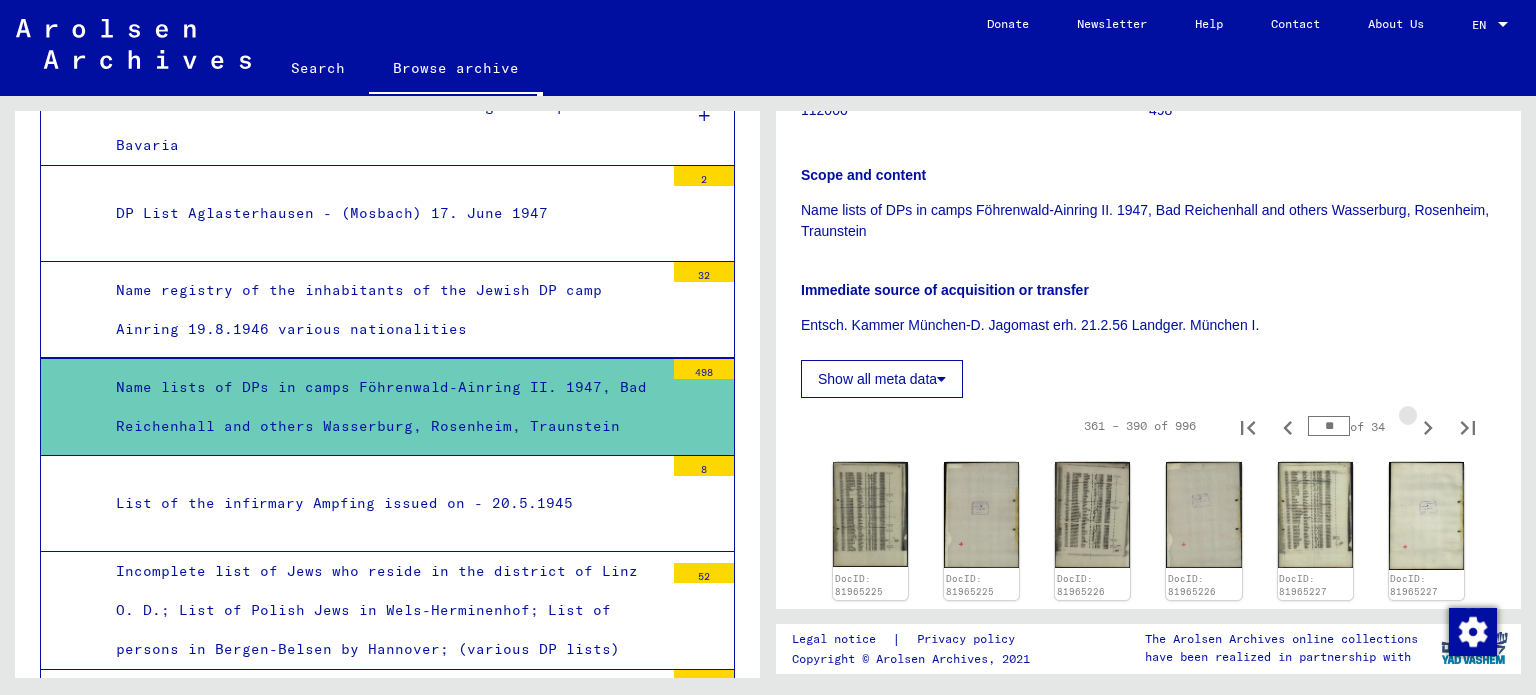 click 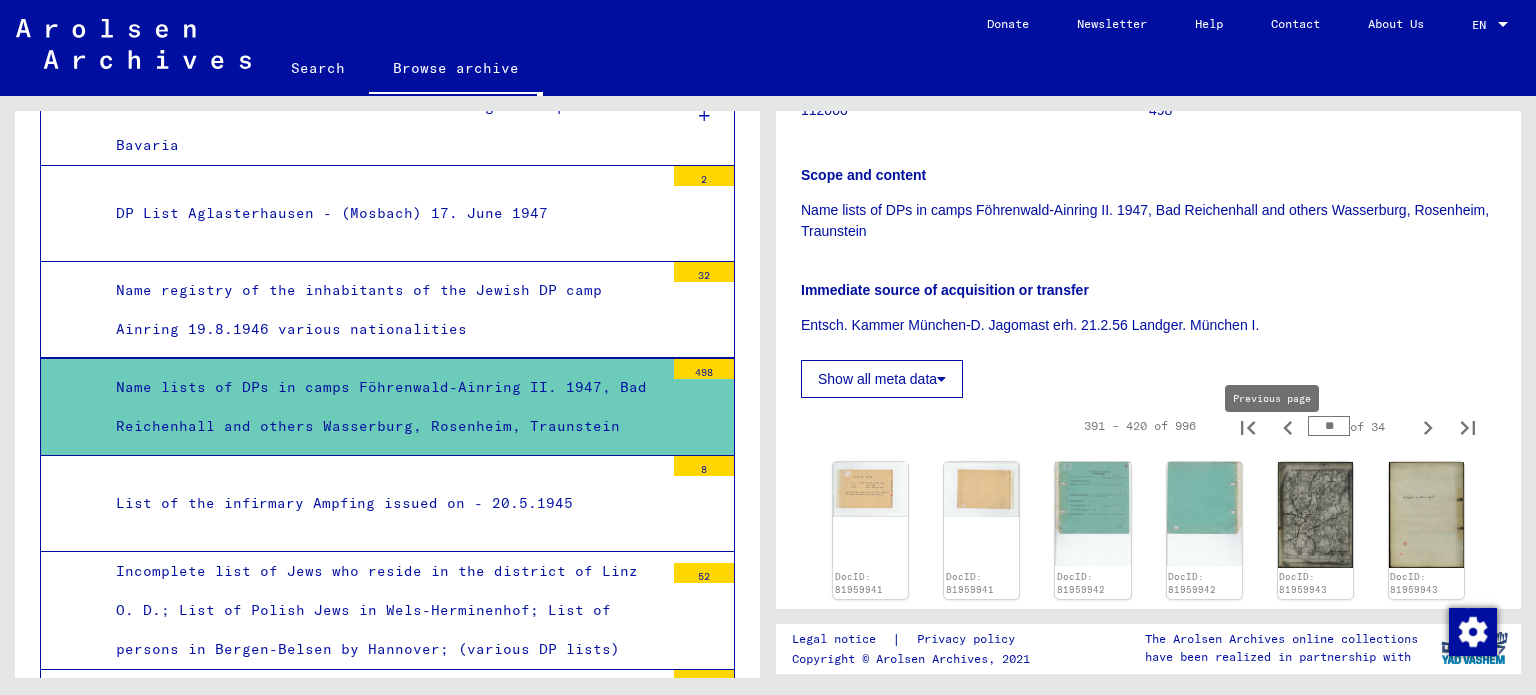 click 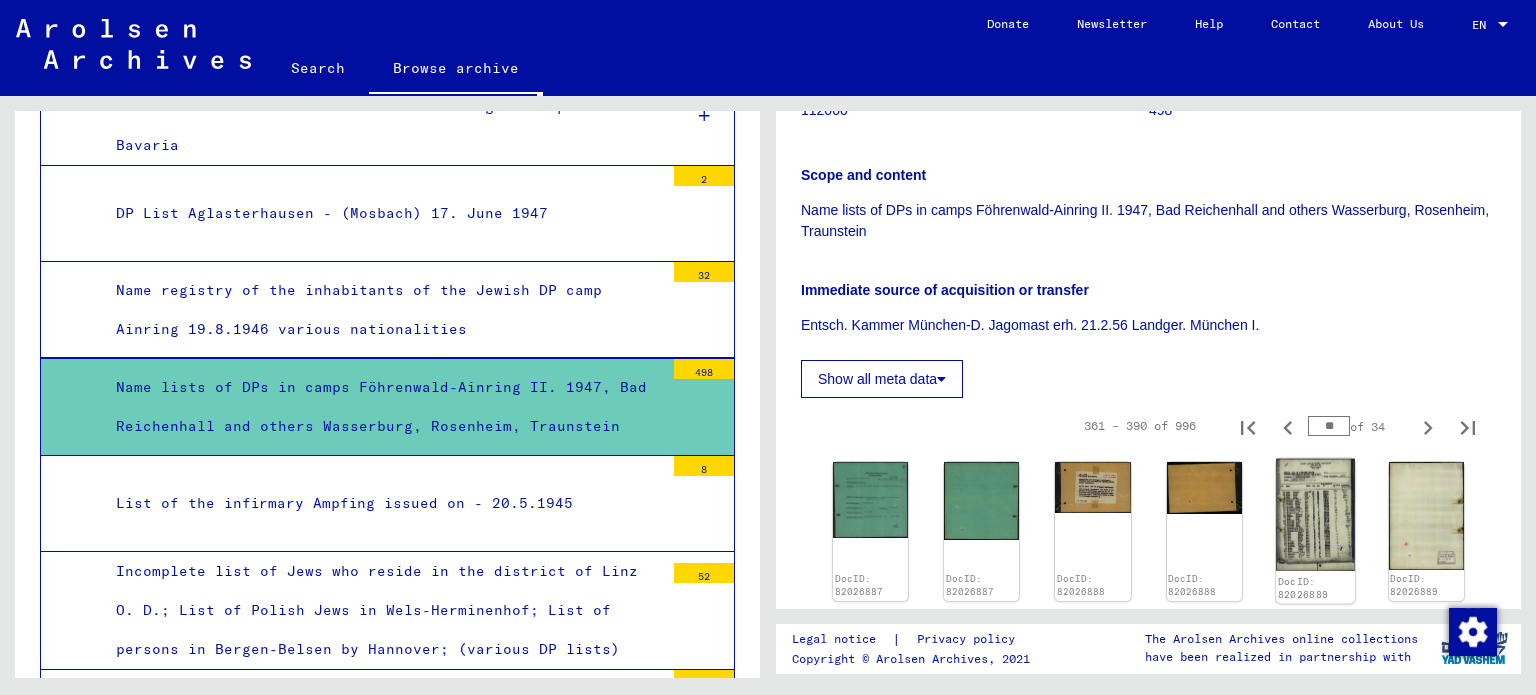click 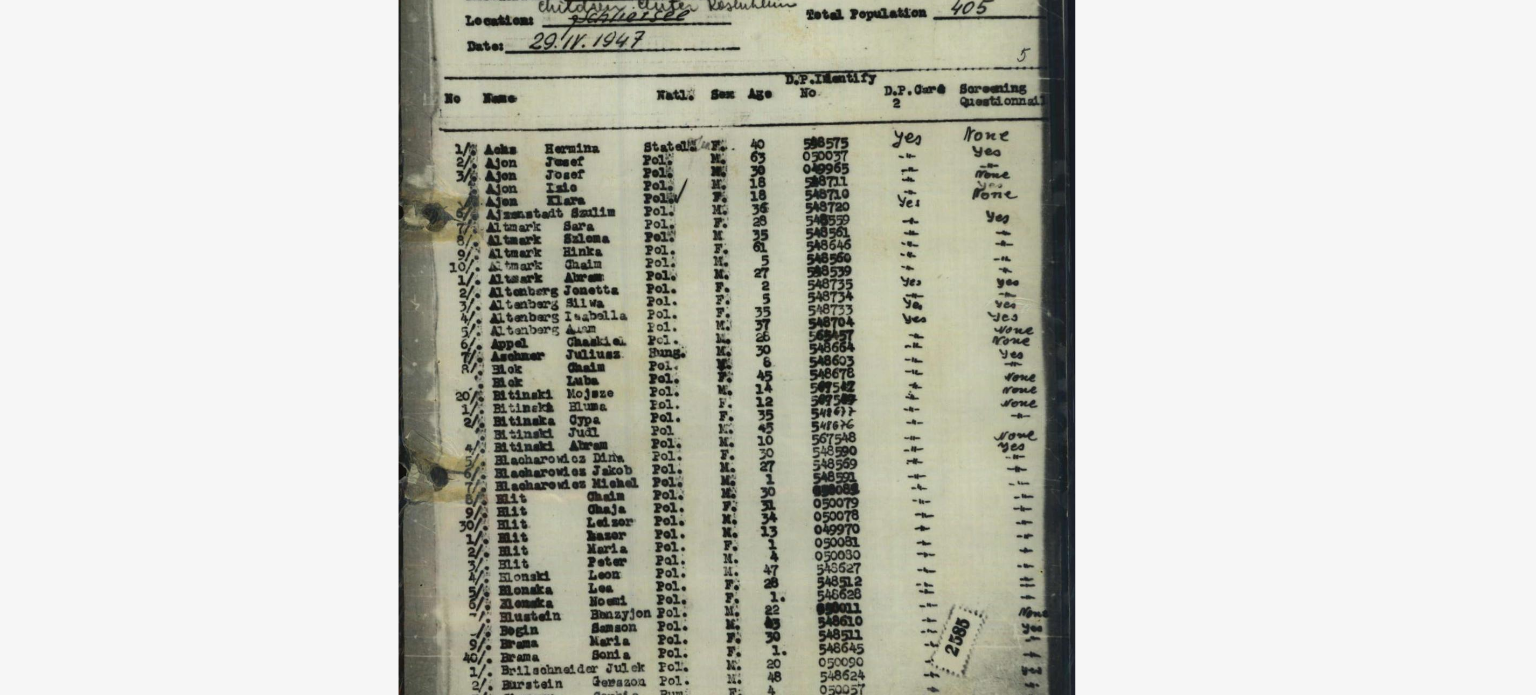 drag, startPoint x: 800, startPoint y: 250, endPoint x: 754, endPoint y: 200, distance: 67.941154 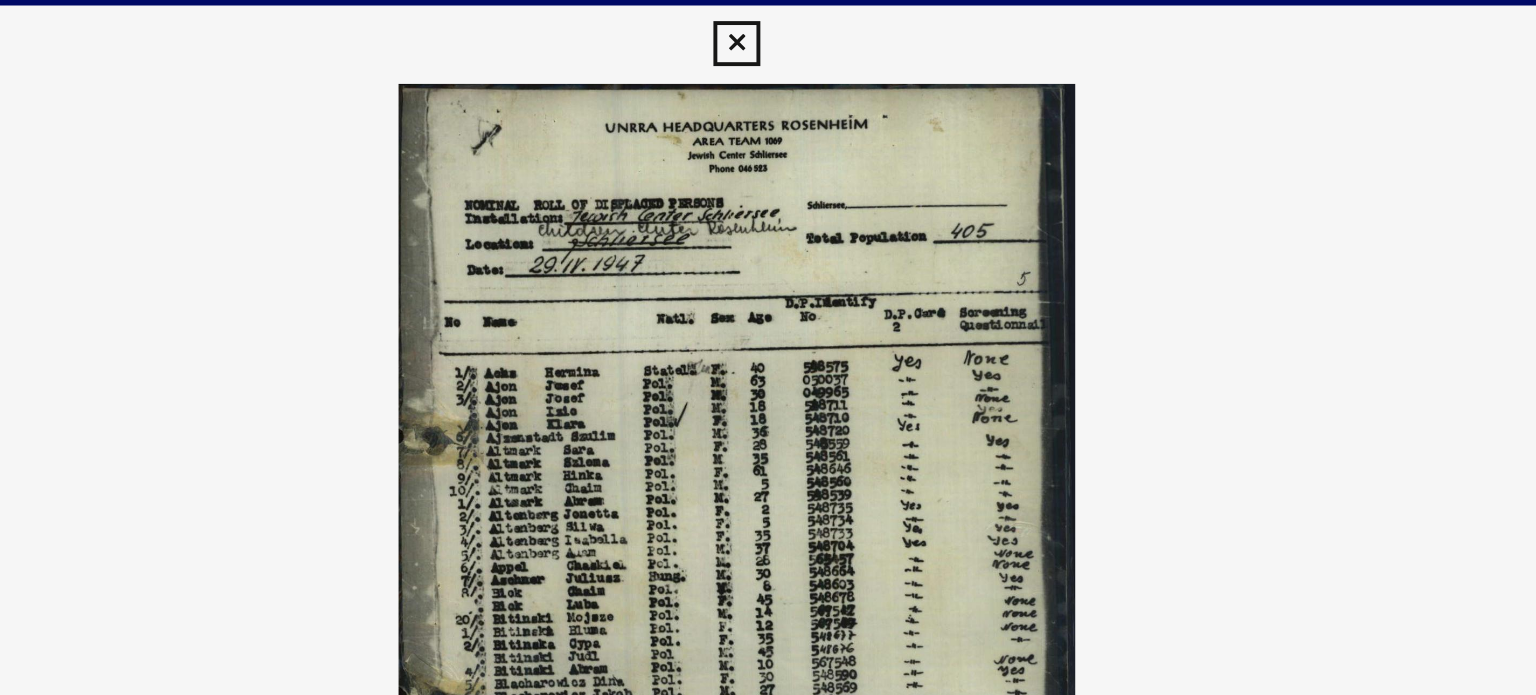click at bounding box center [768, 297] 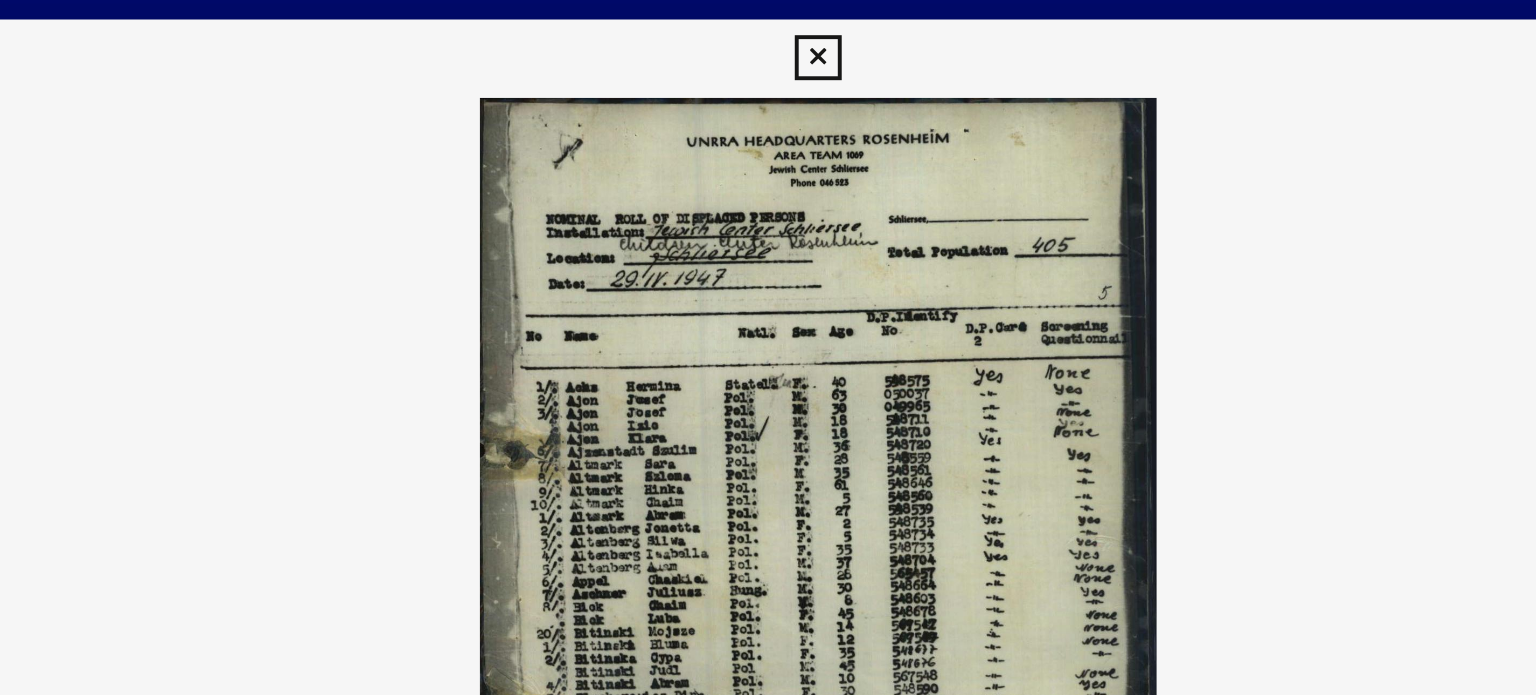 click at bounding box center (767, 30) 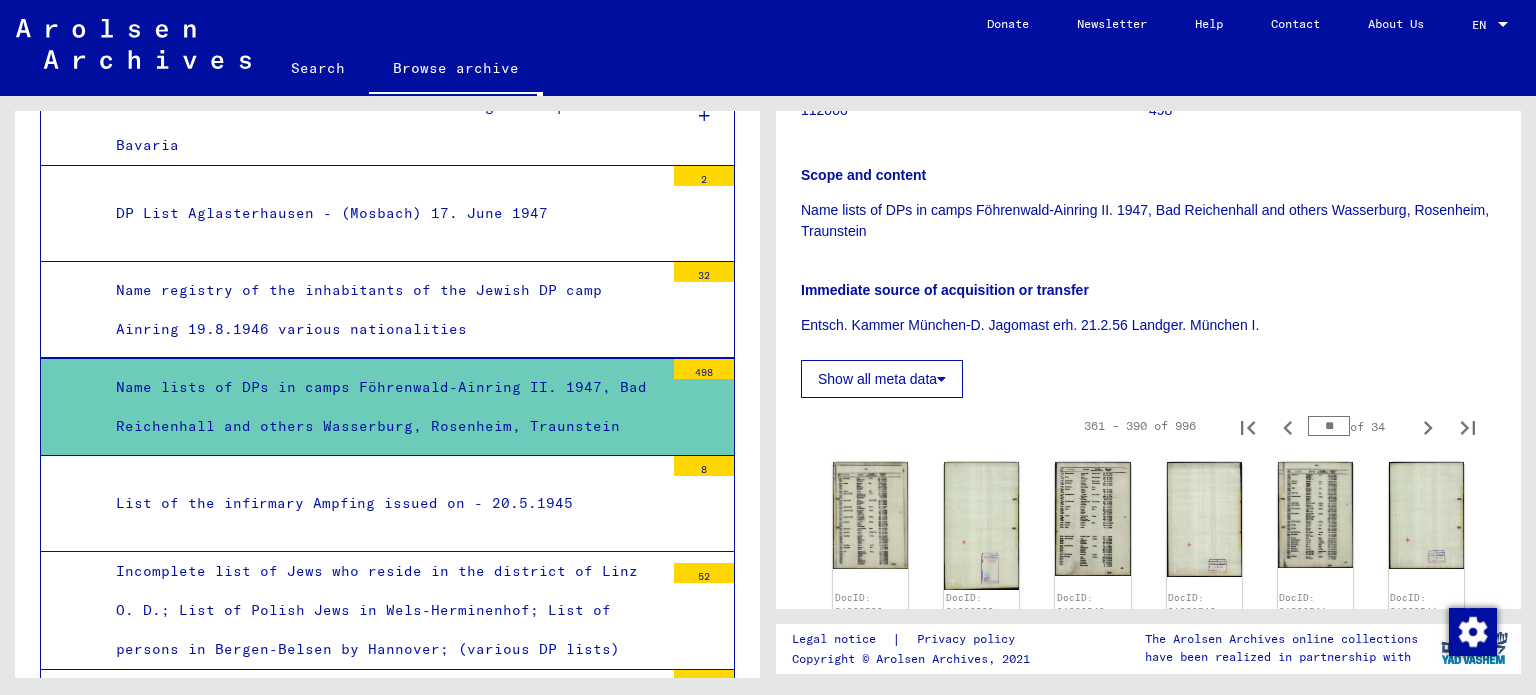 click on "DocID: 81980539 DocID: 81980539 DocID: 81980540 DocID: 81980540 DocID: 81980541 DocID: 81980541 DocID: 81980542 DocID: 81980542 DocID: 81980543 DocID: 81980543 DocID: 81980544 DocID: 81980544 DocID: 81980545 DocID: 81980545 DocID: 81980546 DocID: 81980546 DocID: 81980547 DocID: 81980547 DocID: 81980548 DocID: 81980548 DocID: 81980549 DocID: 81980549 DocID: 81980550 DocID: 81980550 DocID: 81980551 DocID: 81980551 DocID: 81980552 DocID: 81980552 DocID: 81980553 DocID: 81980553" 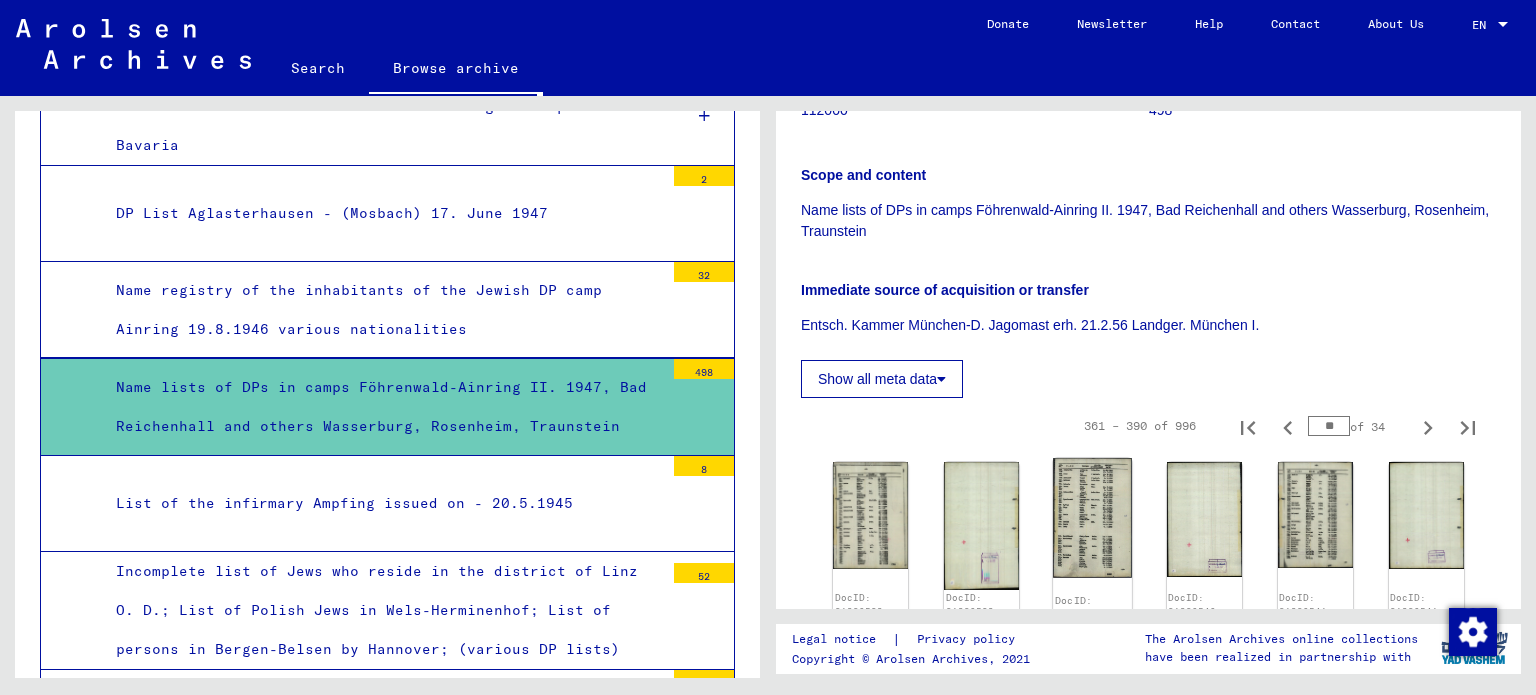 click 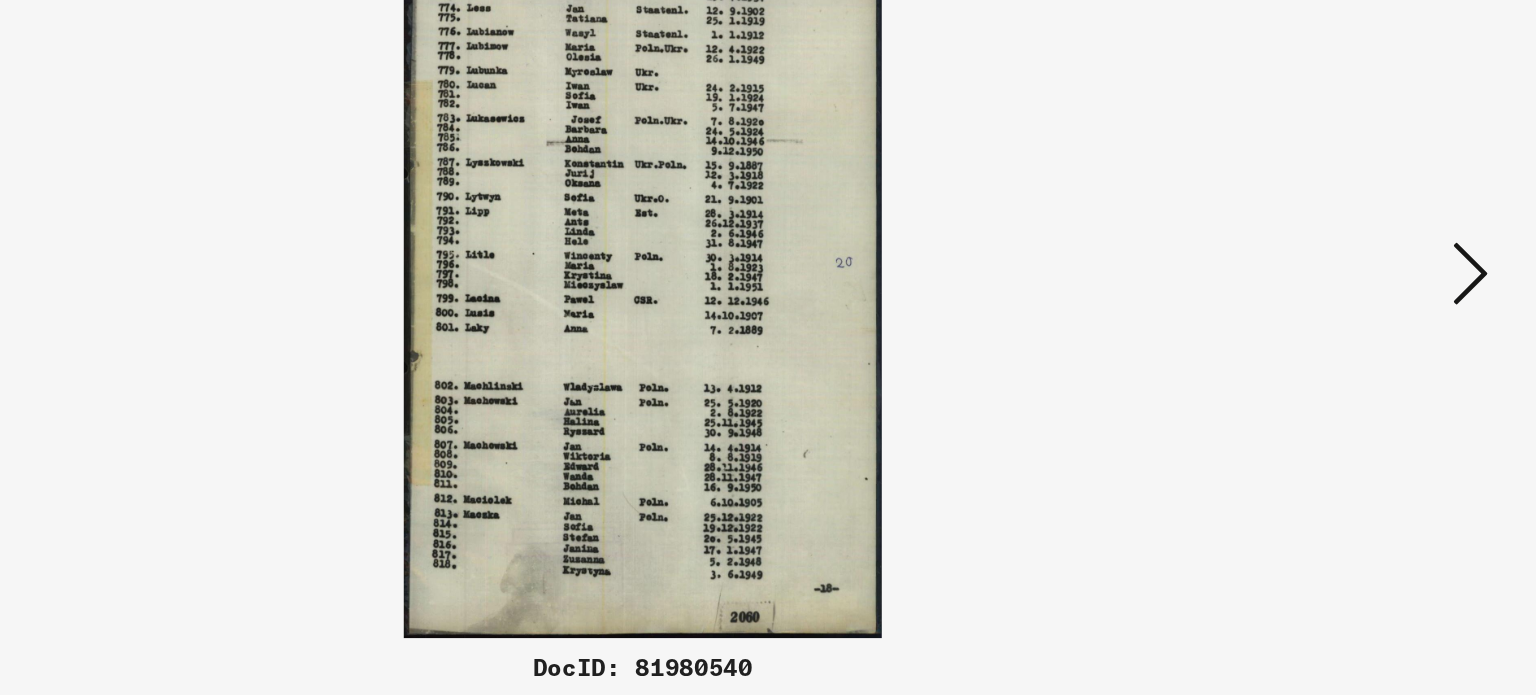 scroll, scrollTop: 0, scrollLeft: 0, axis: both 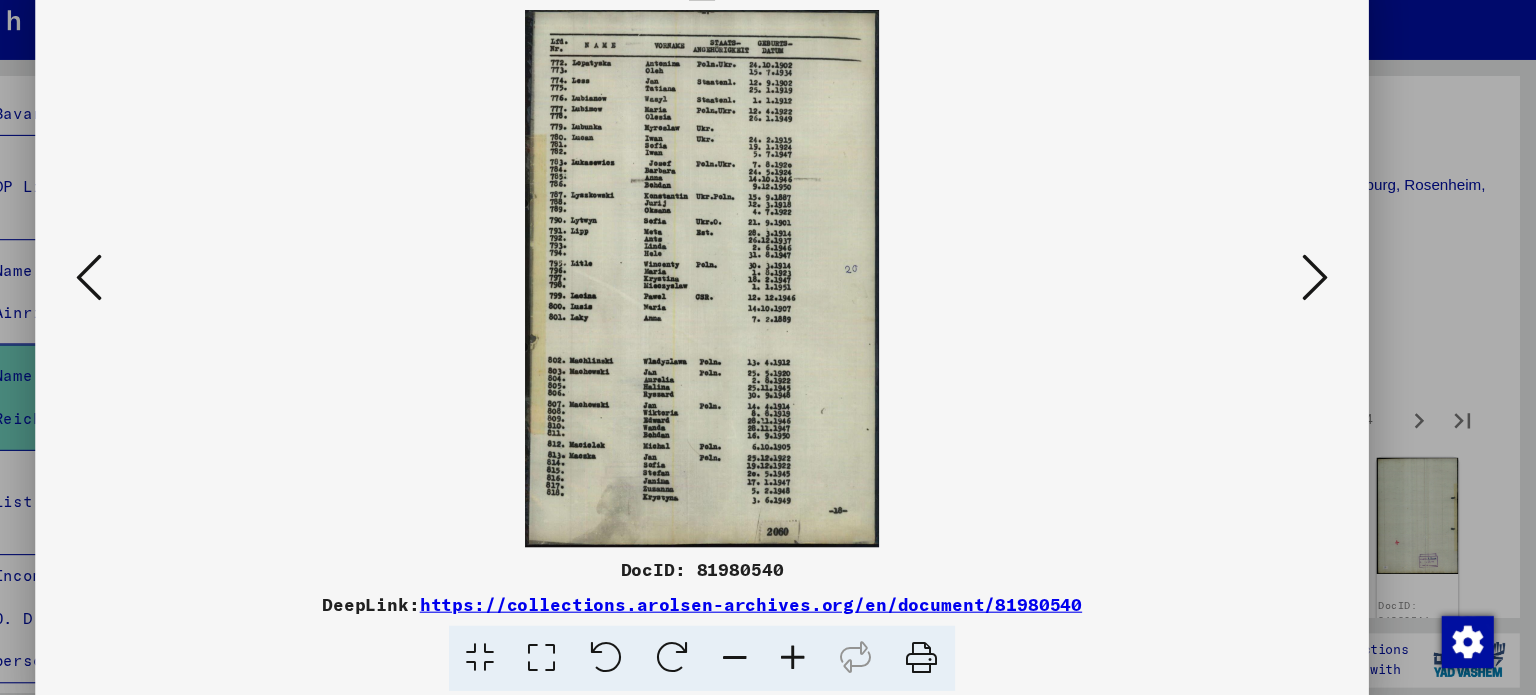 click at bounding box center (204, 297) 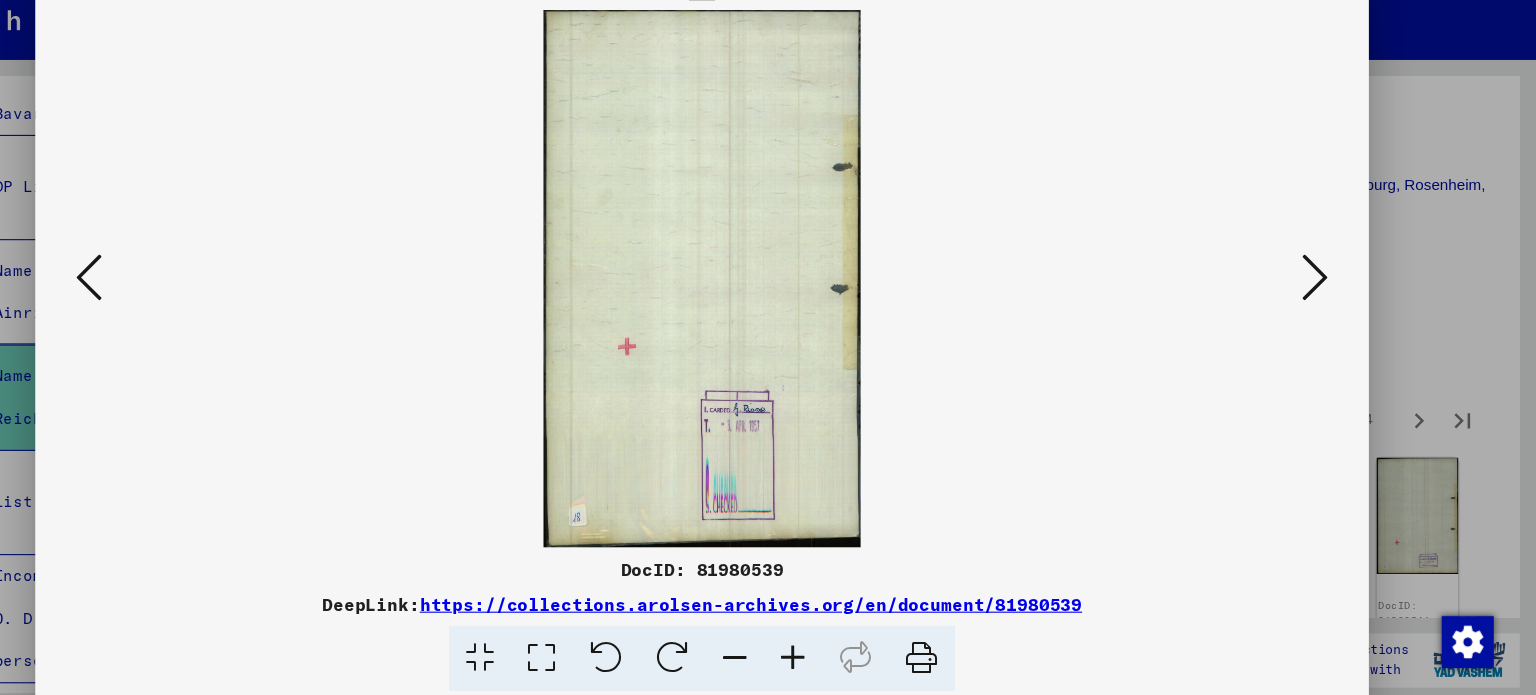 click at bounding box center [204, 297] 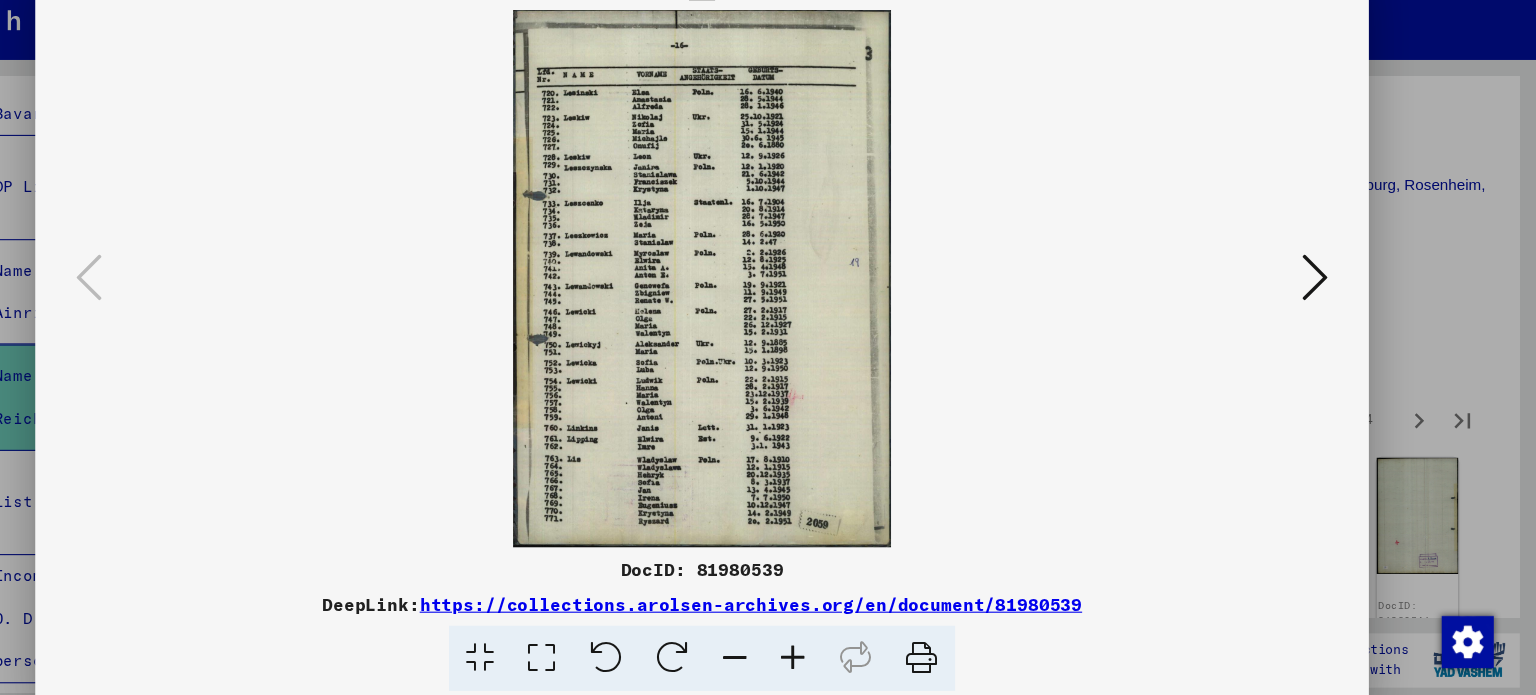 click at bounding box center (1332, 296) 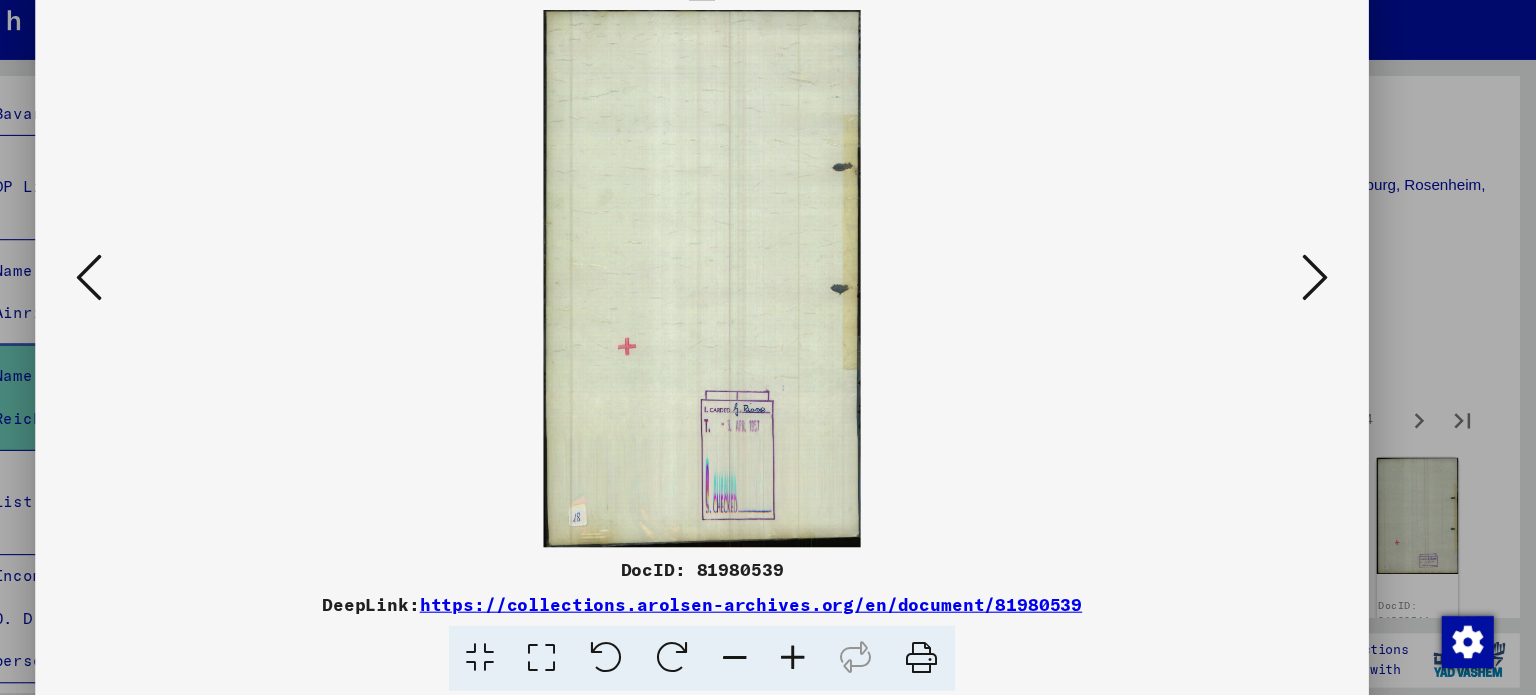 click at bounding box center (1332, 296) 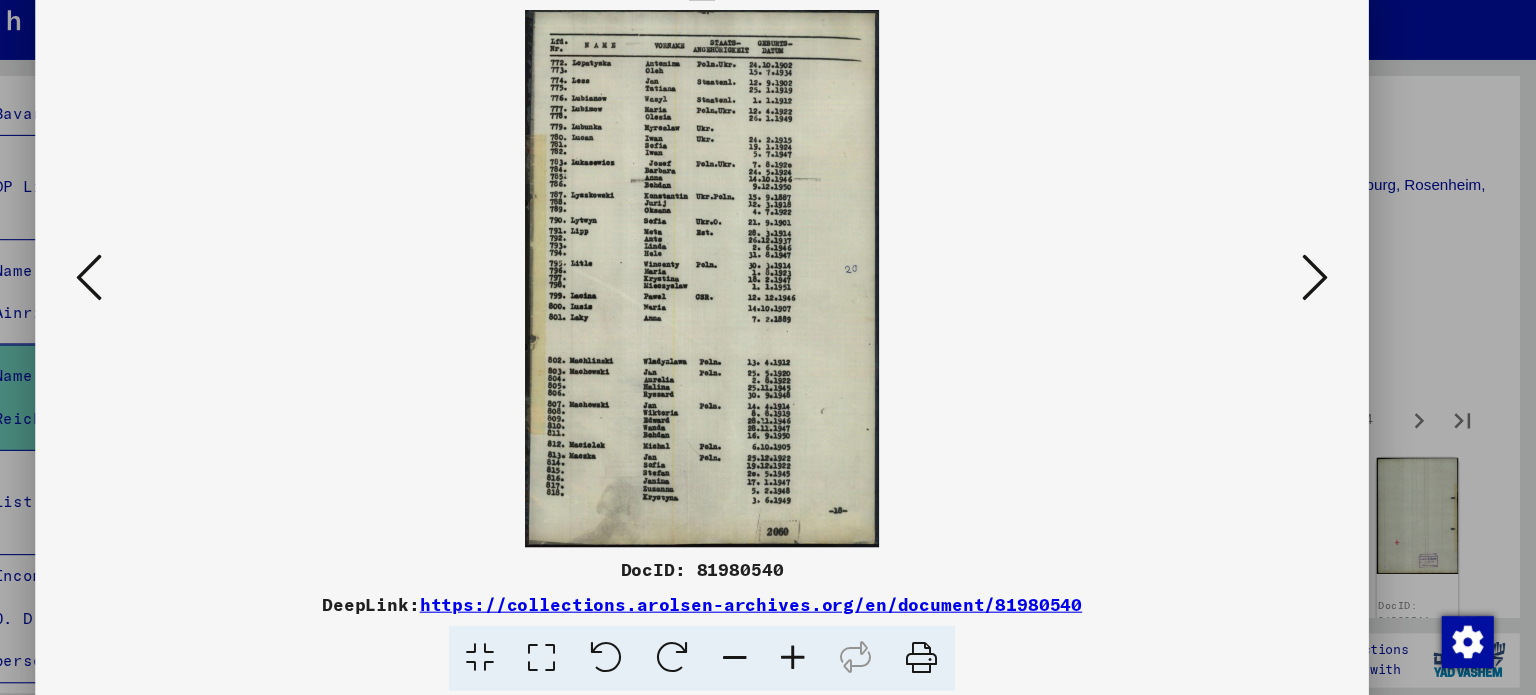click at bounding box center (1332, 296) 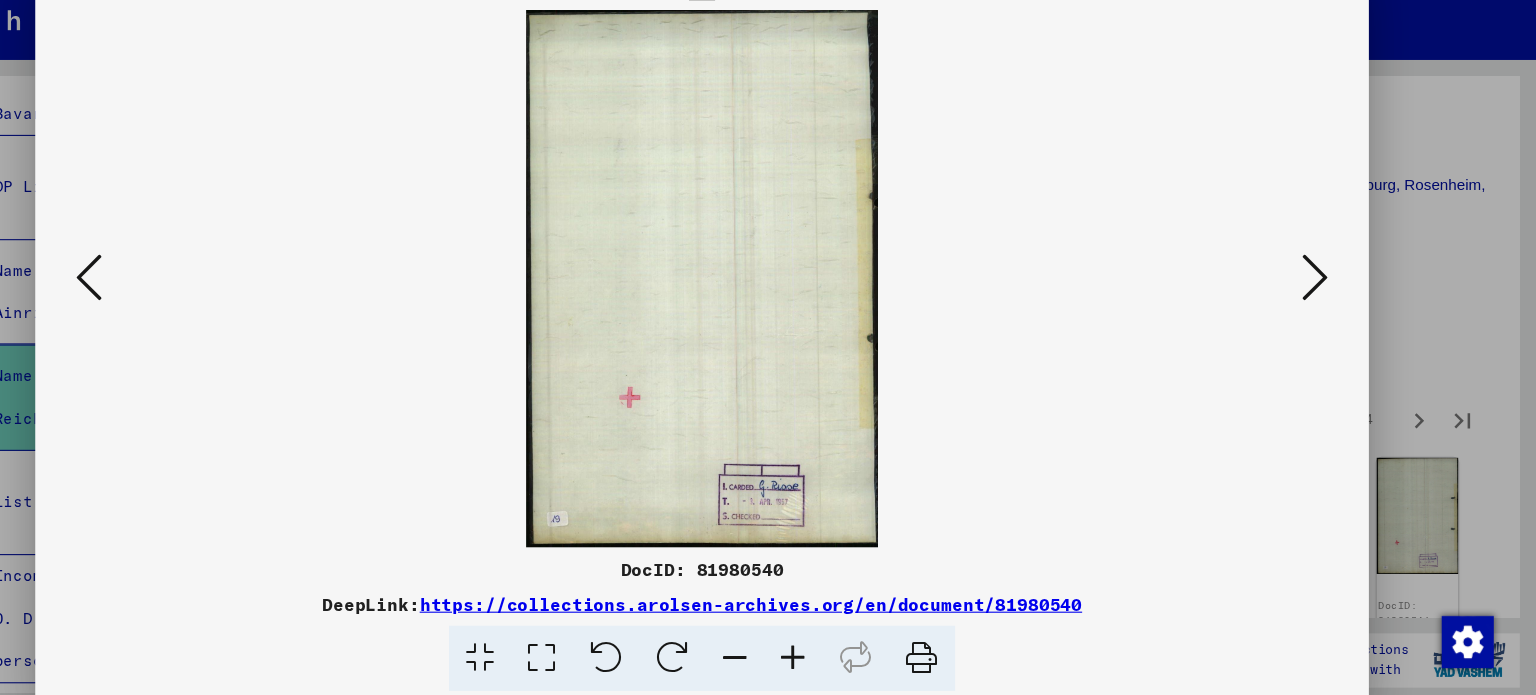 click at bounding box center (1332, 296) 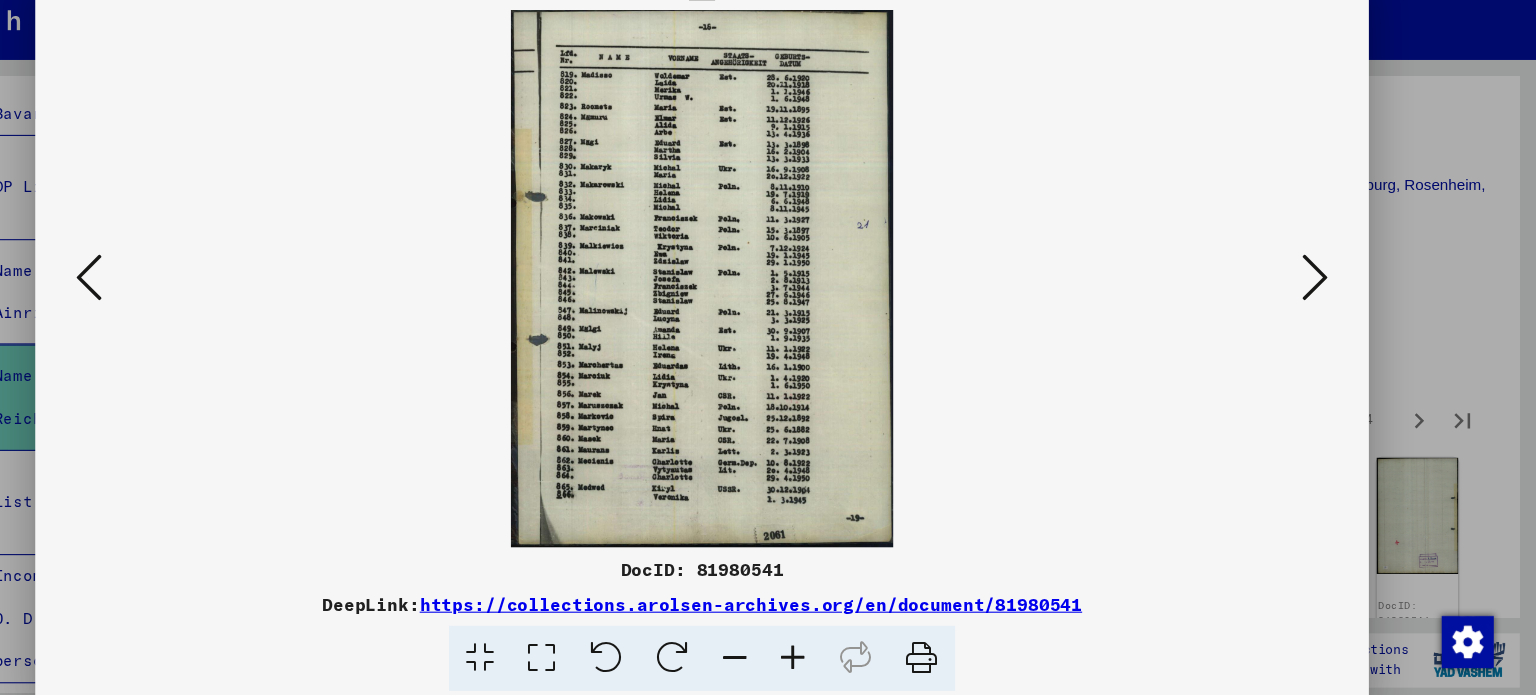 click at bounding box center [1332, 296] 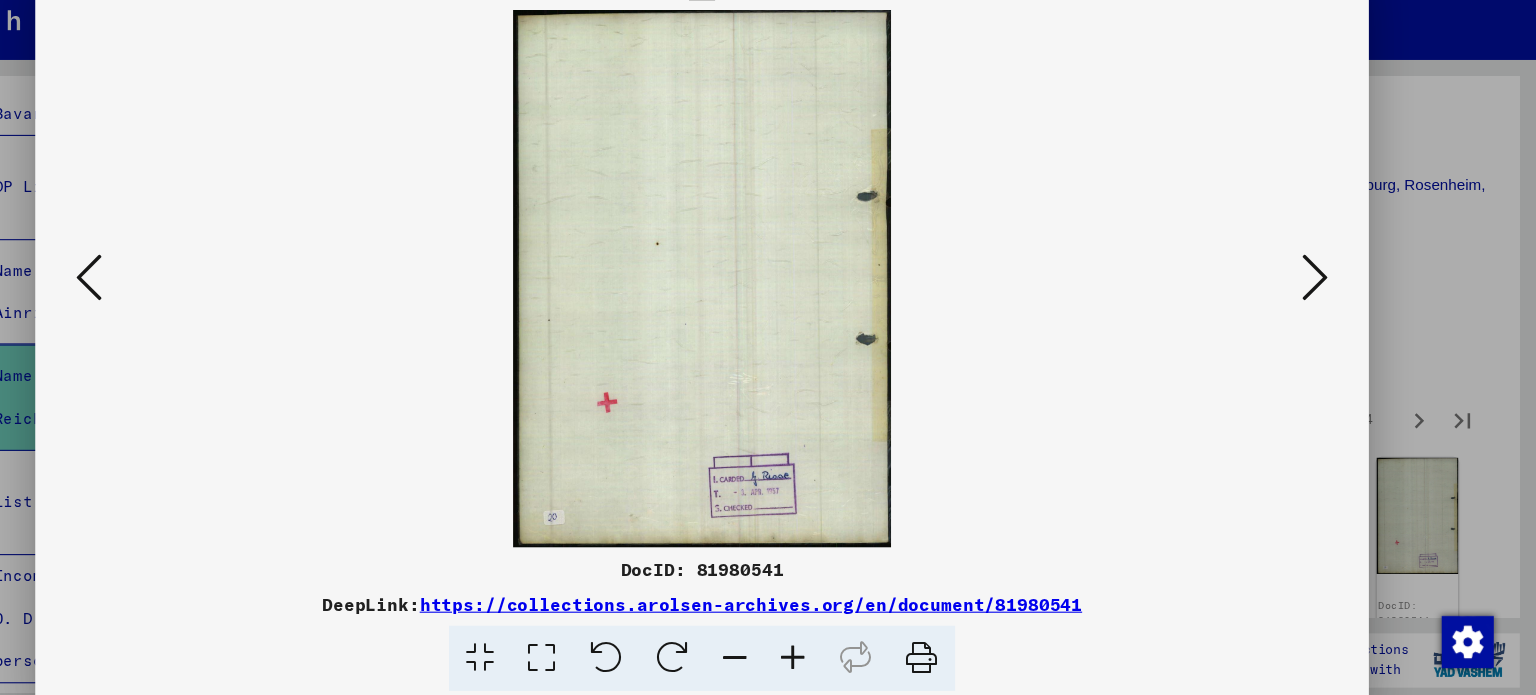 click at bounding box center [1332, 296] 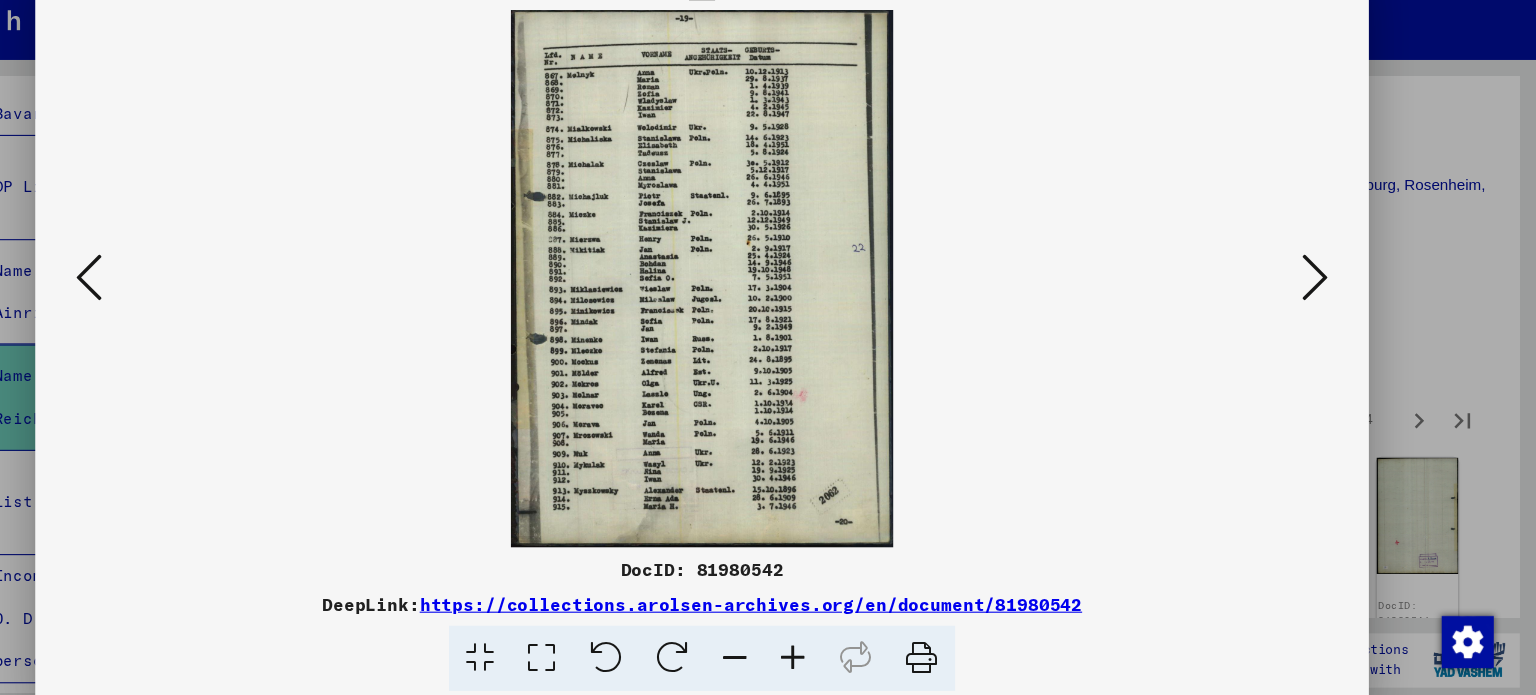 scroll, scrollTop: 0, scrollLeft: 0, axis: both 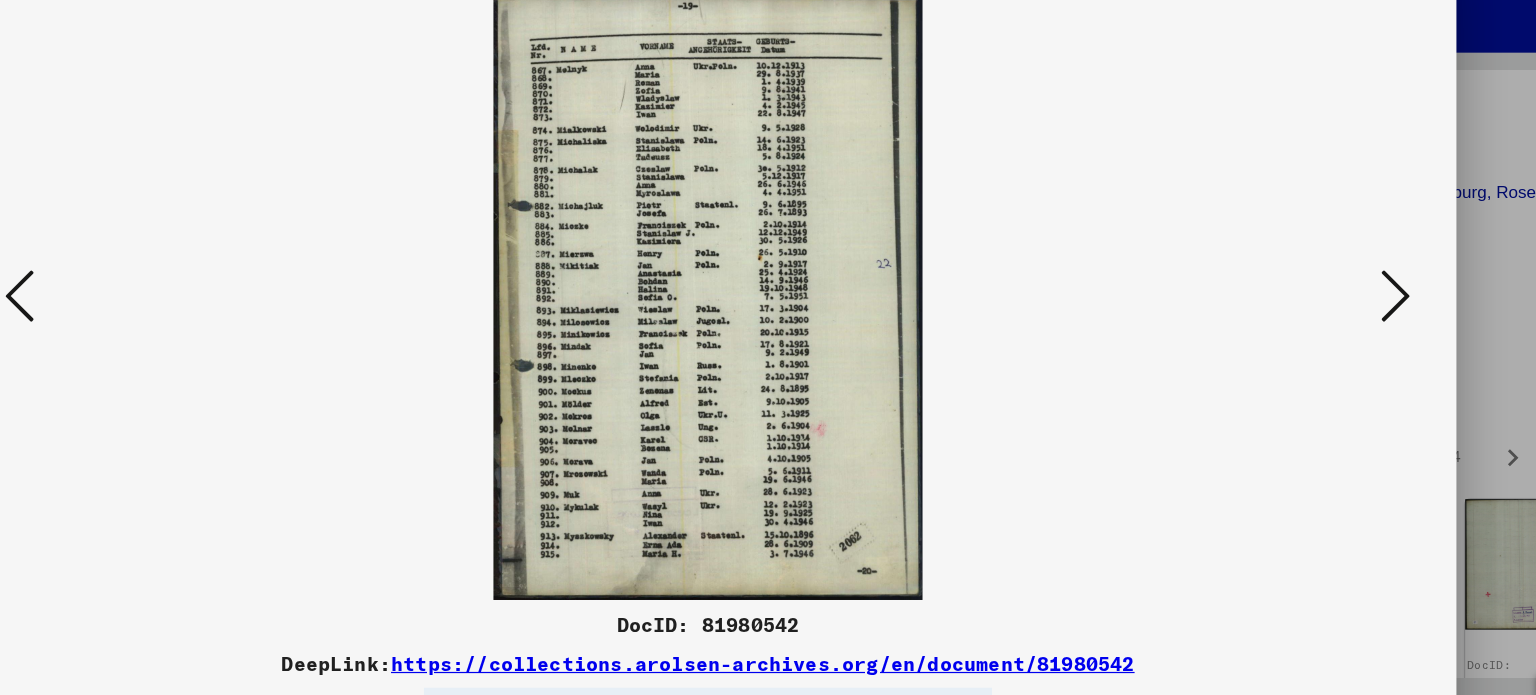 click at bounding box center [1332, 297] 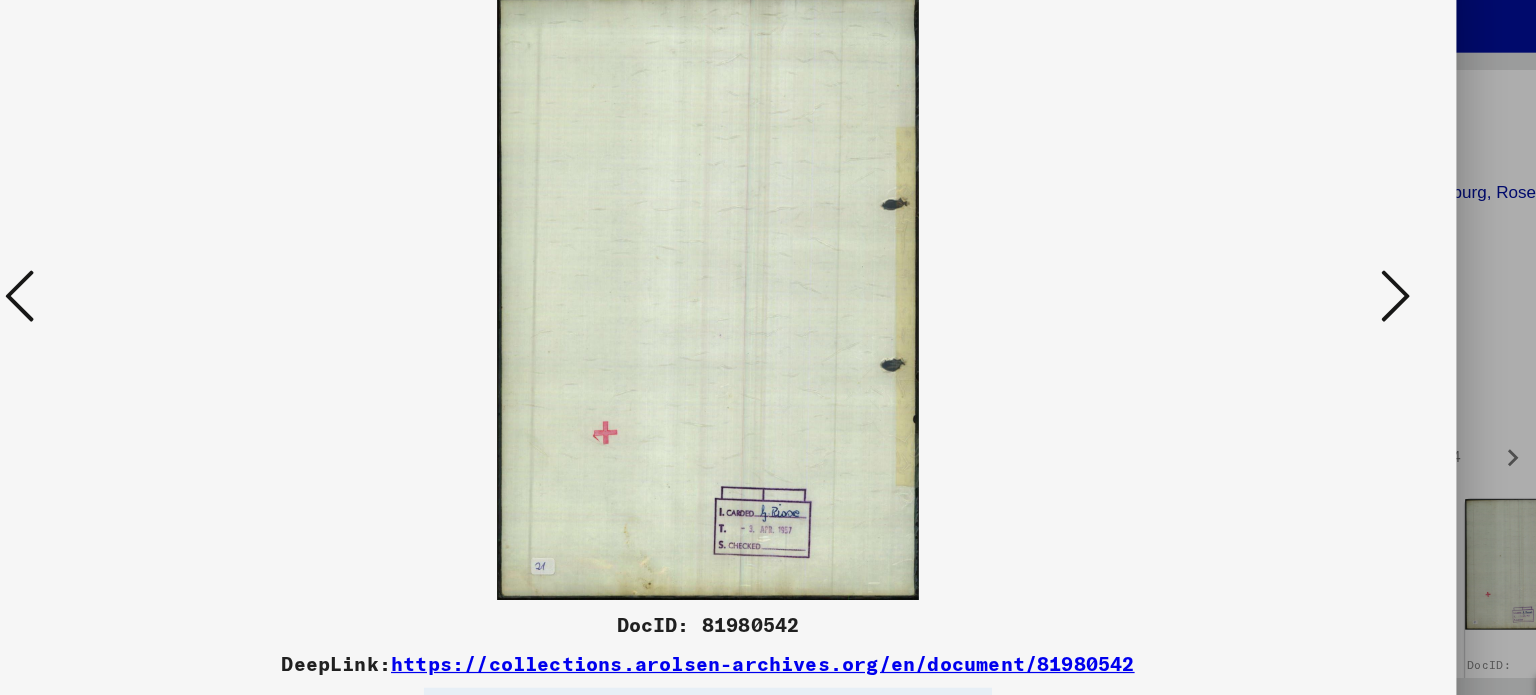 click at bounding box center (1332, 297) 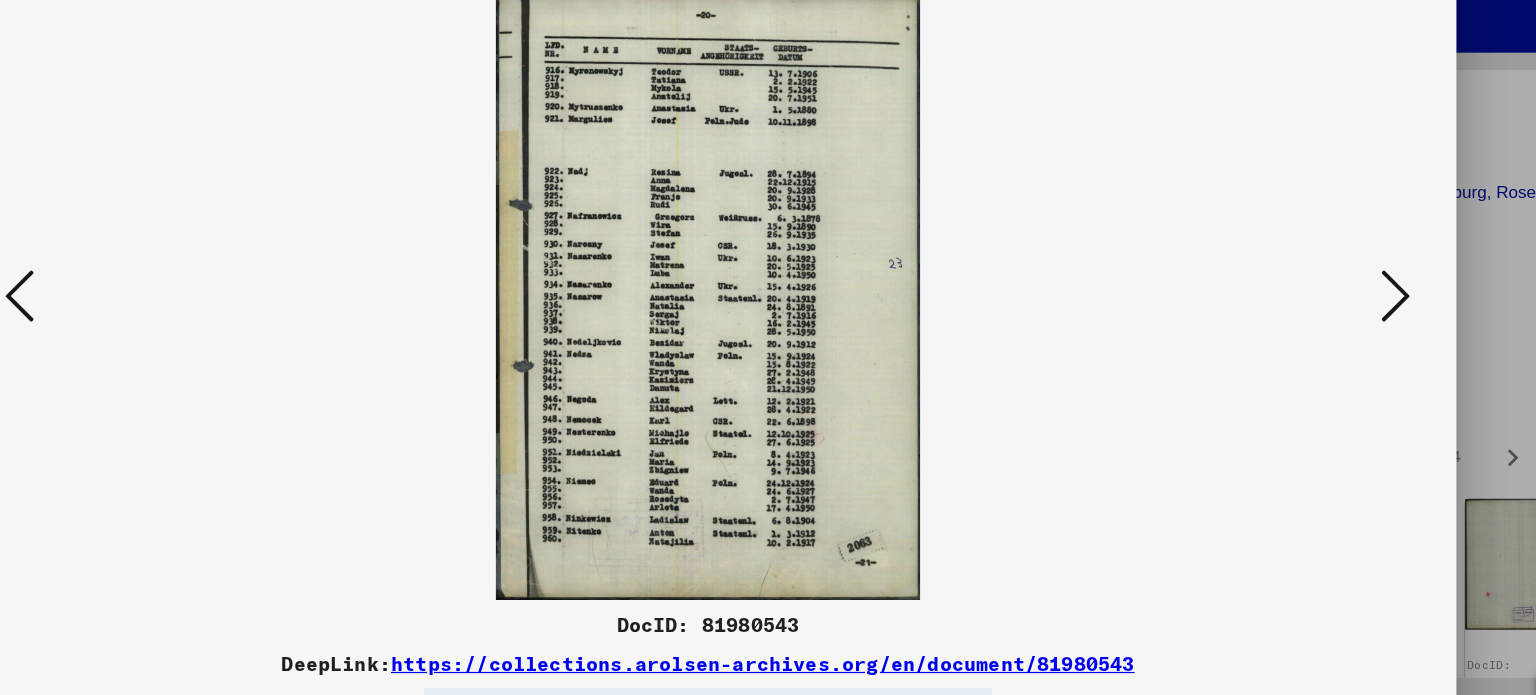 click at bounding box center [1332, 297] 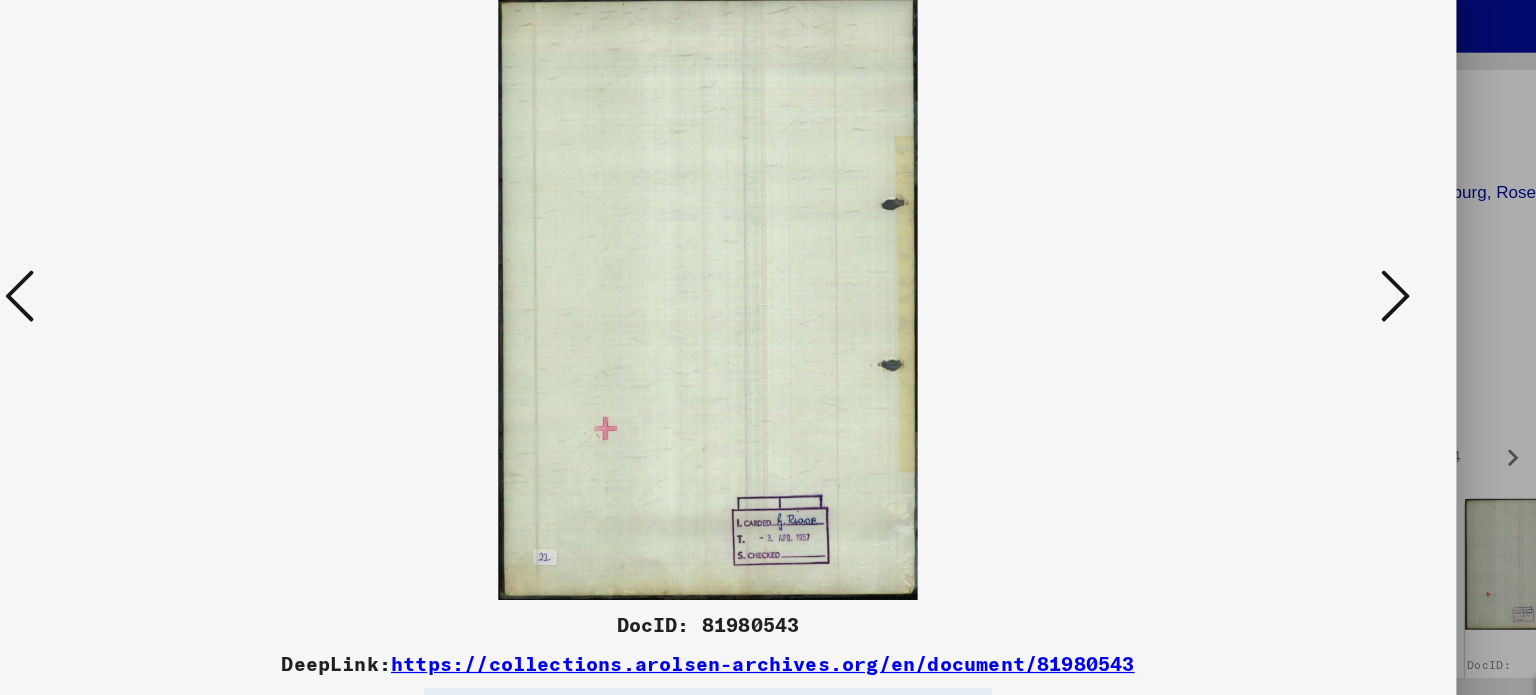 click at bounding box center (1332, 297) 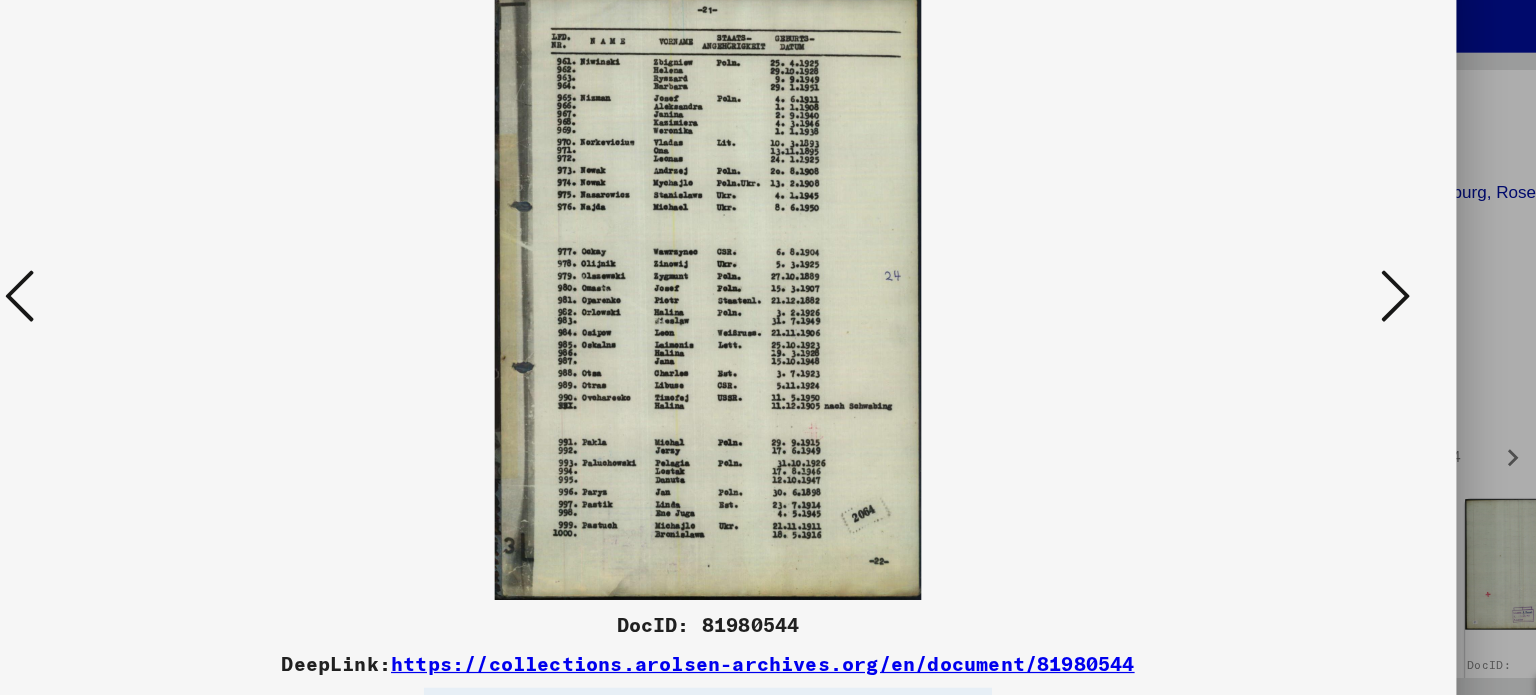 click at bounding box center (1332, 297) 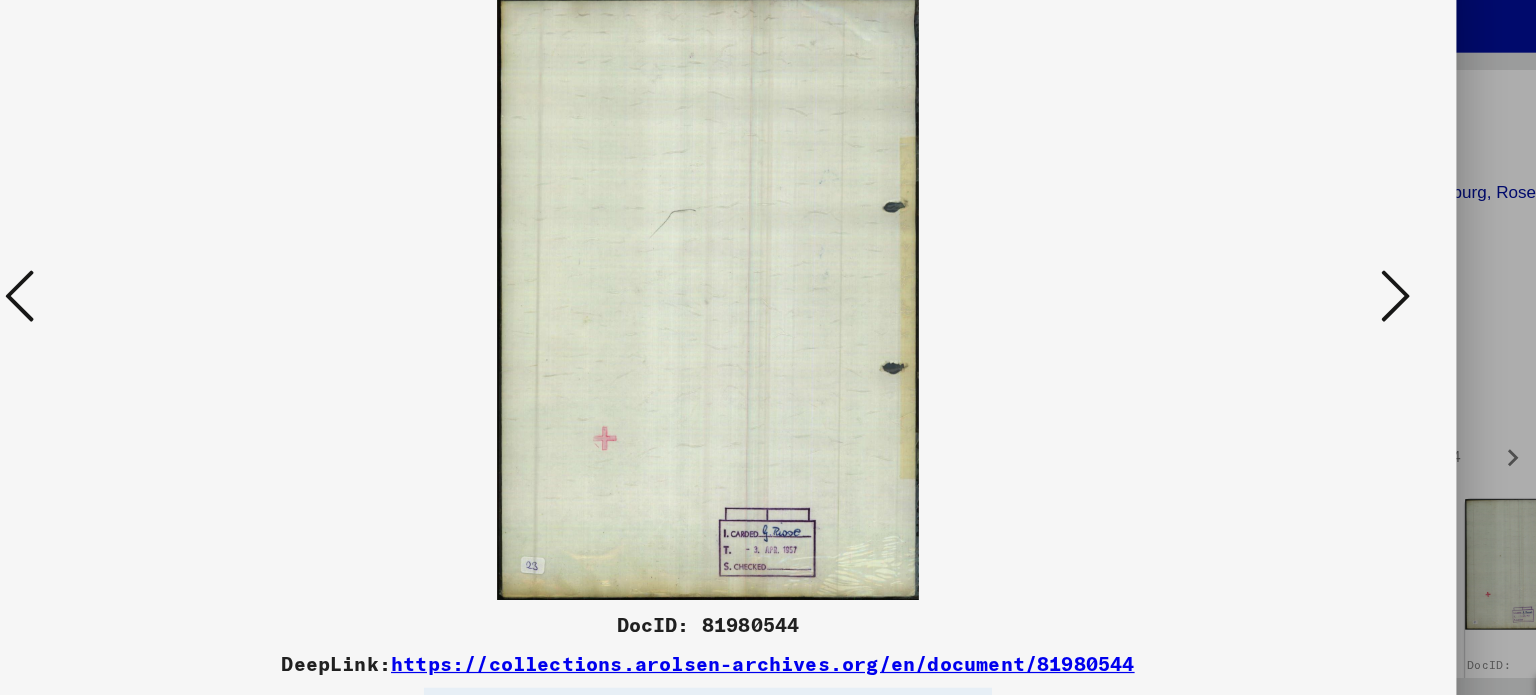click at bounding box center (1332, 297) 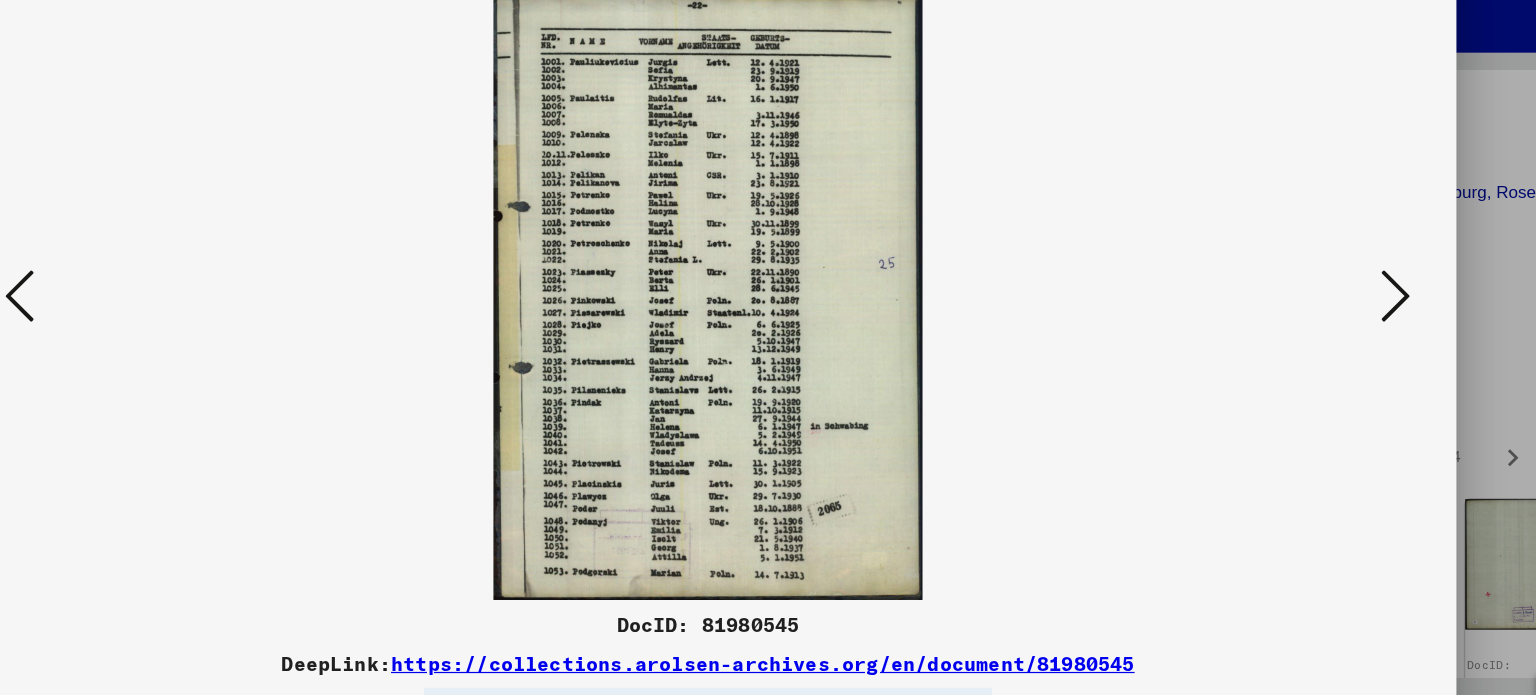 click at bounding box center (1332, 297) 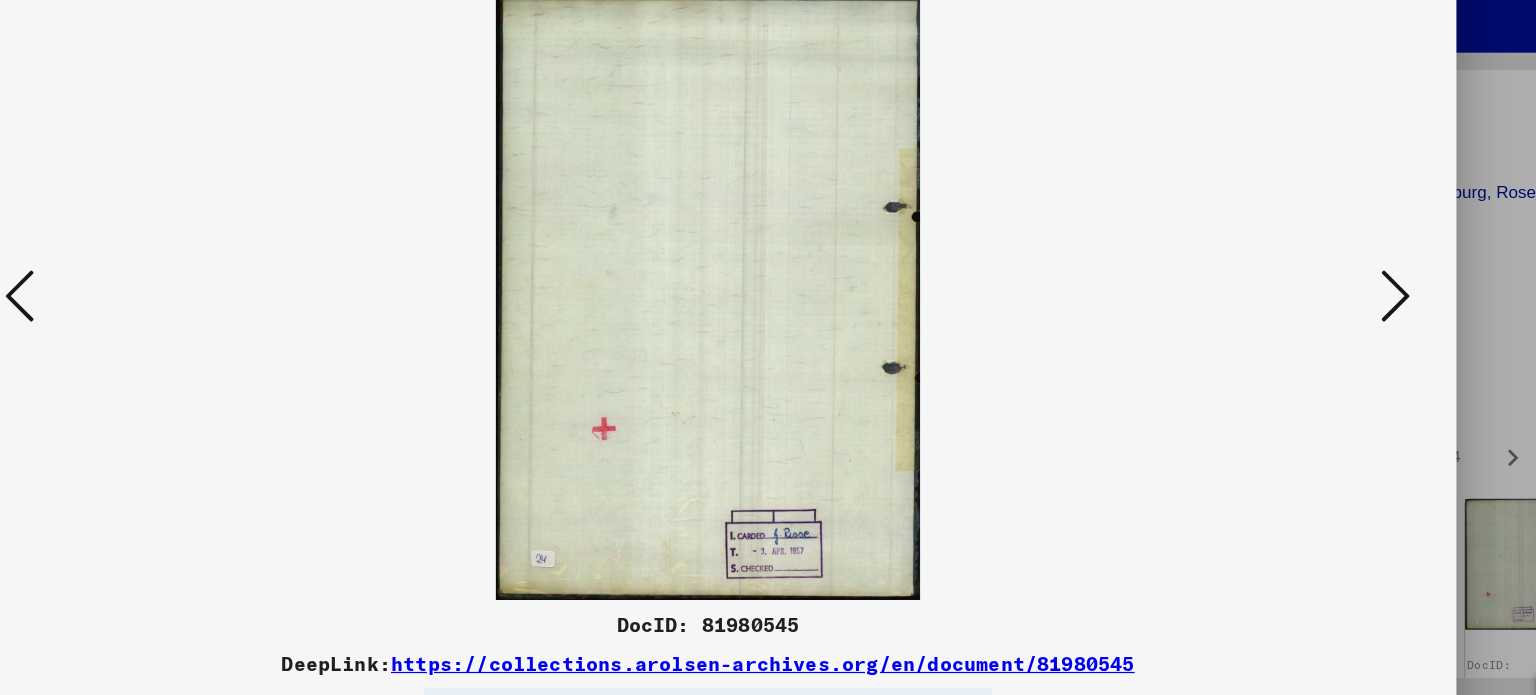 click at bounding box center (1332, 297) 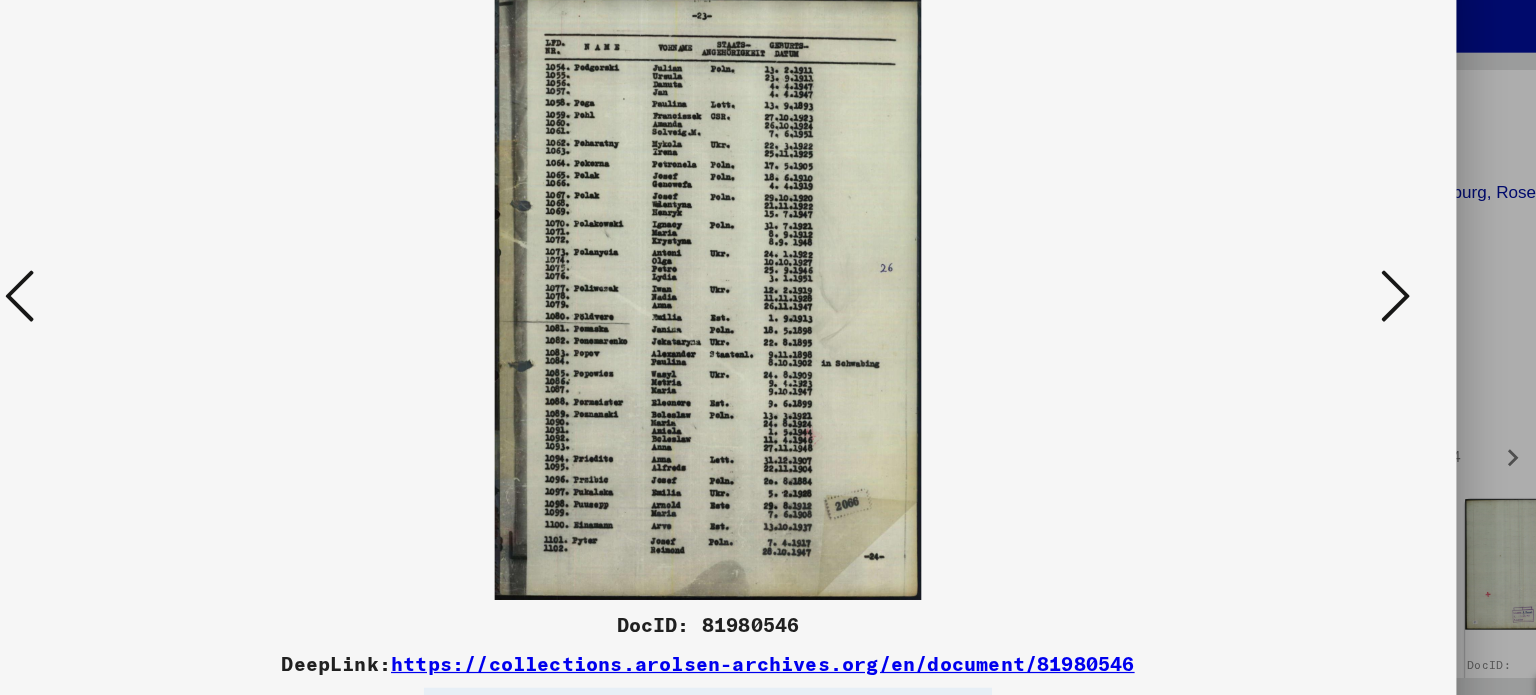 click at bounding box center (1332, 297) 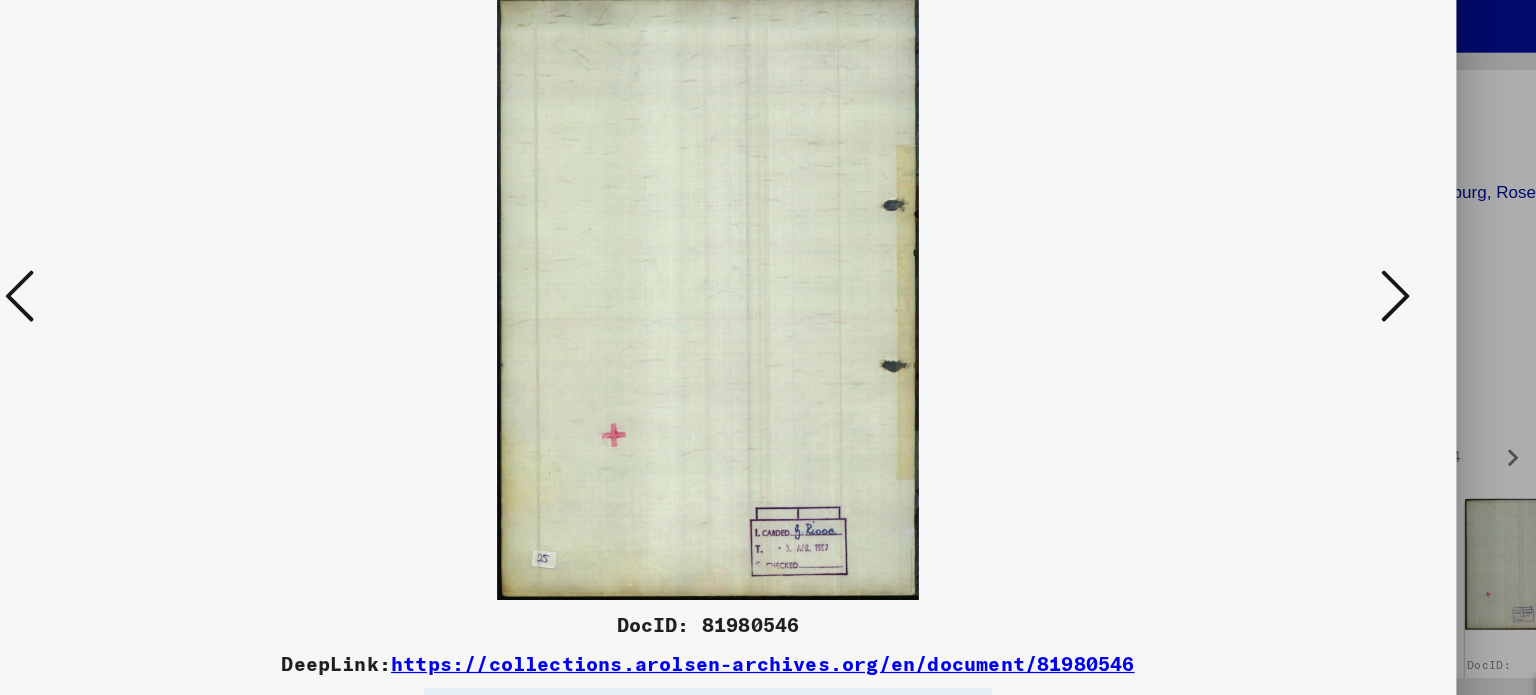 click at bounding box center (1332, 297) 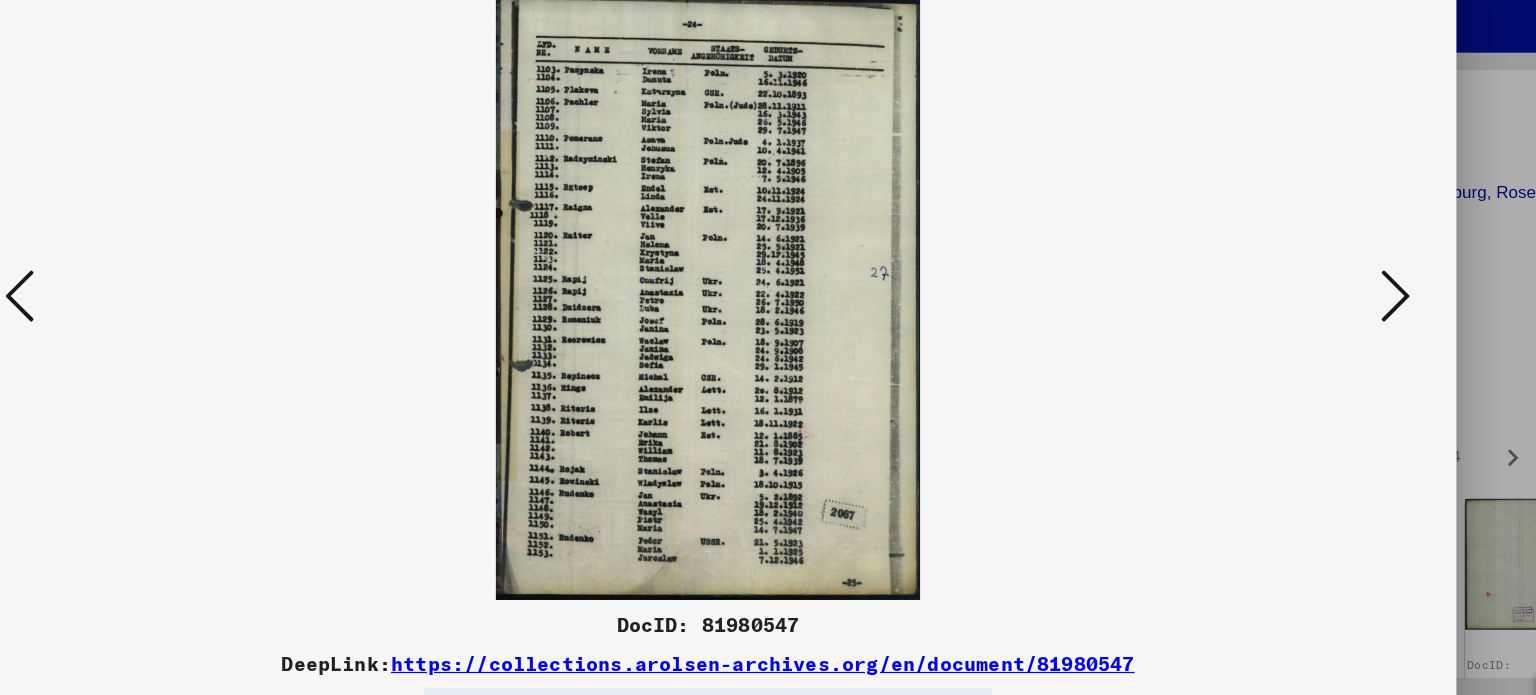 click at bounding box center (1332, 297) 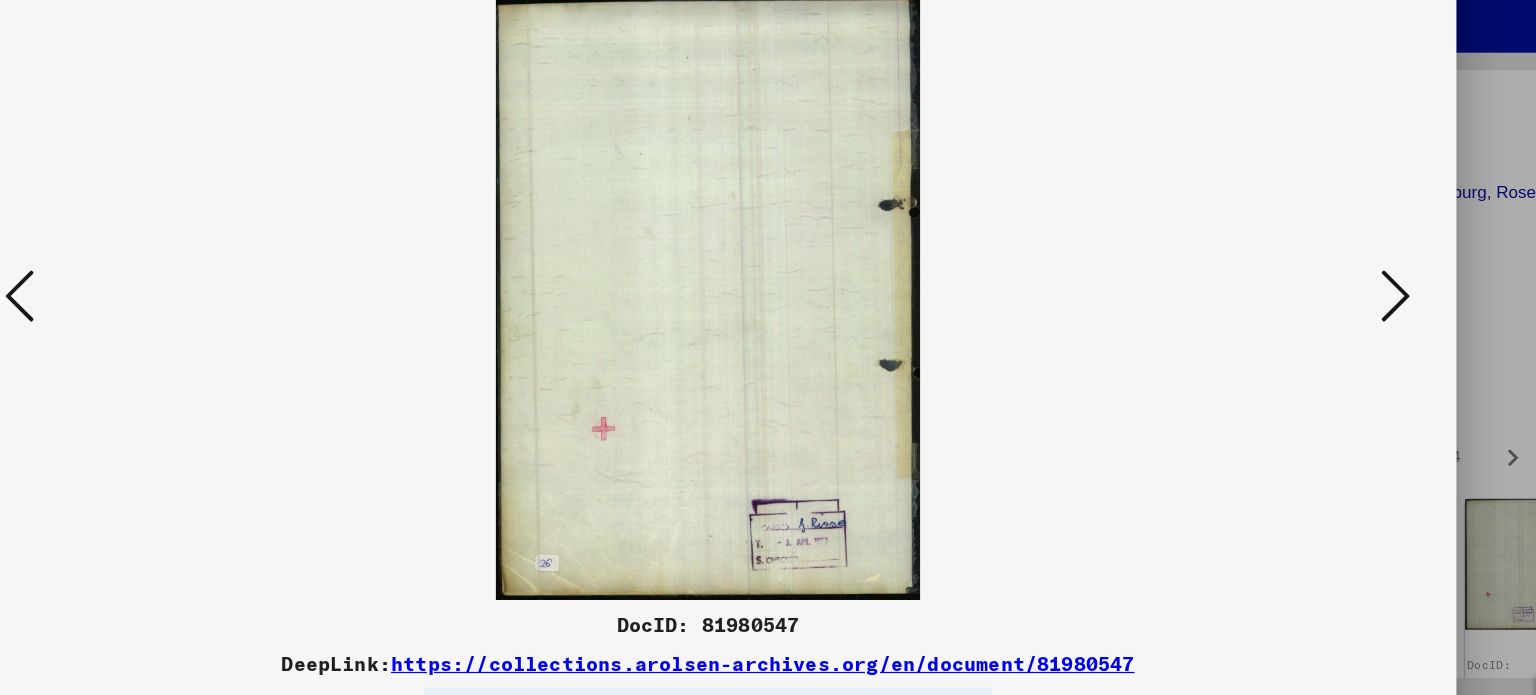 click at bounding box center [1332, 297] 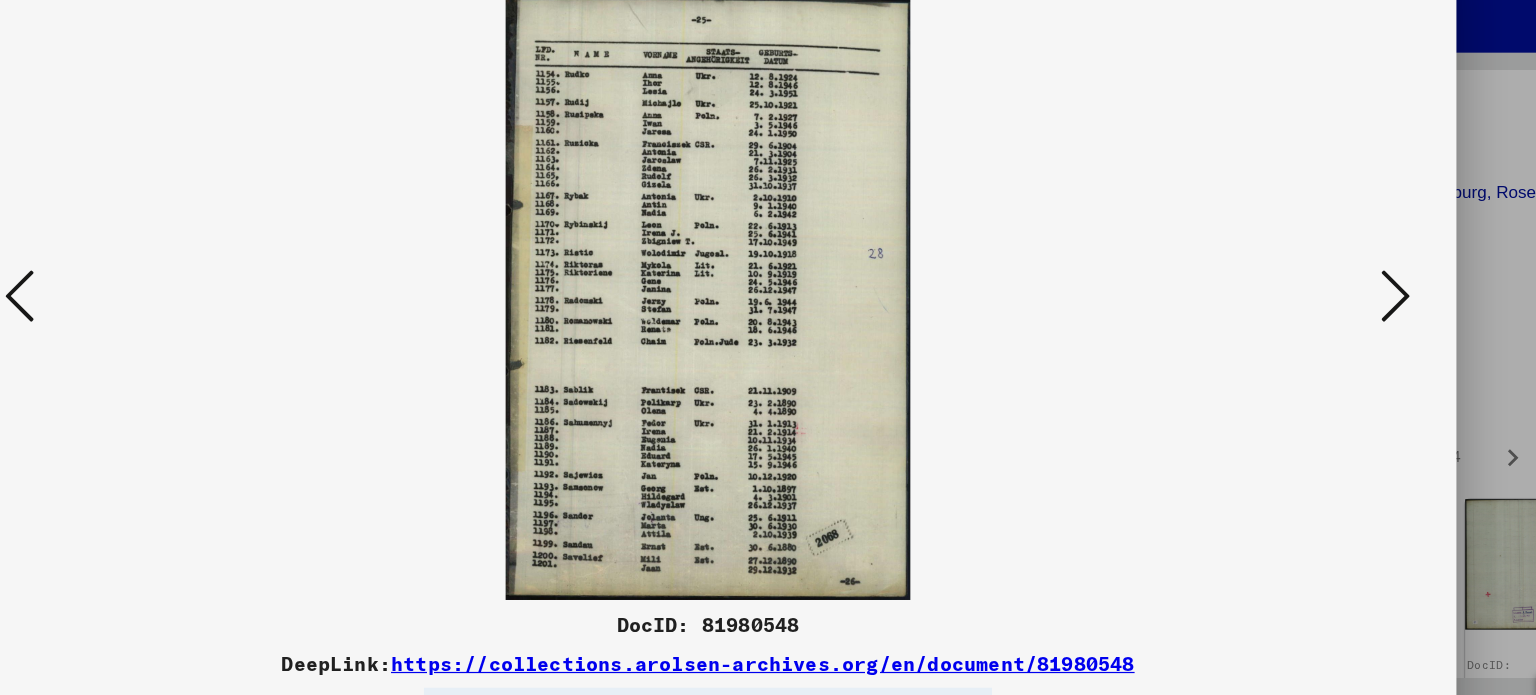 click at bounding box center [1332, 297] 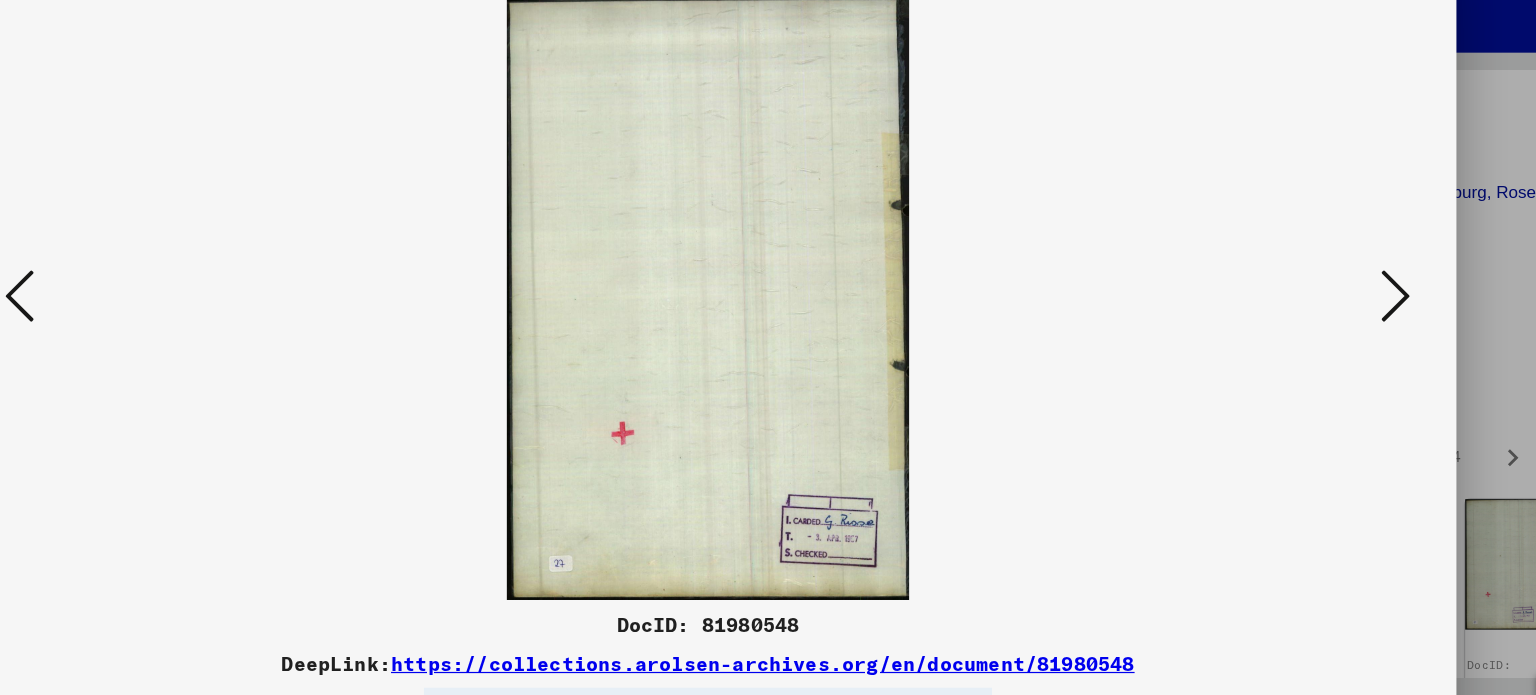 click at bounding box center [1332, 297] 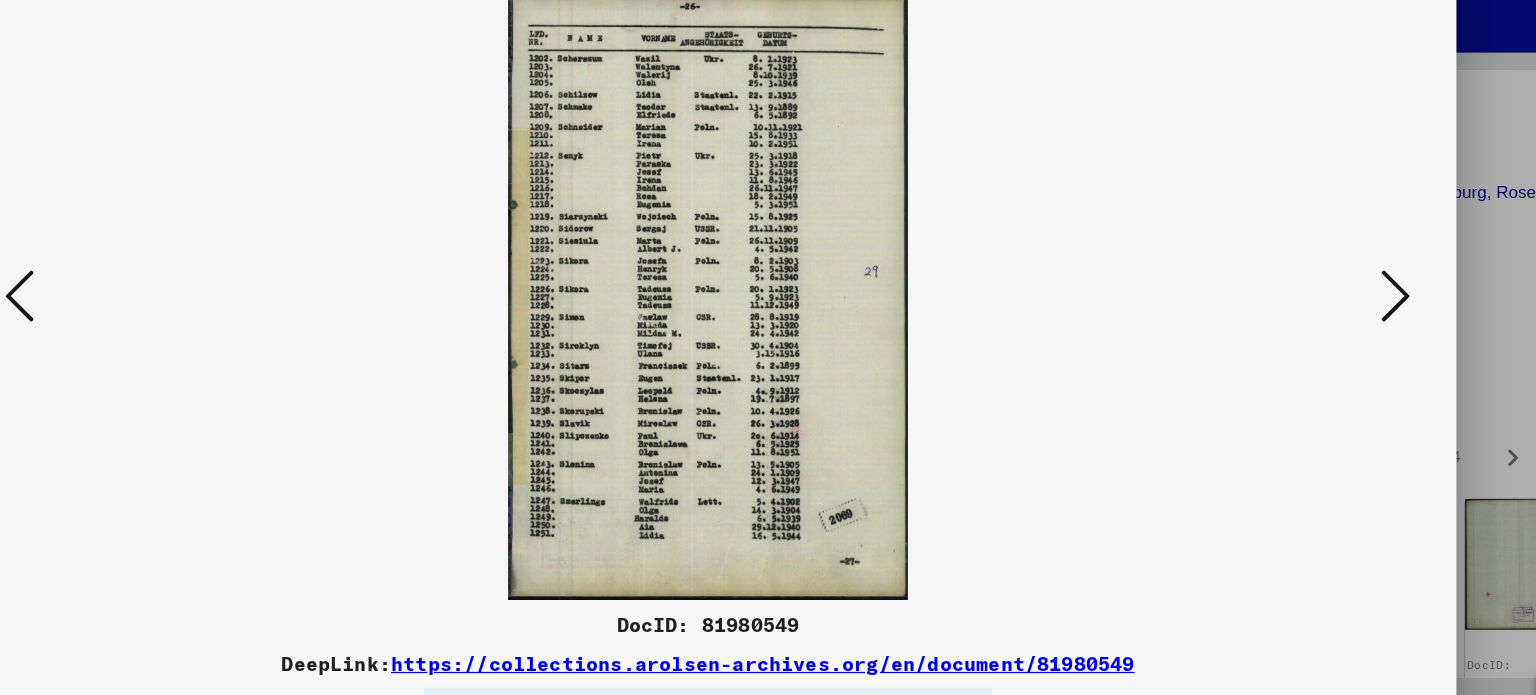 click at bounding box center (1332, 297) 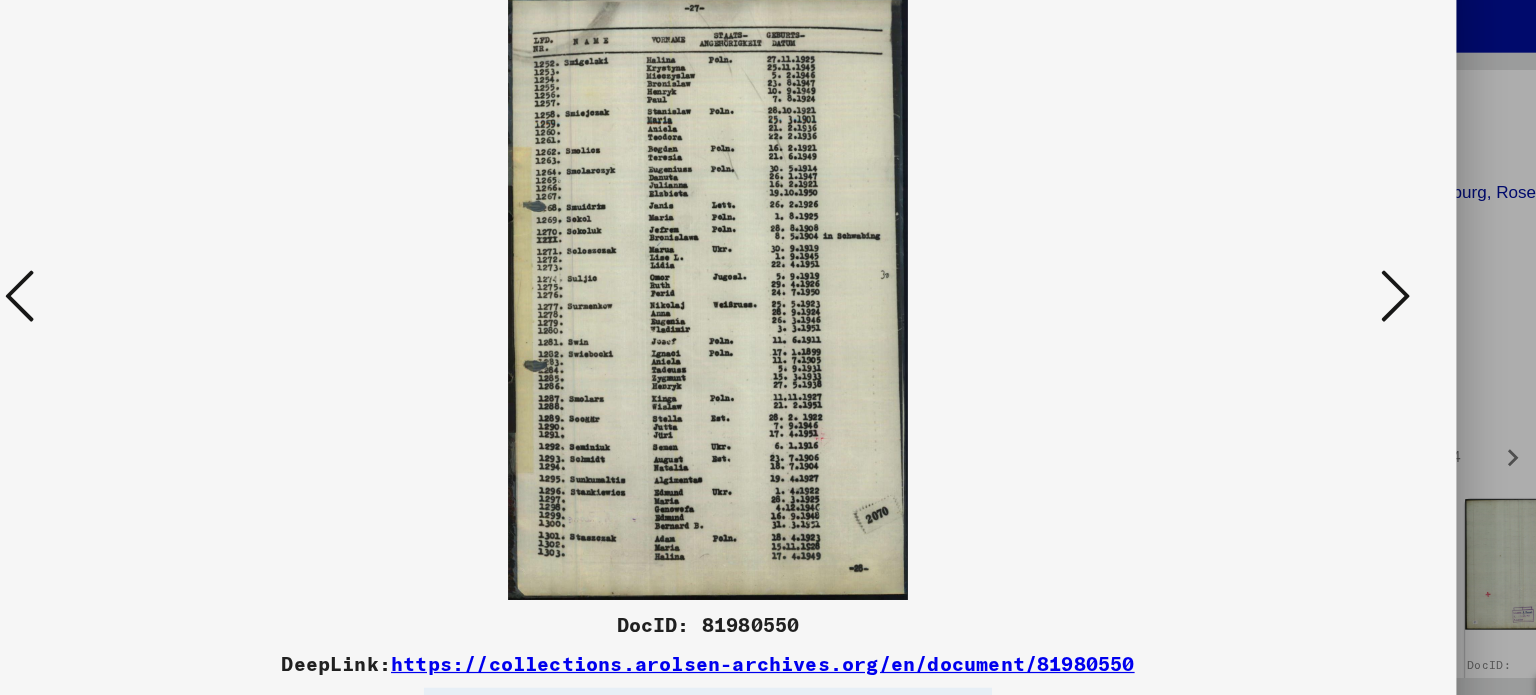 click at bounding box center [1332, 297] 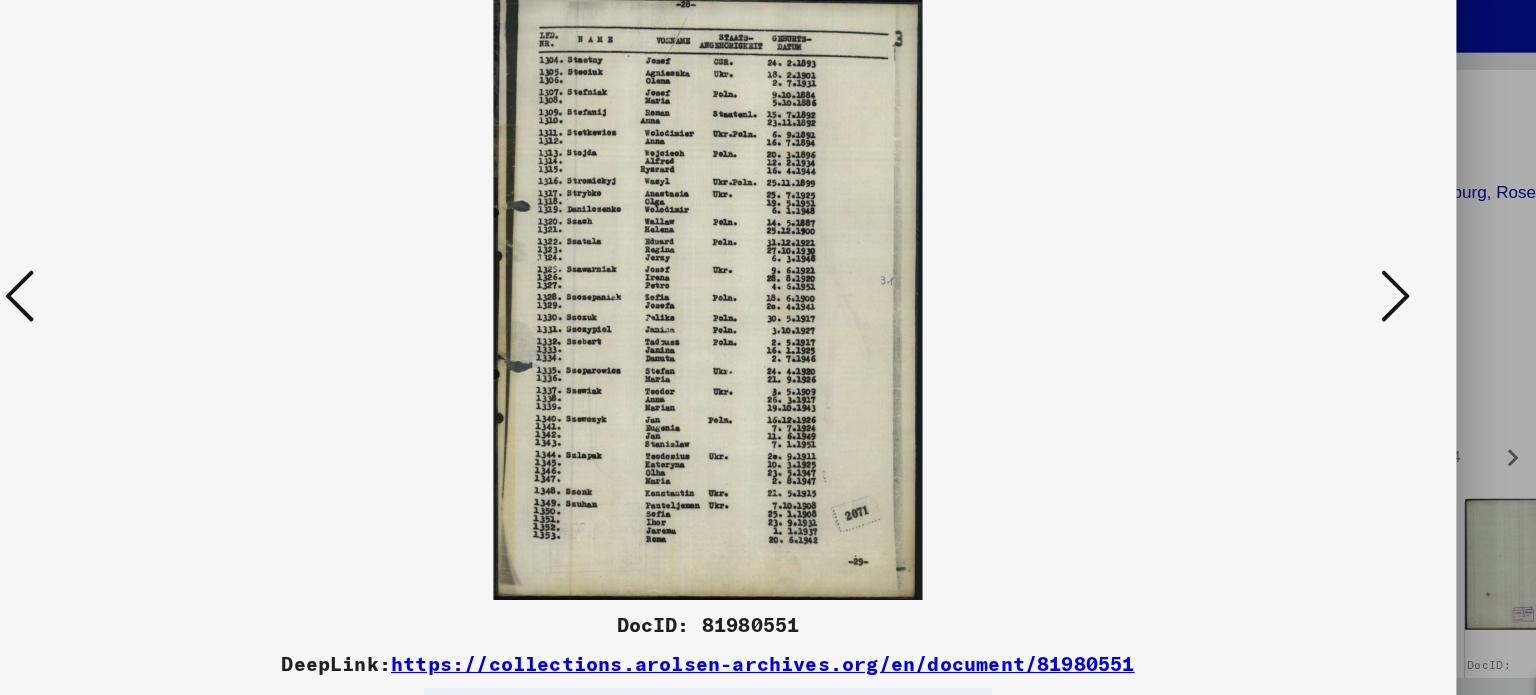 click at bounding box center (1332, 297) 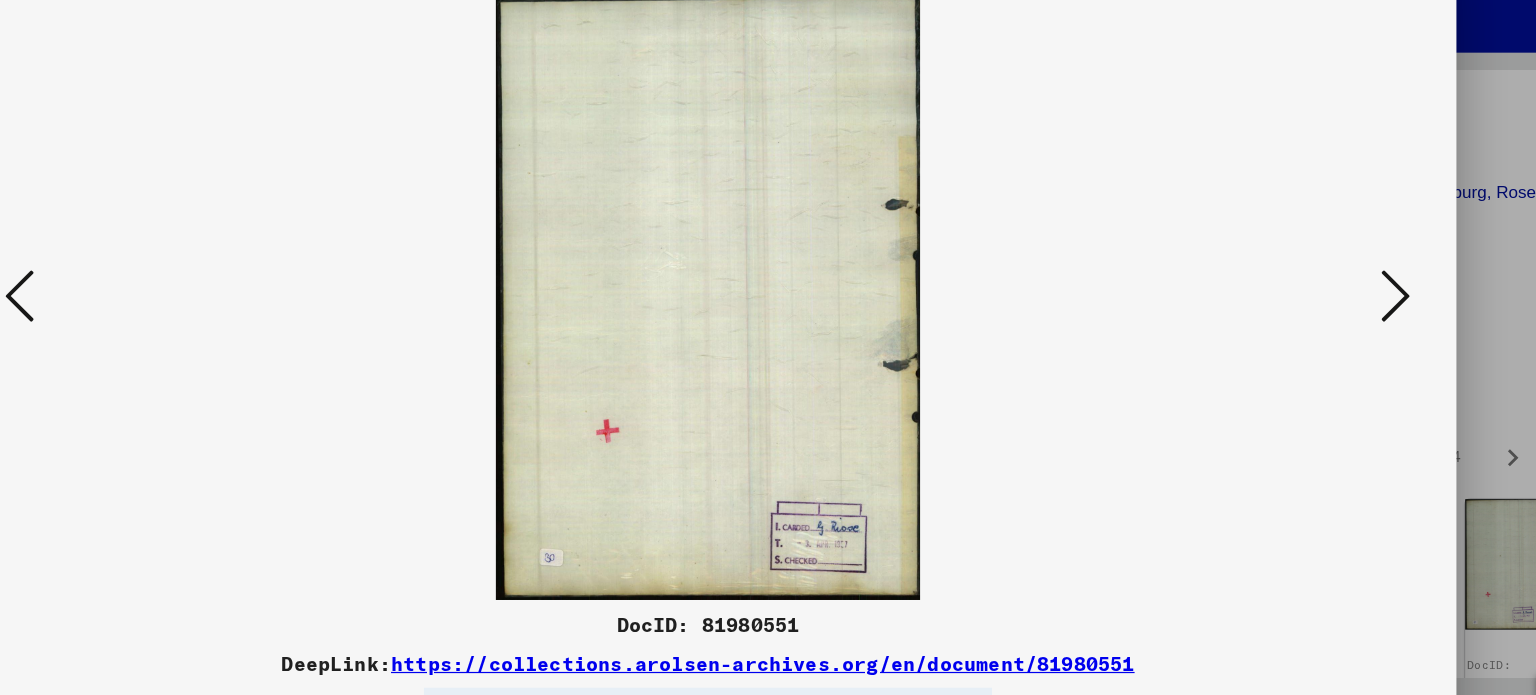 click at bounding box center [1332, 297] 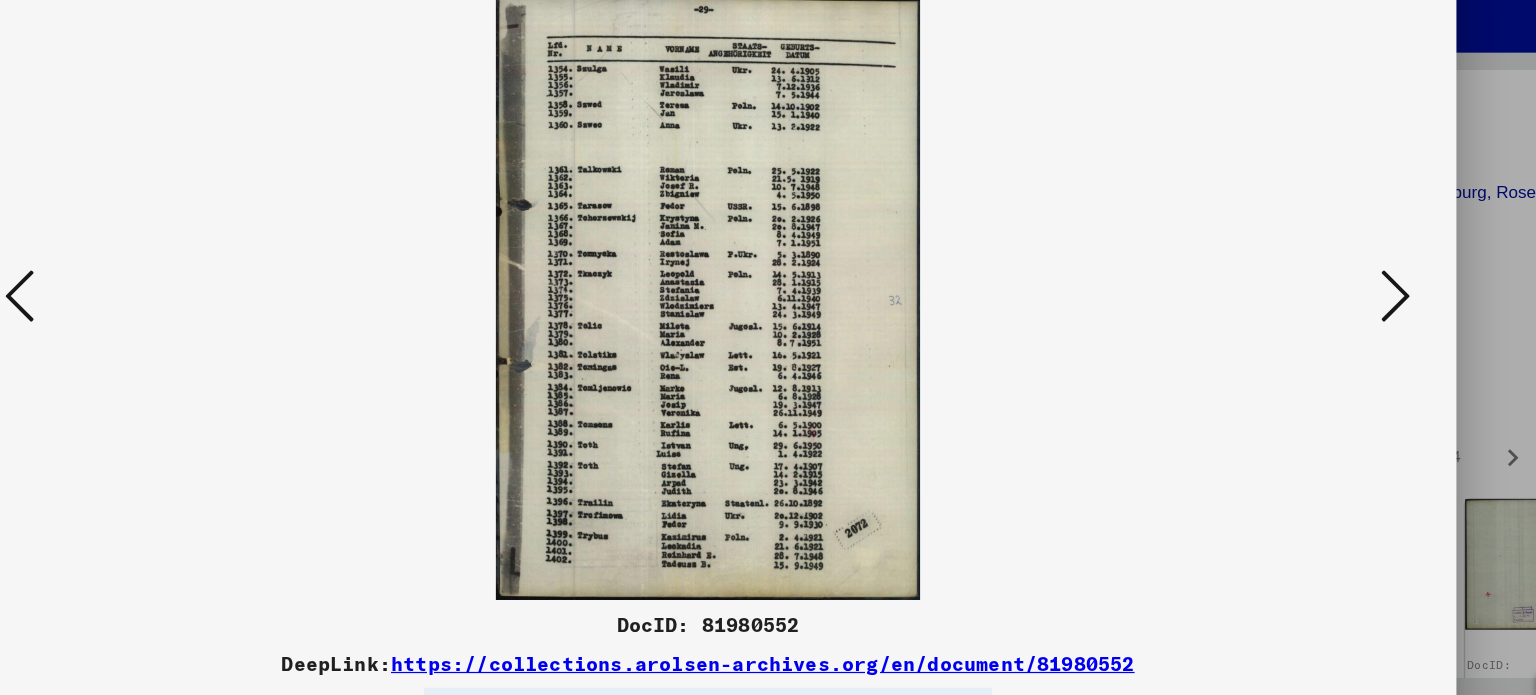 click at bounding box center [1332, 297] 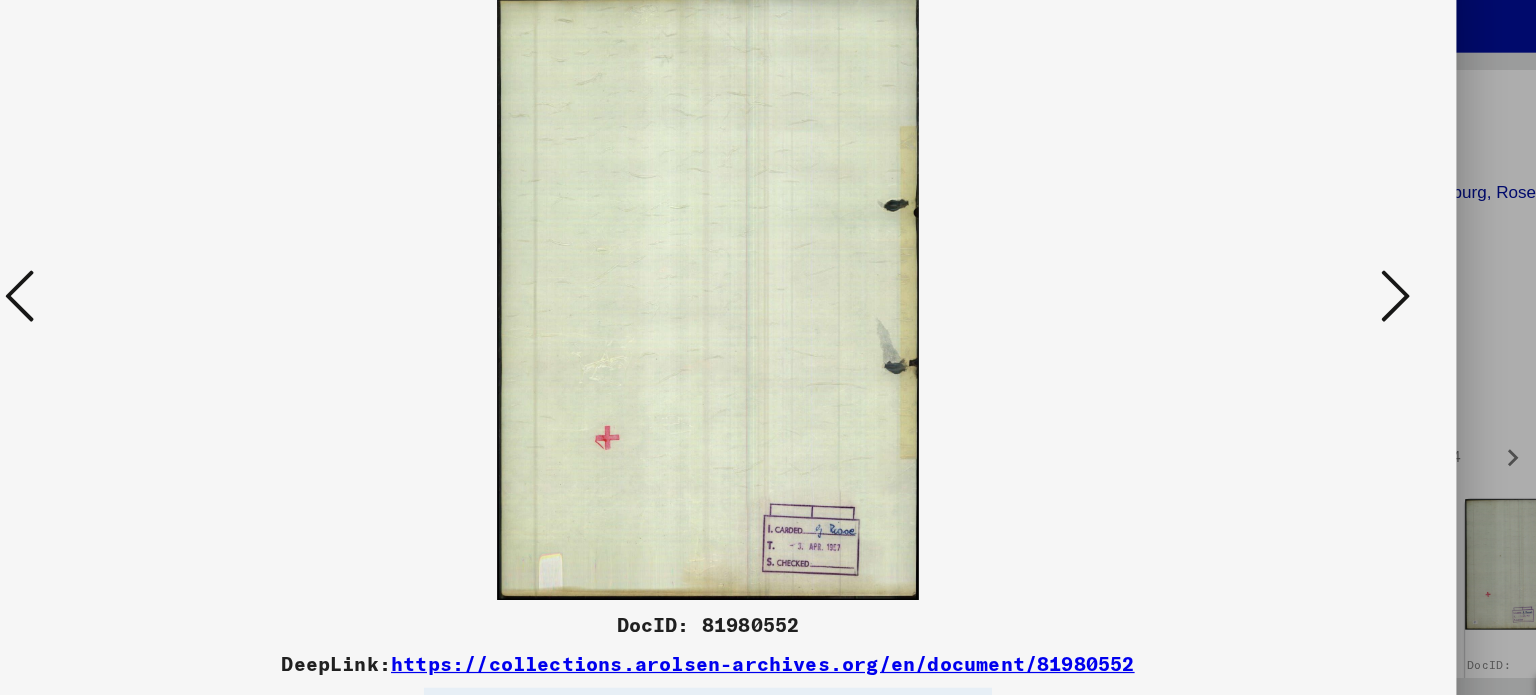 click at bounding box center [1332, 297] 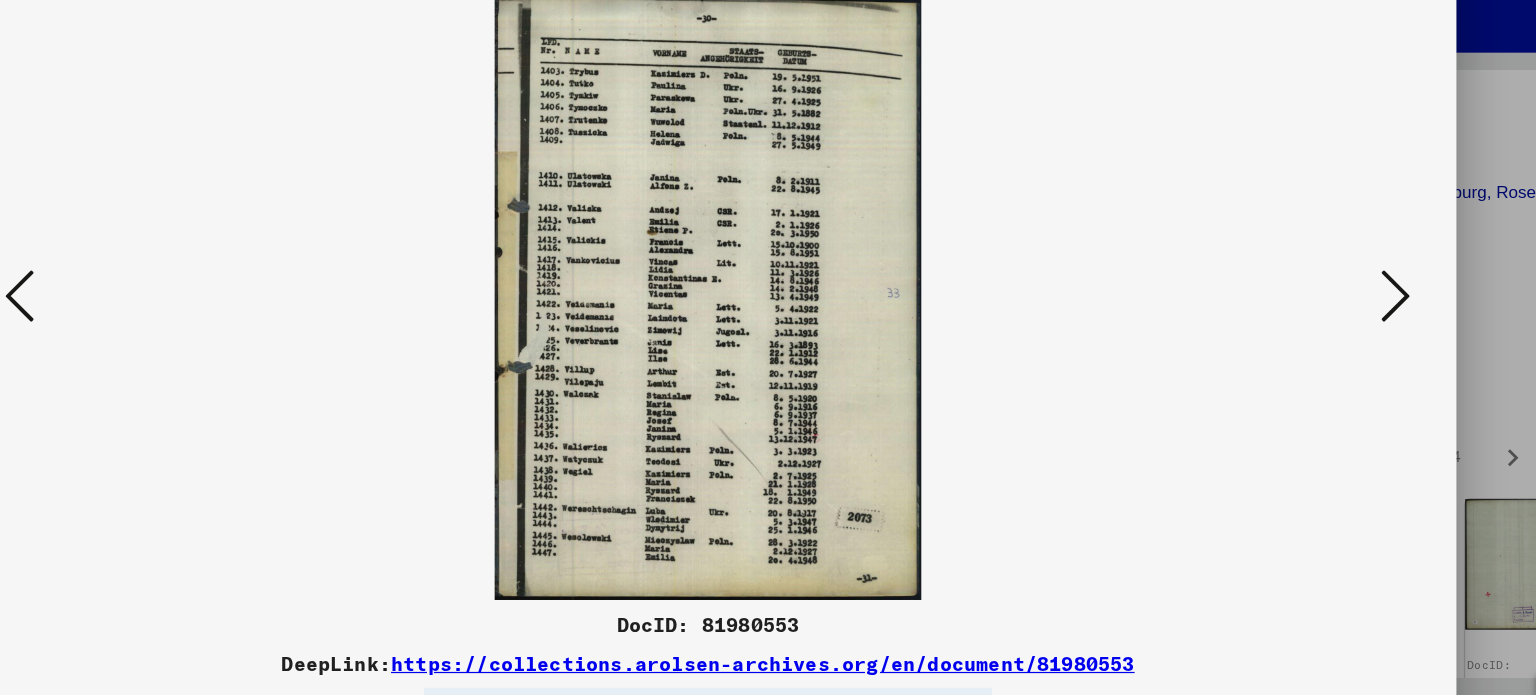 click at bounding box center (1332, 297) 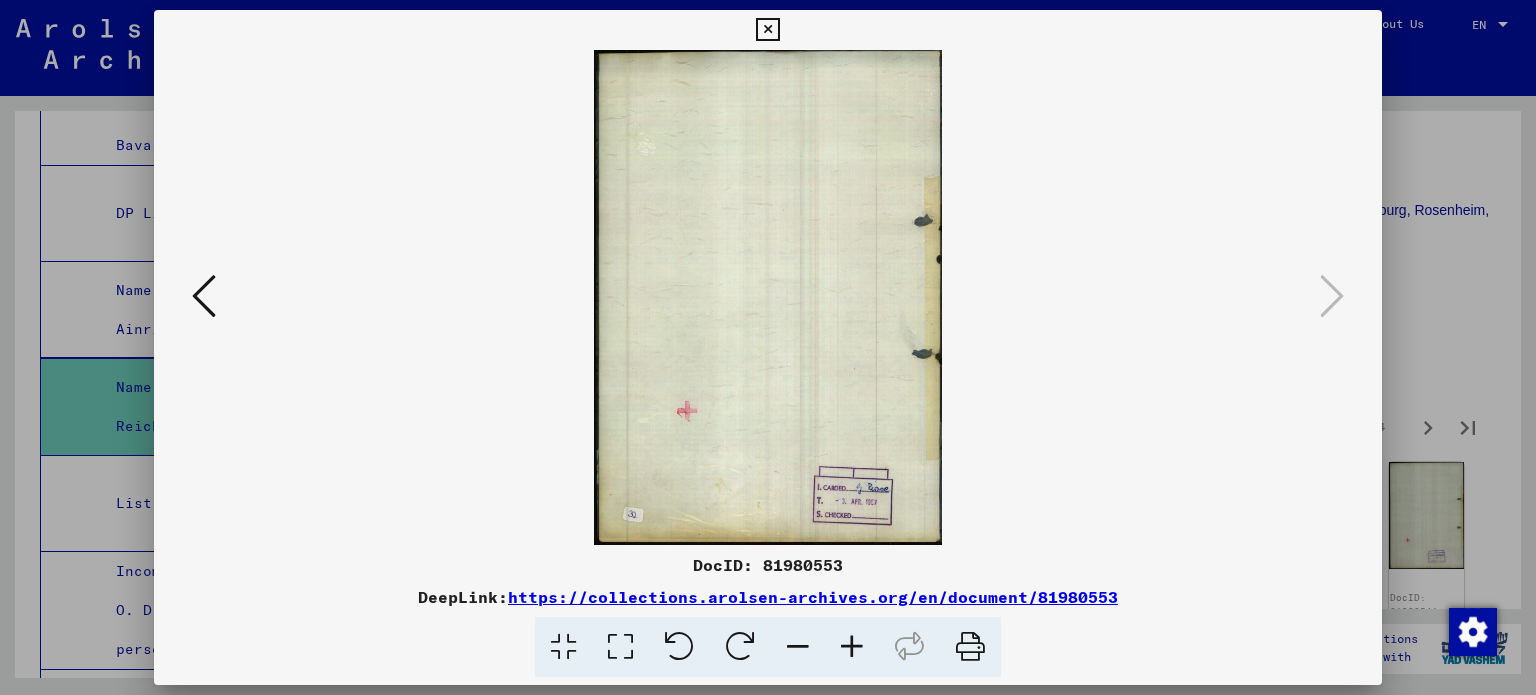 click at bounding box center [768, 347] 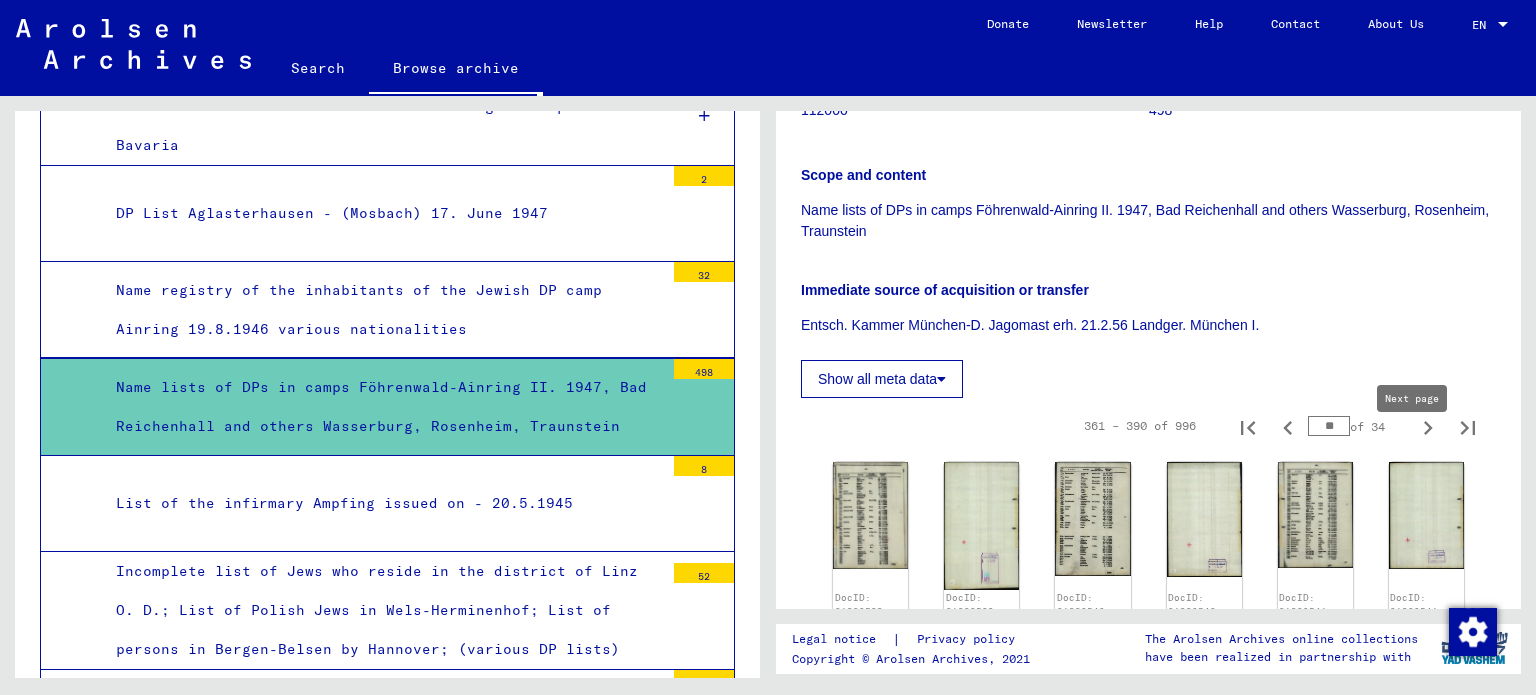 click 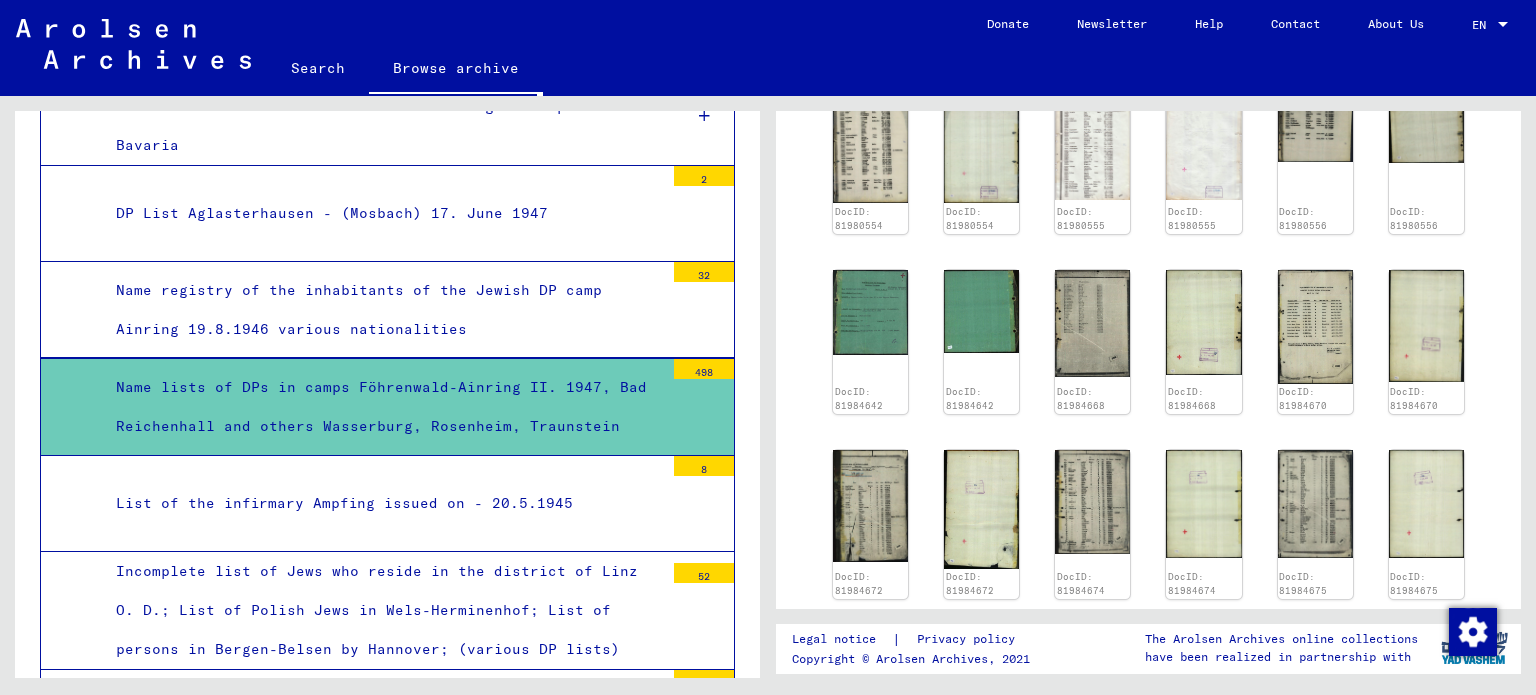 scroll, scrollTop: 623, scrollLeft: 0, axis: vertical 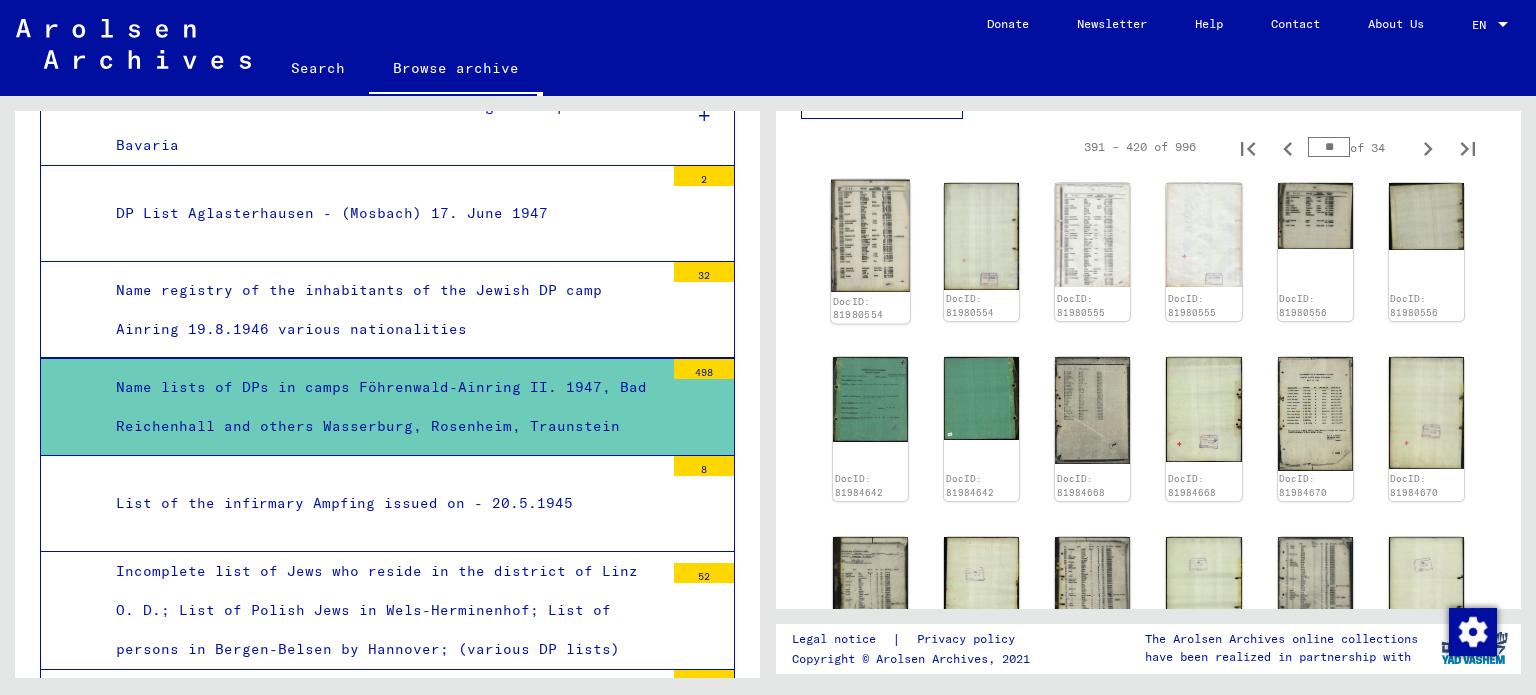 click 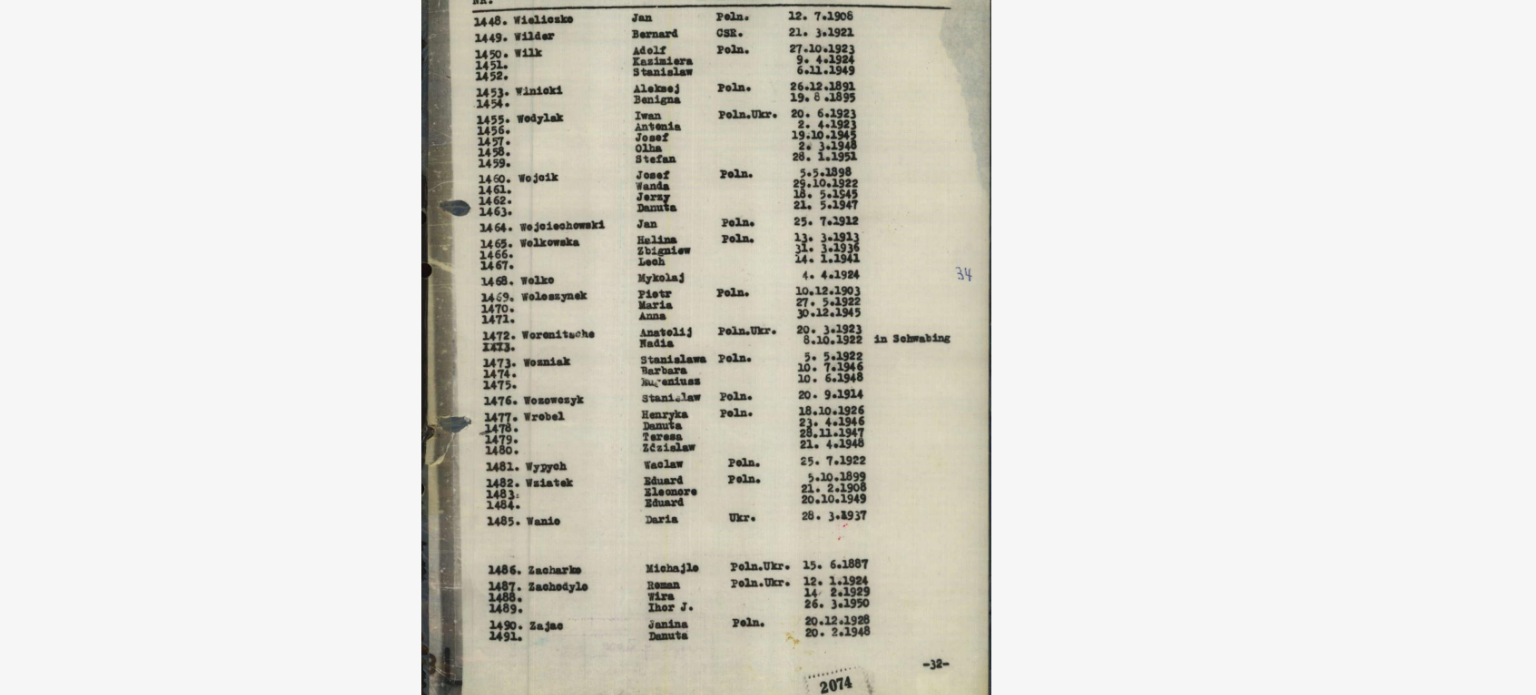 click at bounding box center [768, 297] 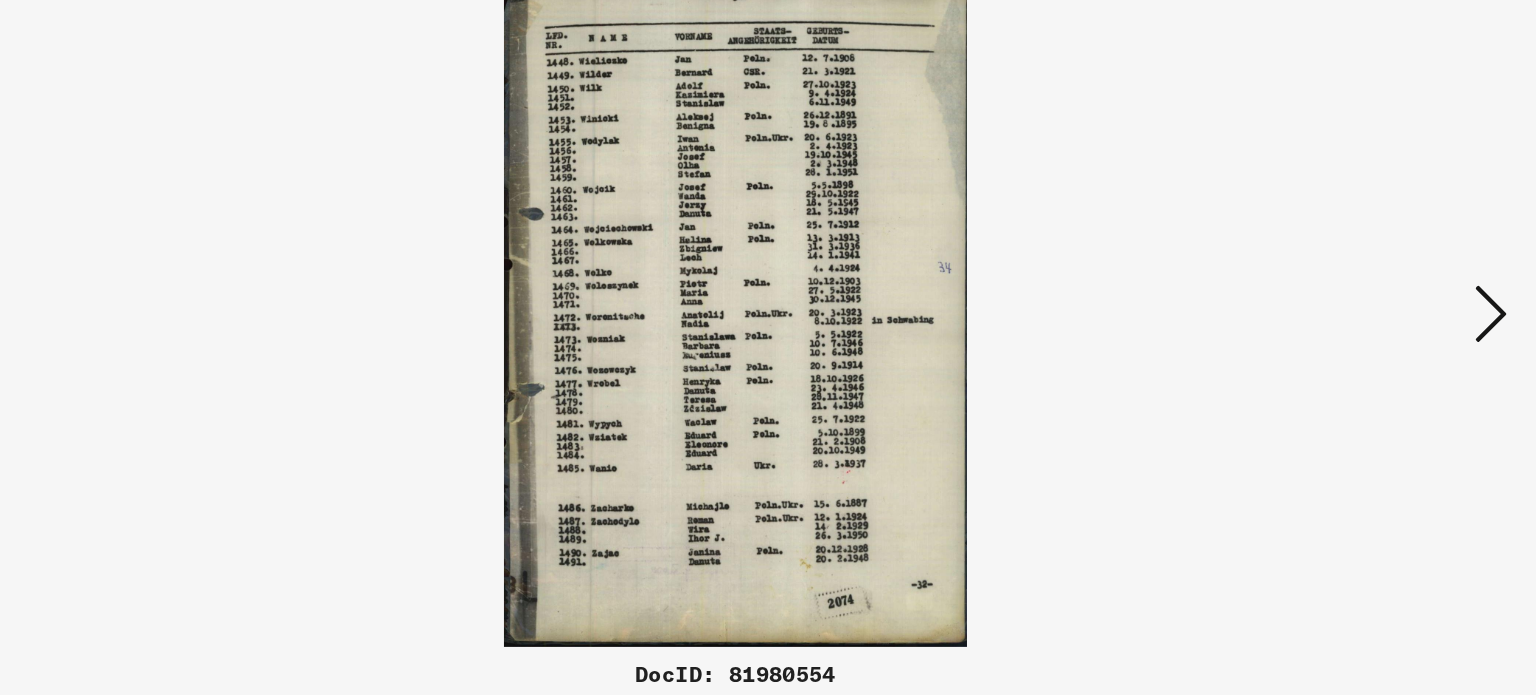 click at bounding box center [1332, 296] 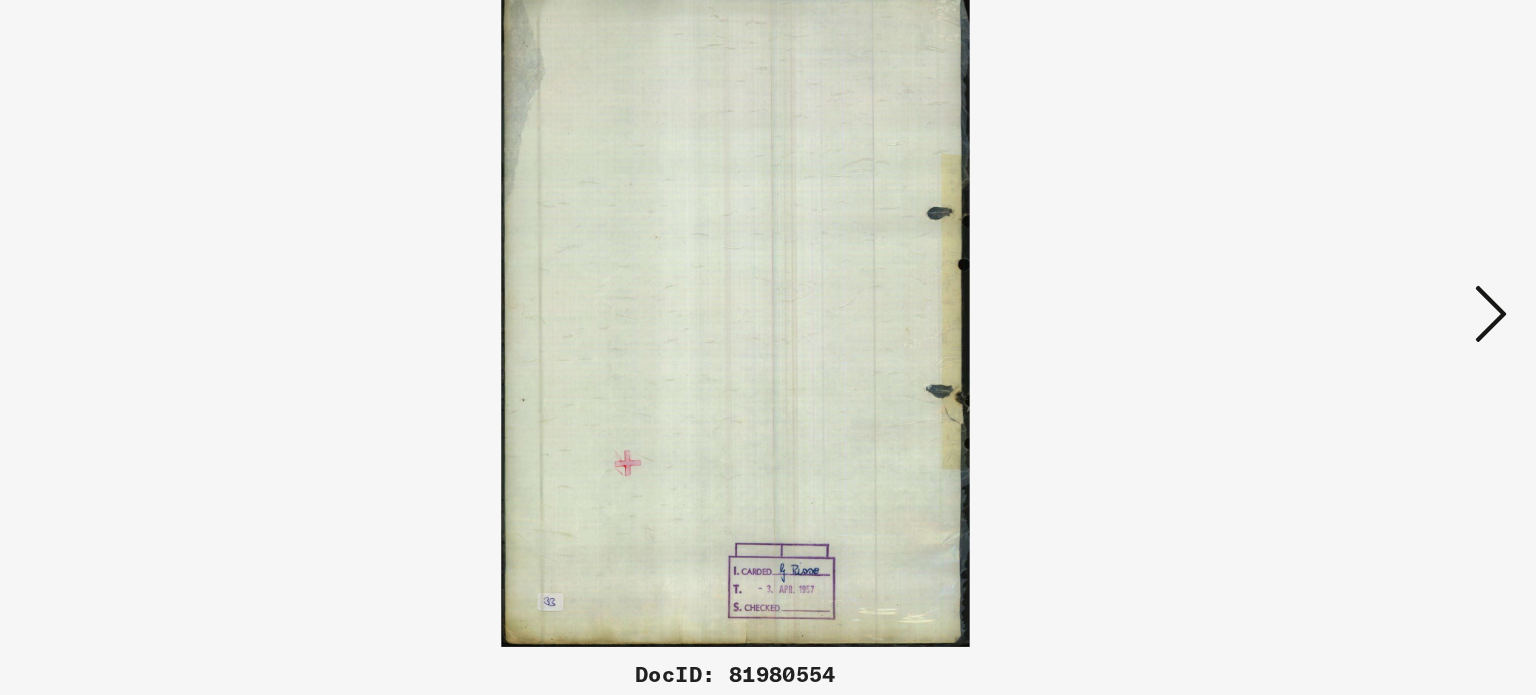 click at bounding box center [1332, 296] 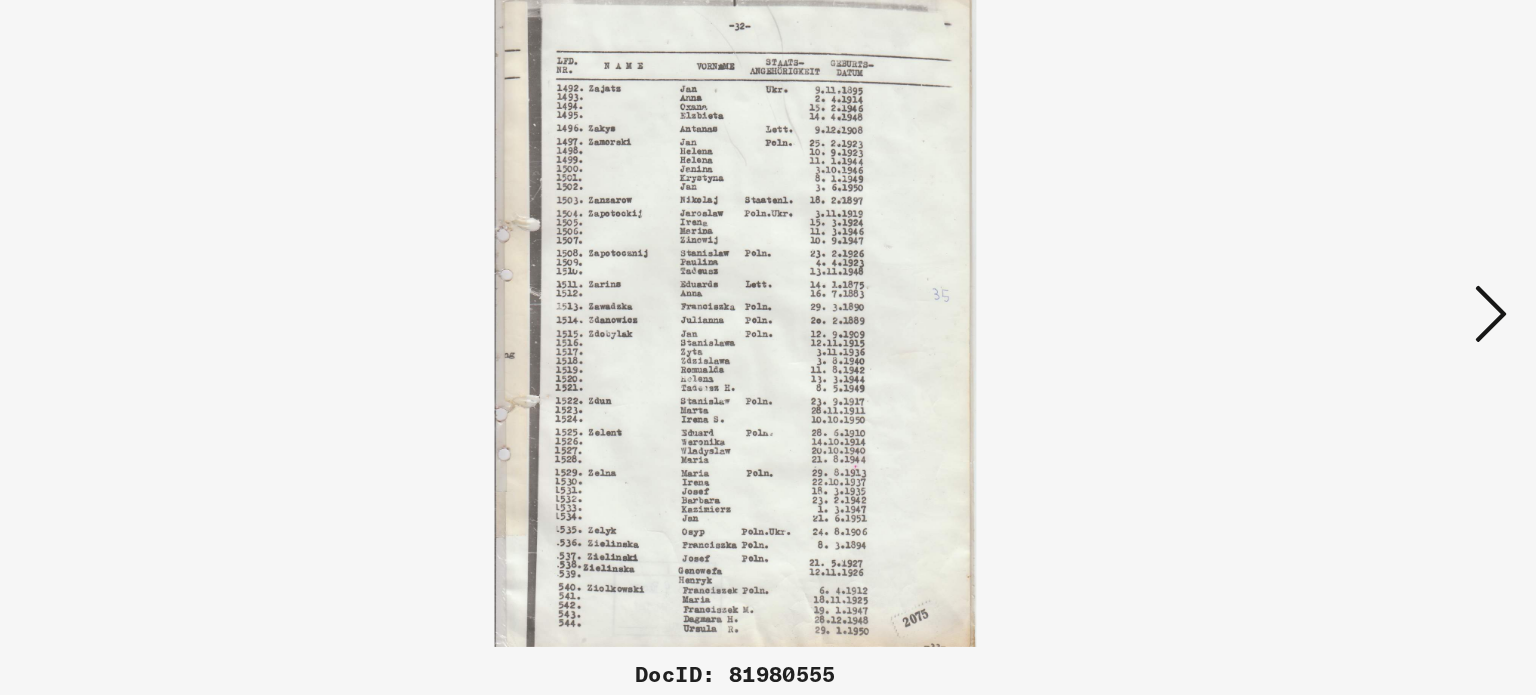 click at bounding box center [1332, 296] 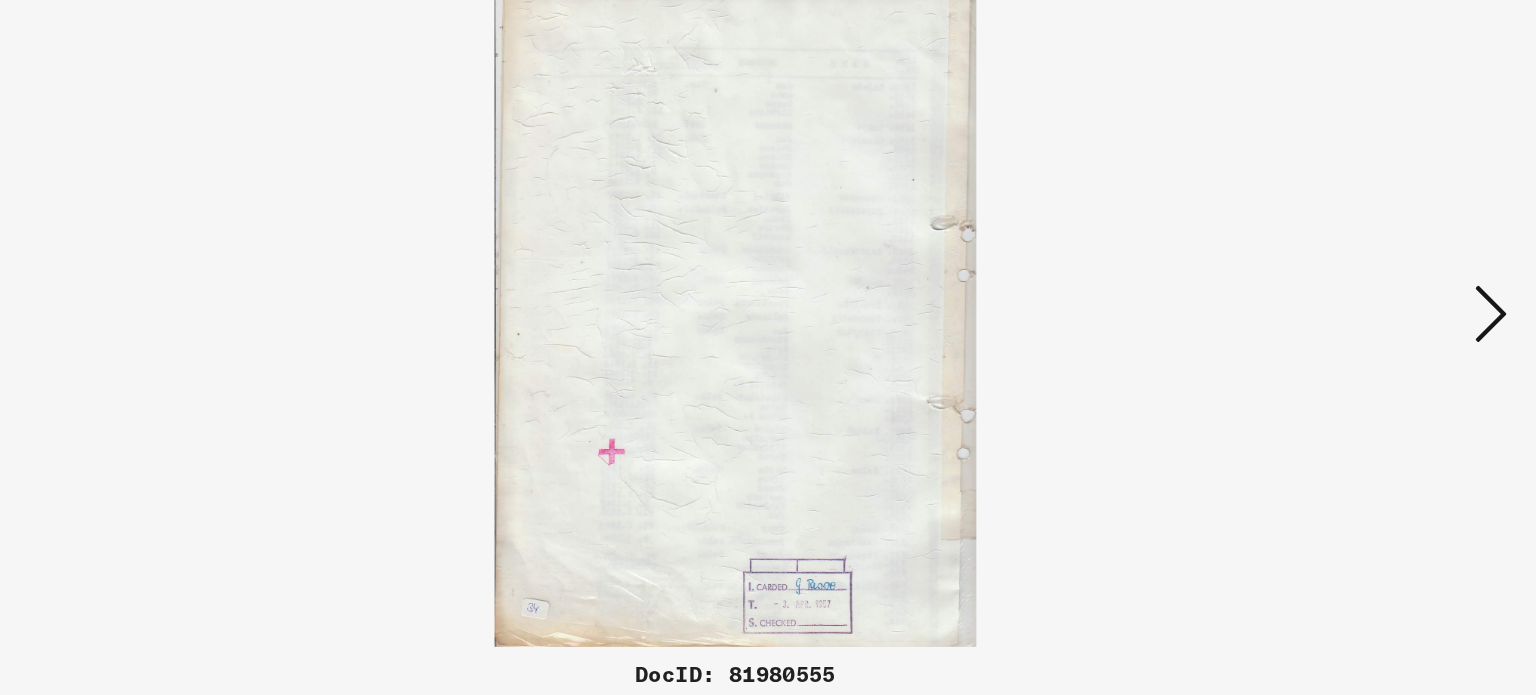 click at bounding box center [1332, 296] 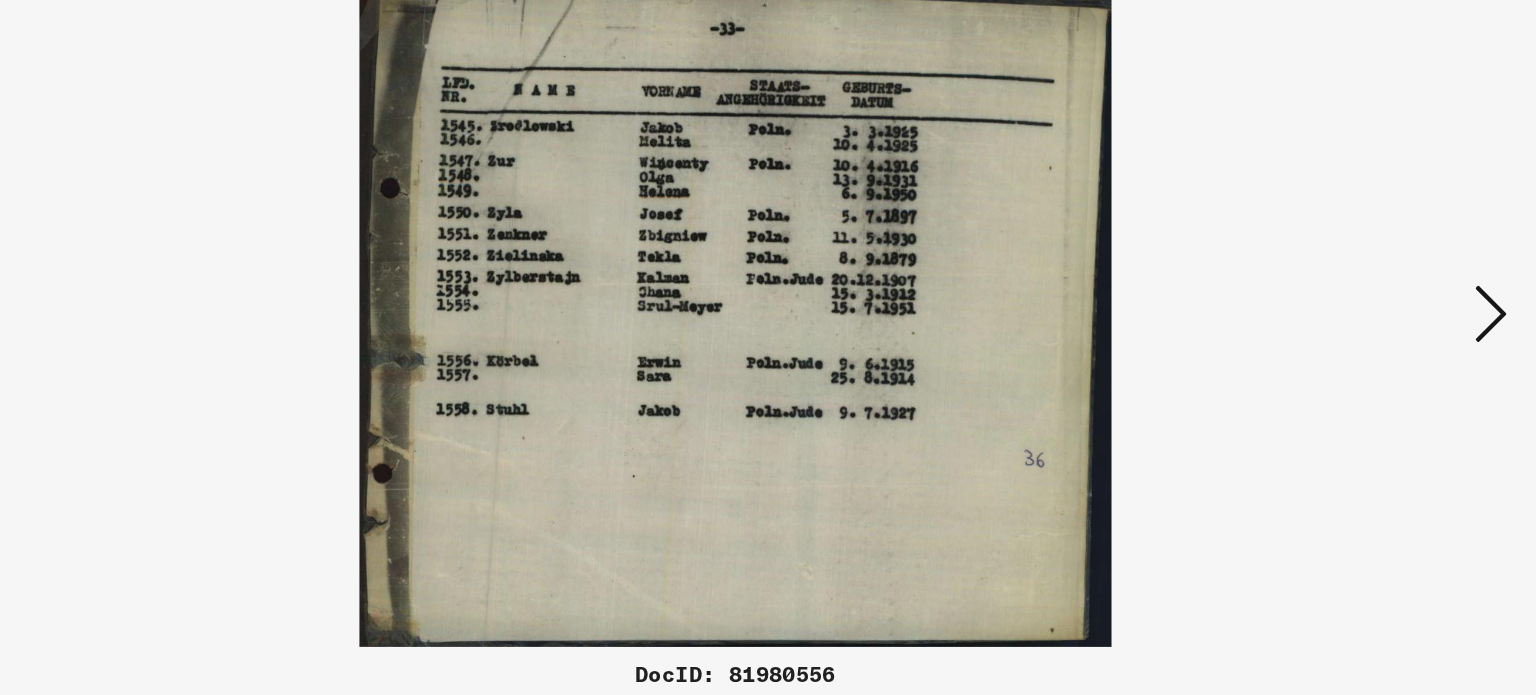 click at bounding box center [1332, 296] 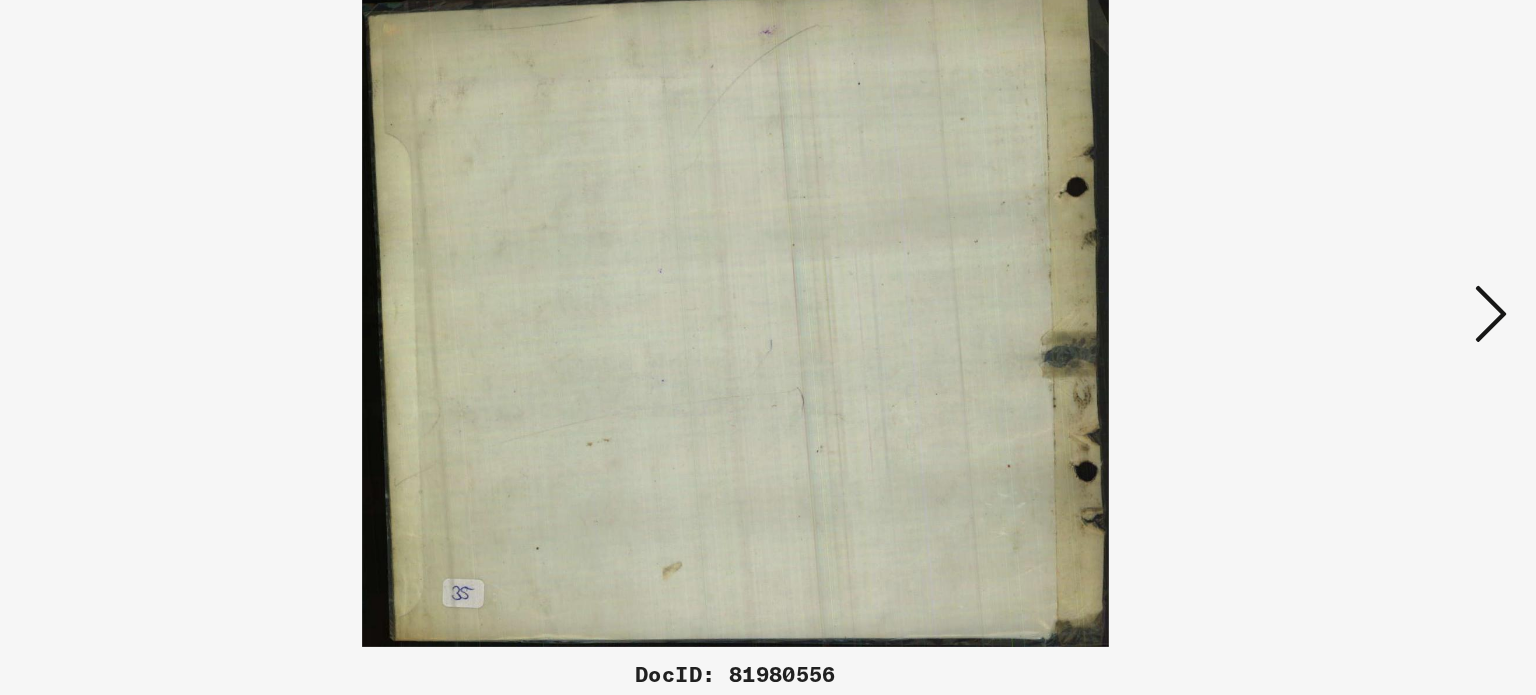 click at bounding box center (1332, 296) 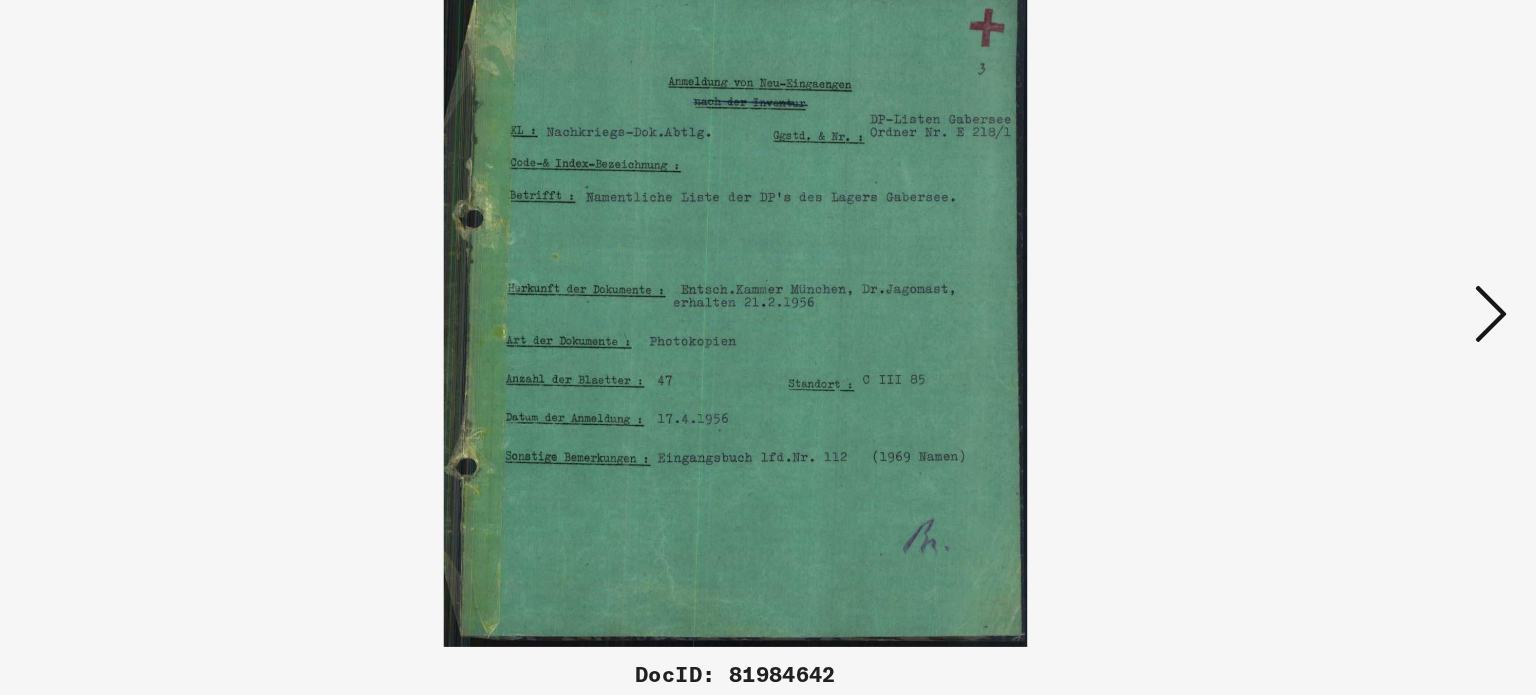 click at bounding box center (1332, 296) 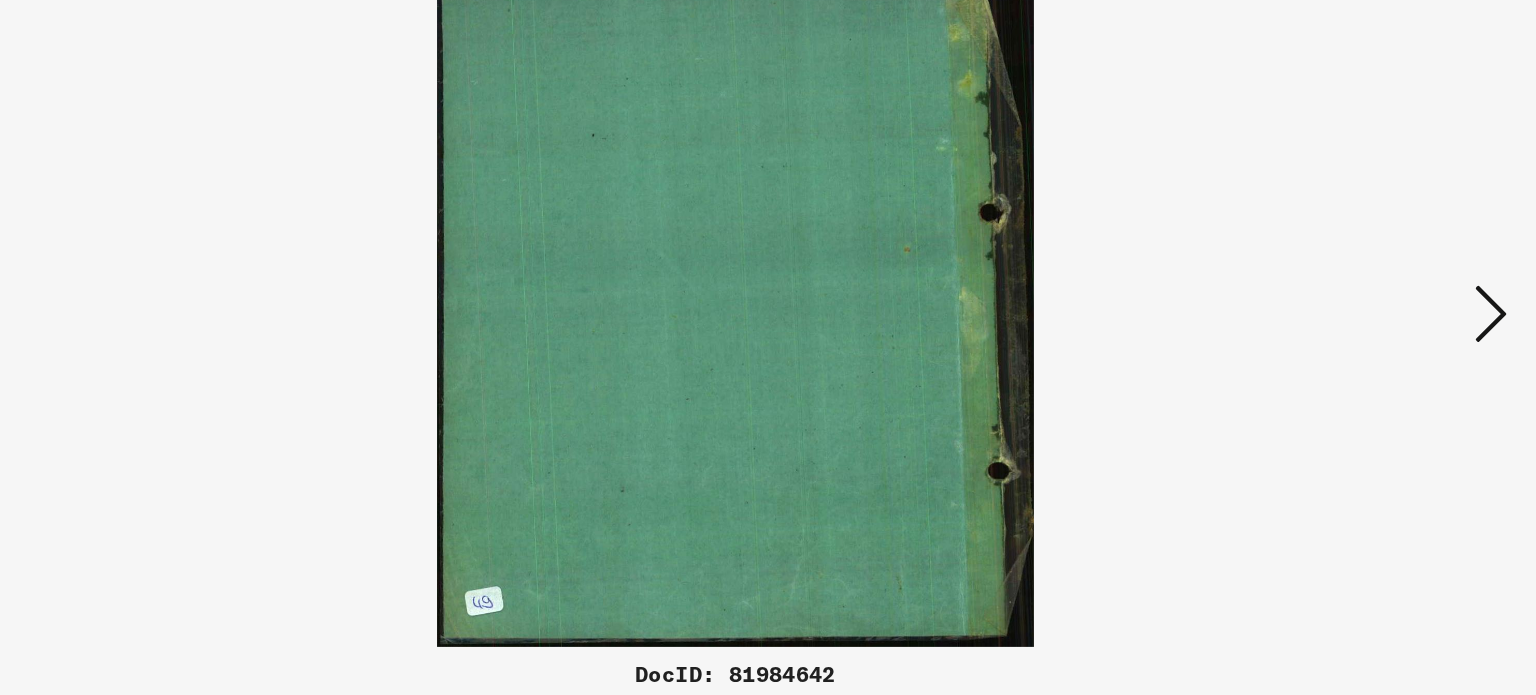 click at bounding box center [1332, 296] 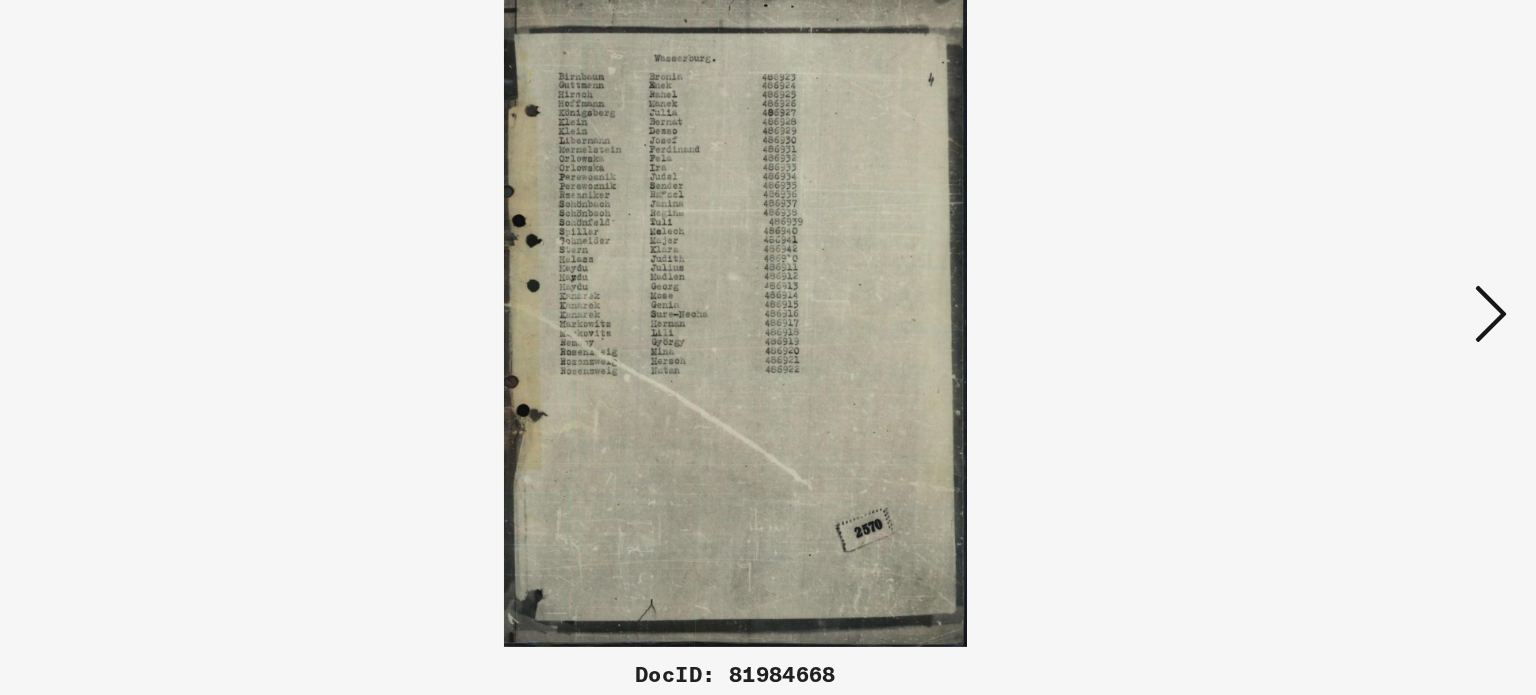 click at bounding box center (1332, 296) 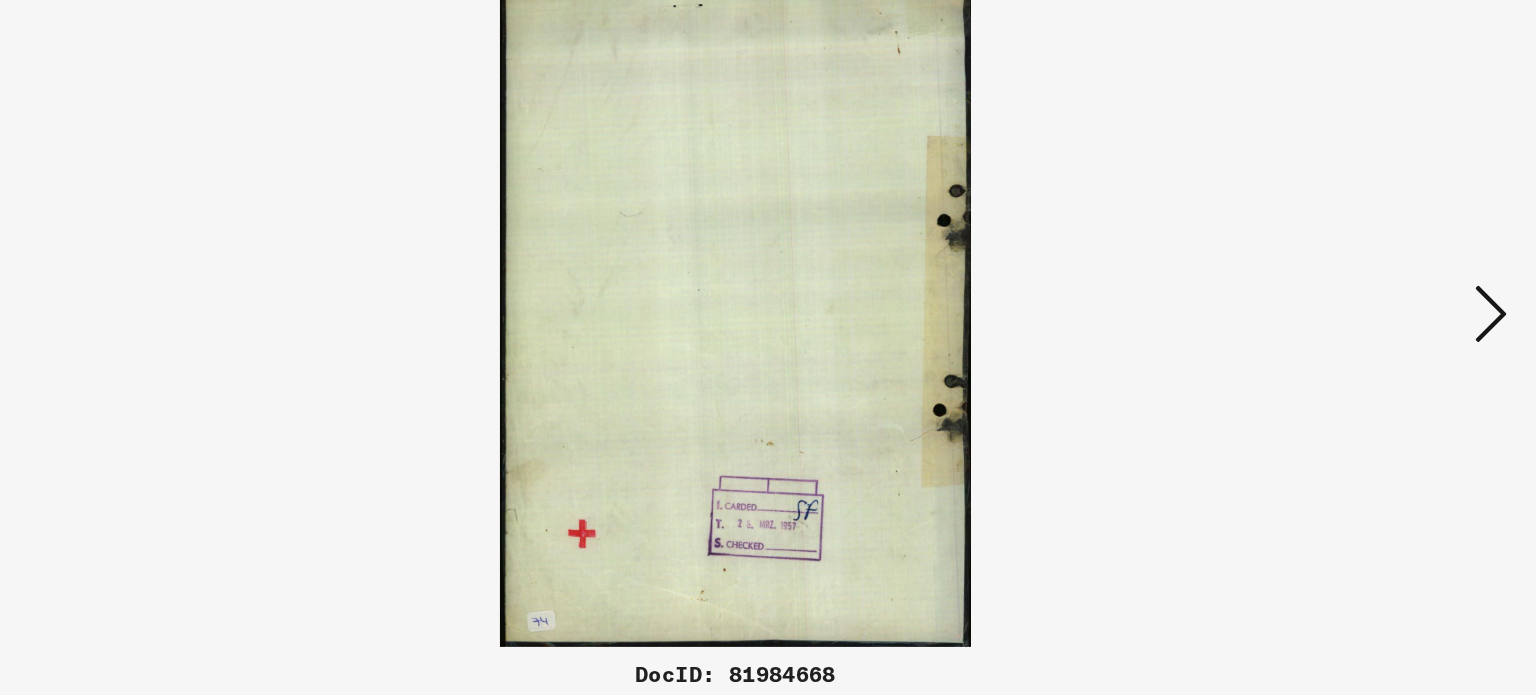 click at bounding box center [1332, 296] 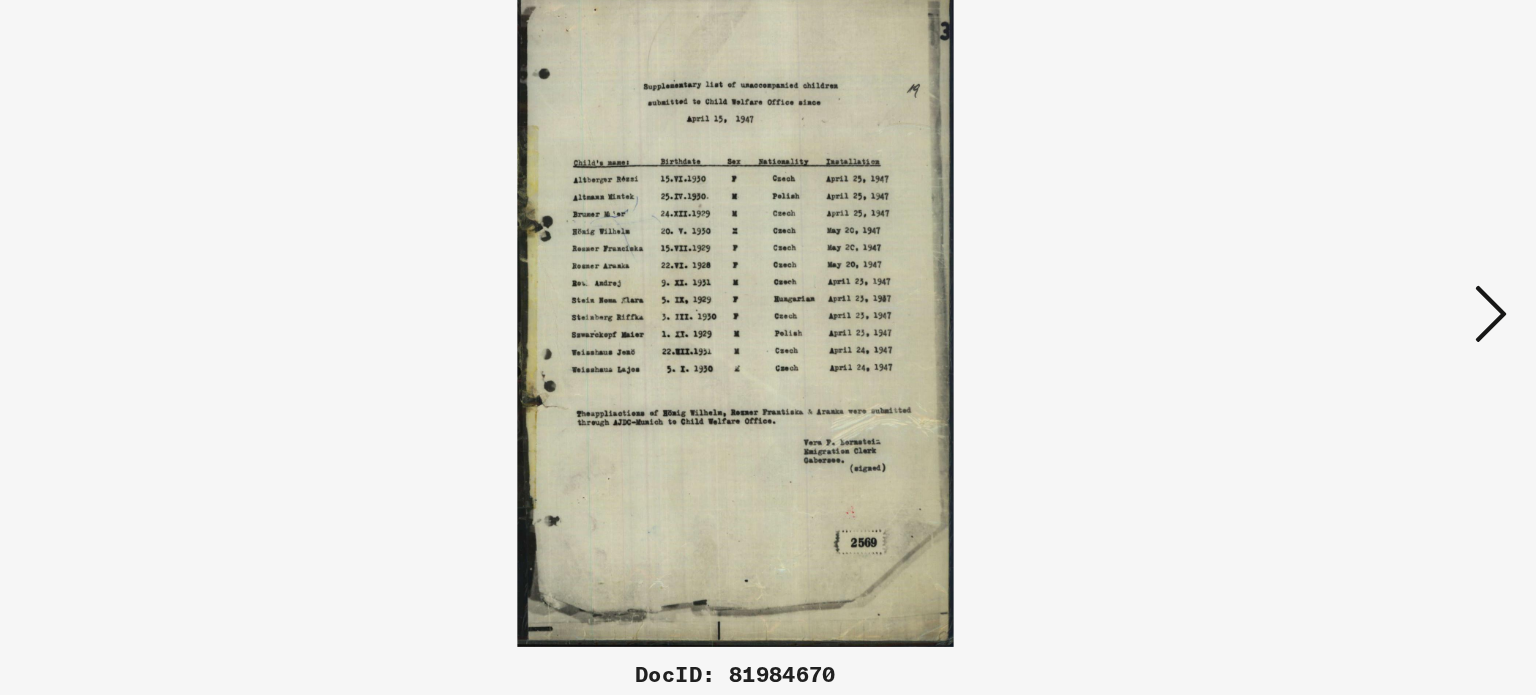 click at bounding box center [1332, 296] 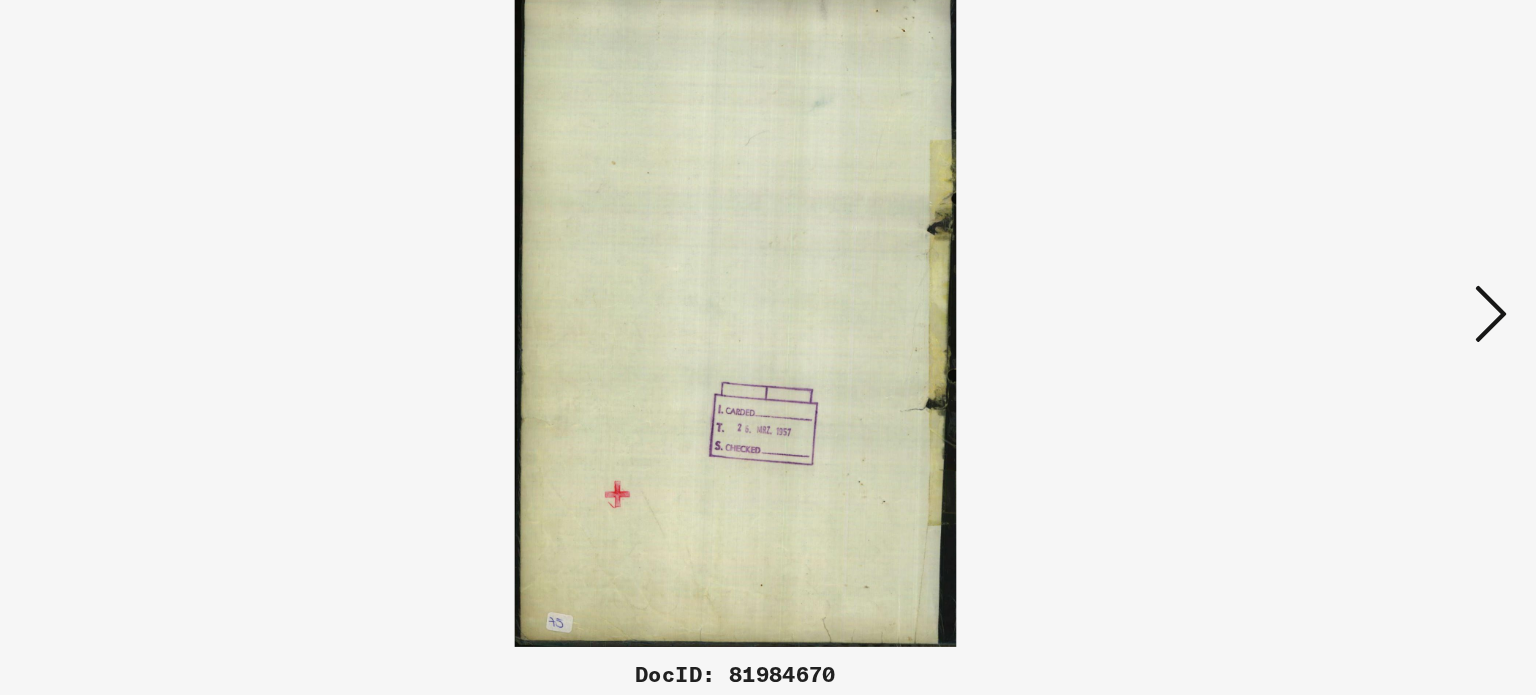 click at bounding box center [1332, 296] 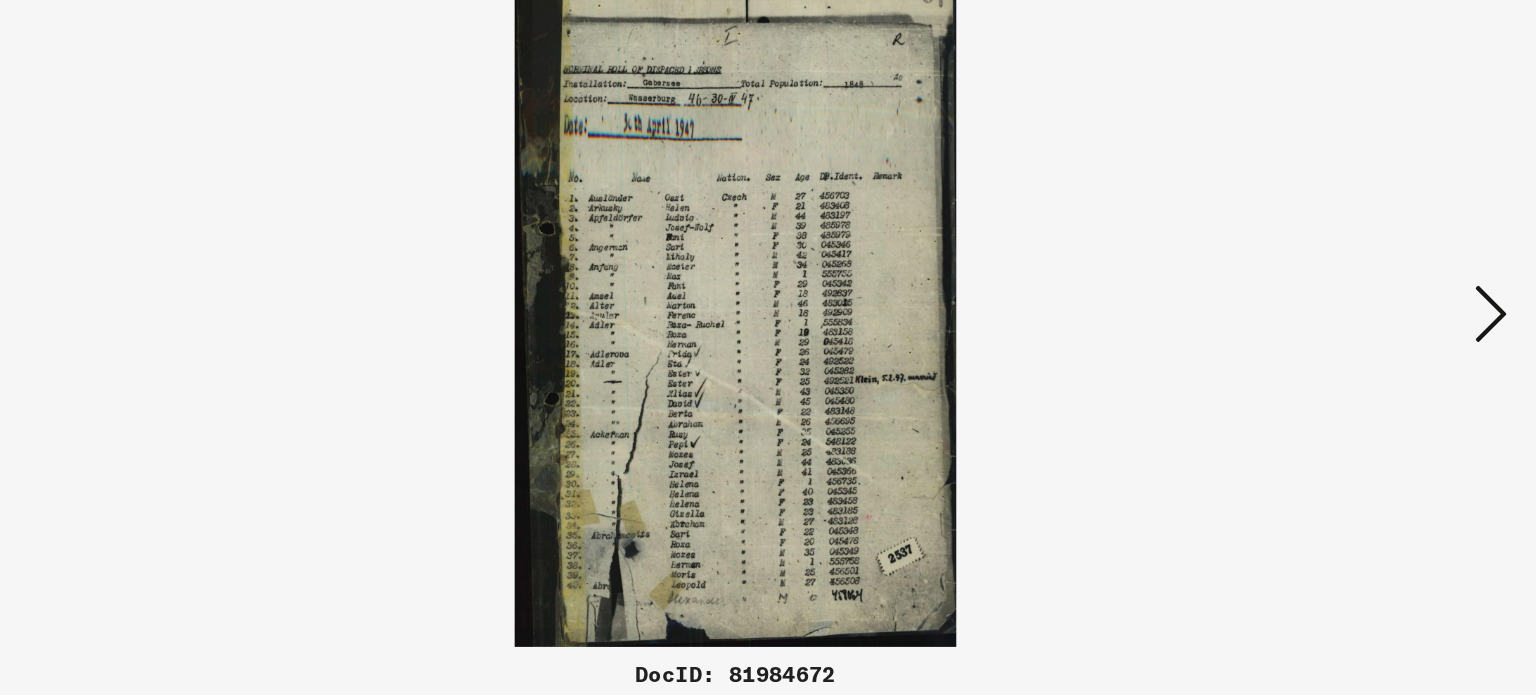 click at bounding box center (1332, 296) 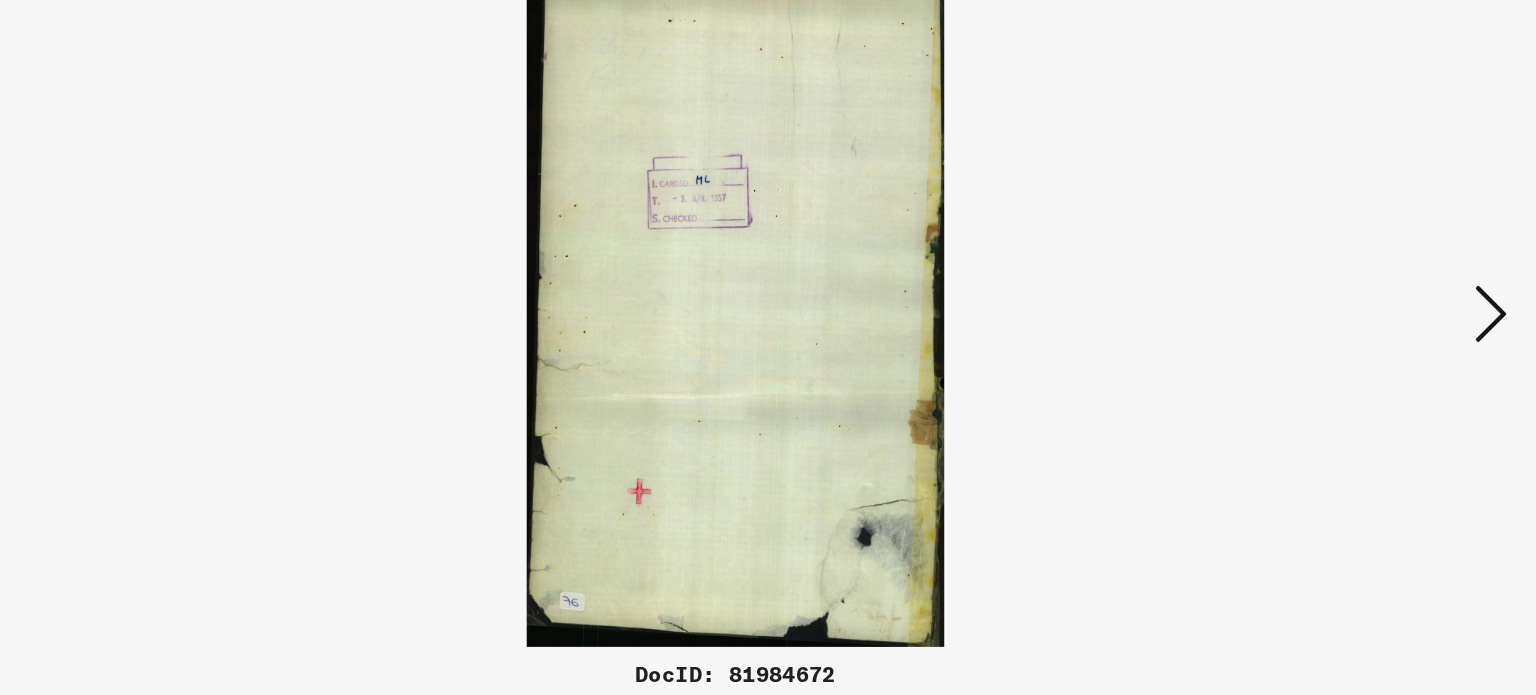 click at bounding box center (1332, 296) 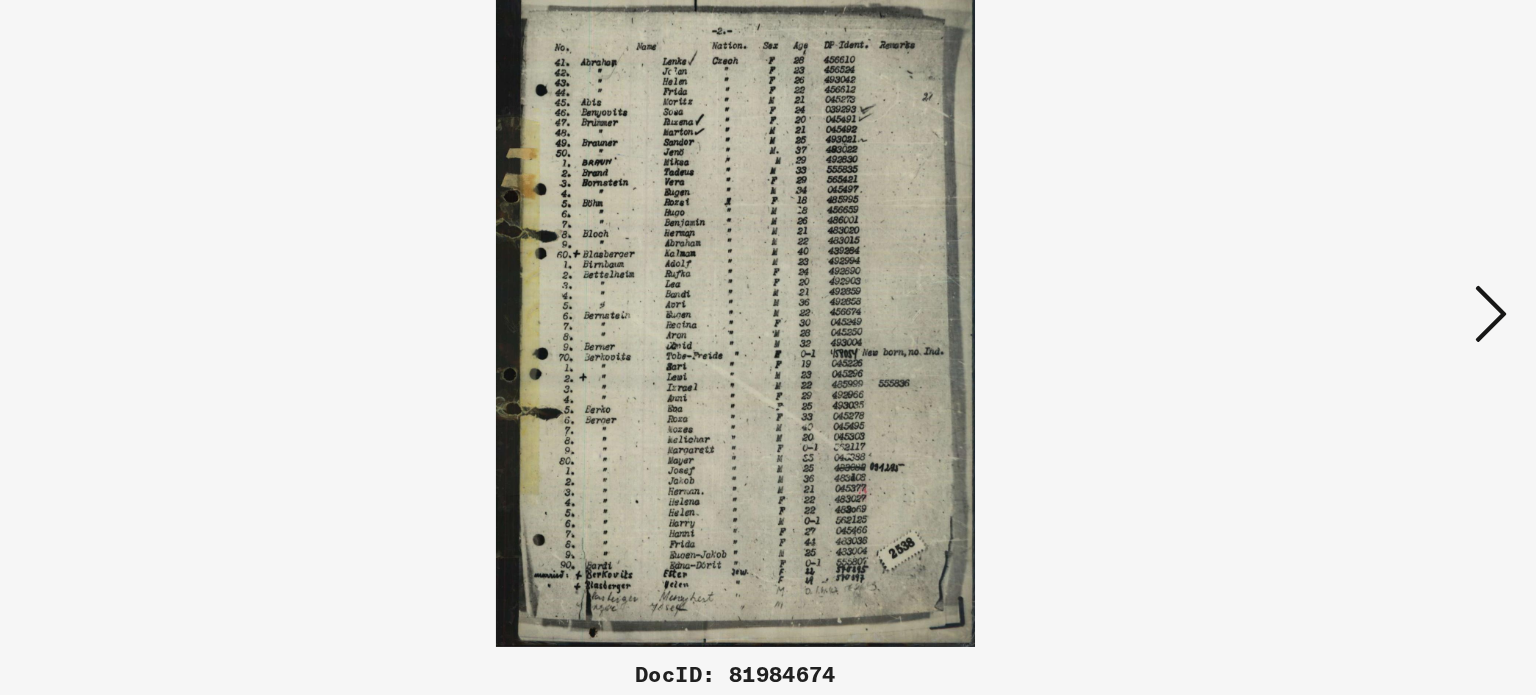 click at bounding box center (1332, 296) 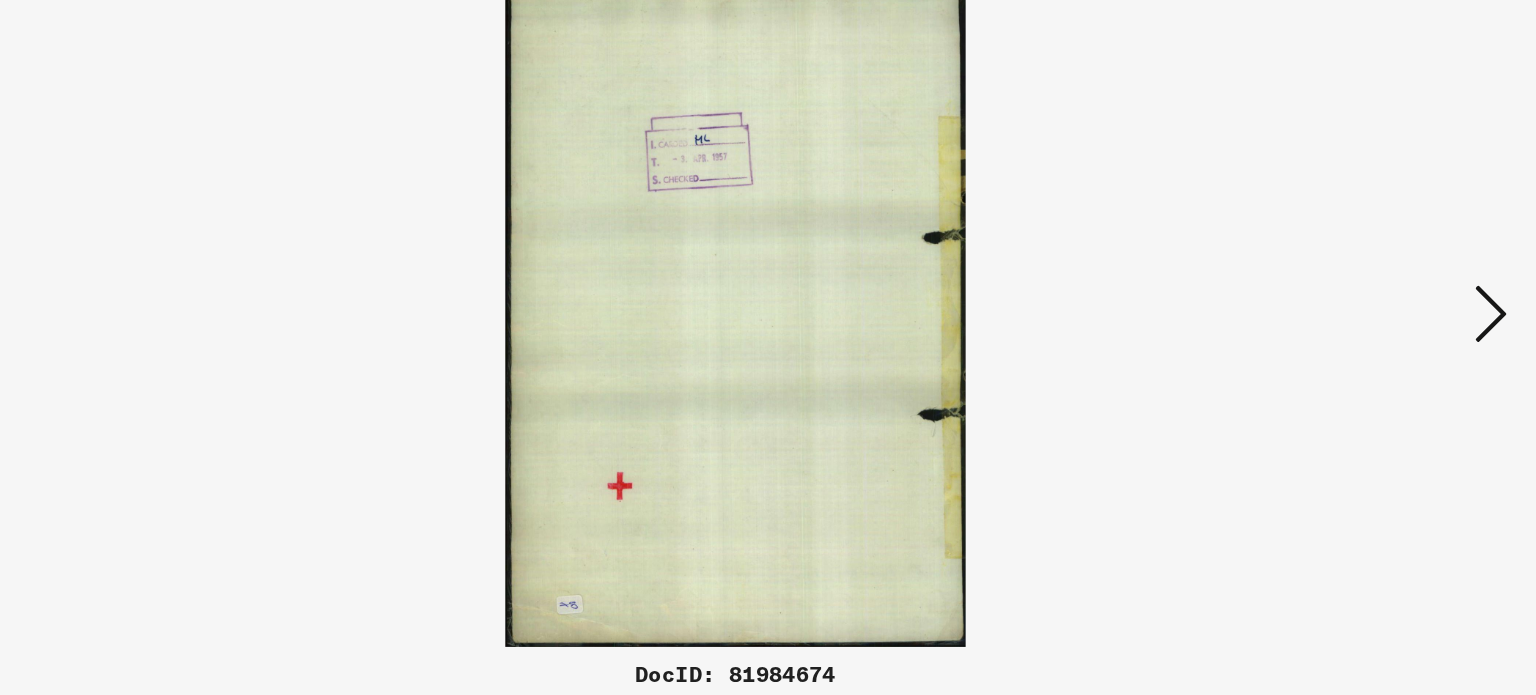 click at bounding box center (1332, 296) 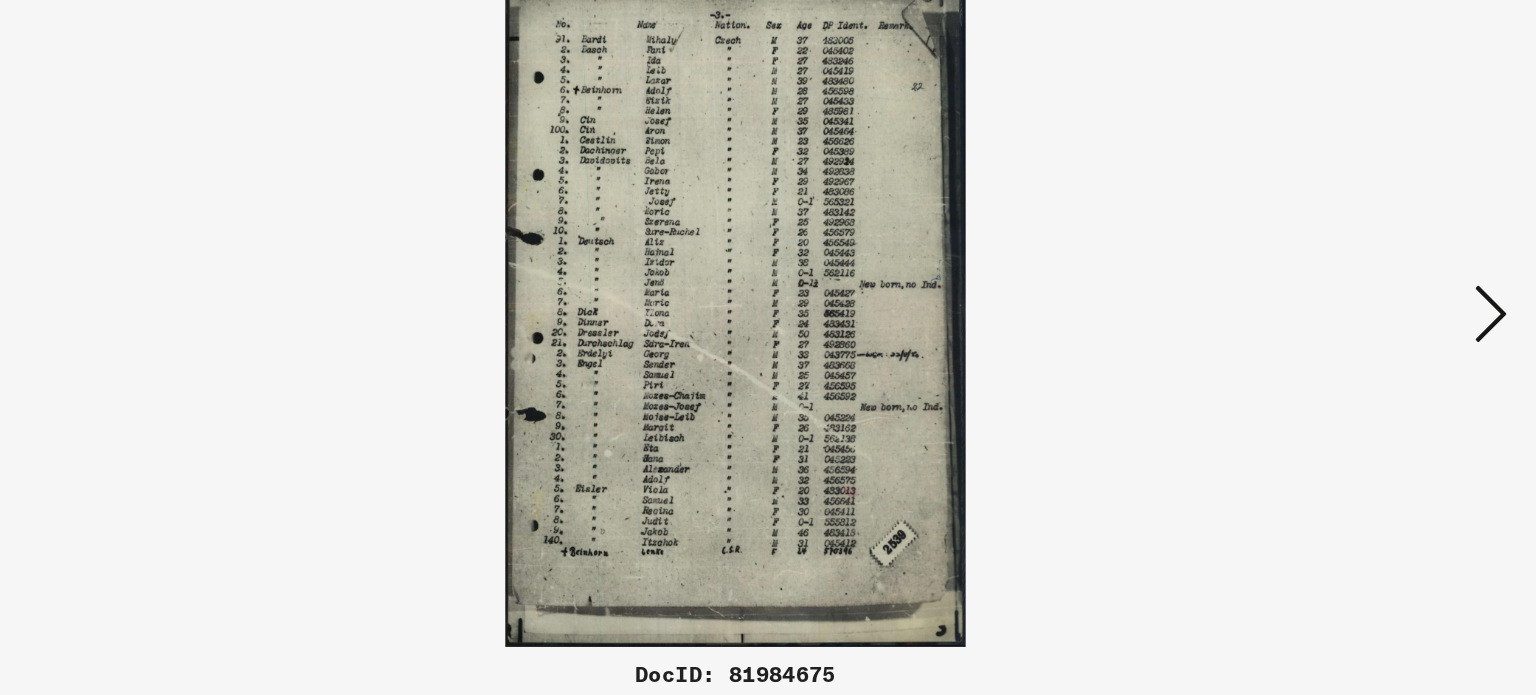 click at bounding box center (1332, 296) 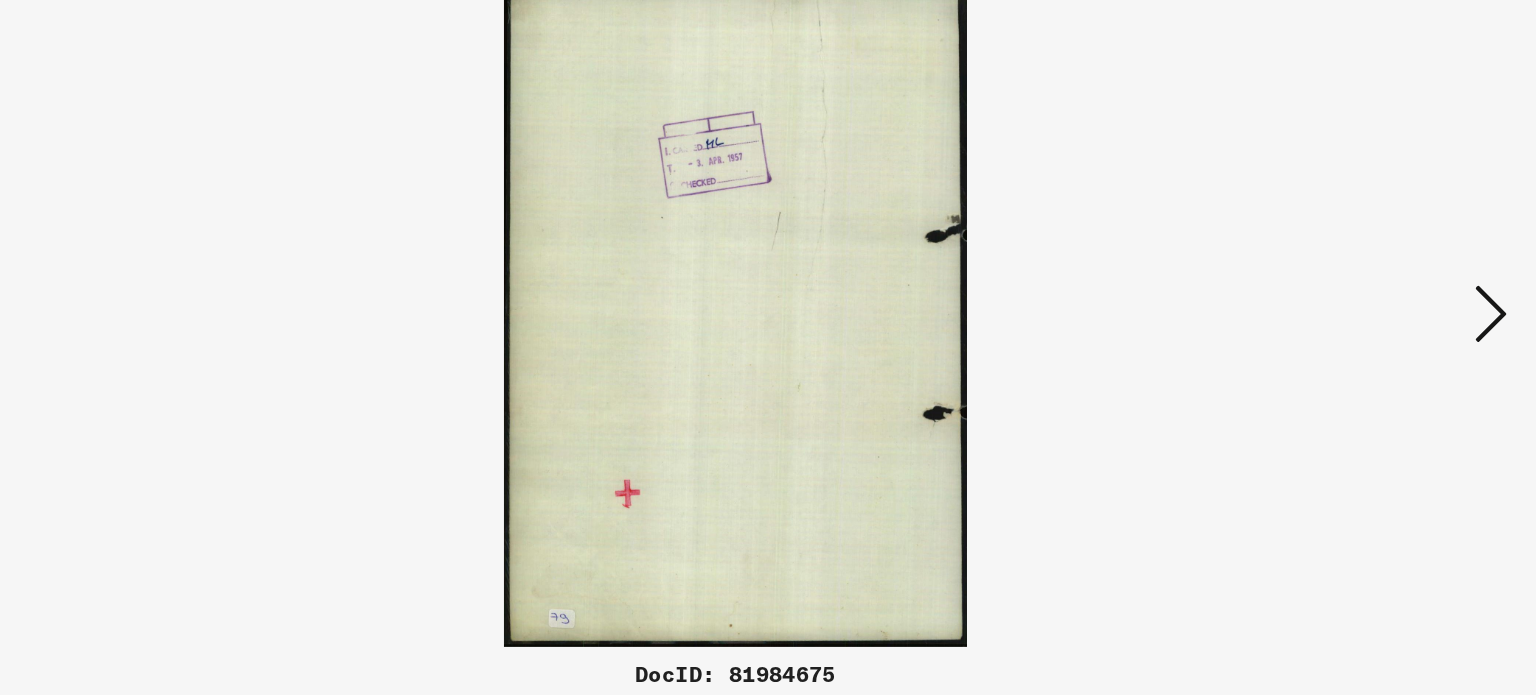 click at bounding box center (1332, 296) 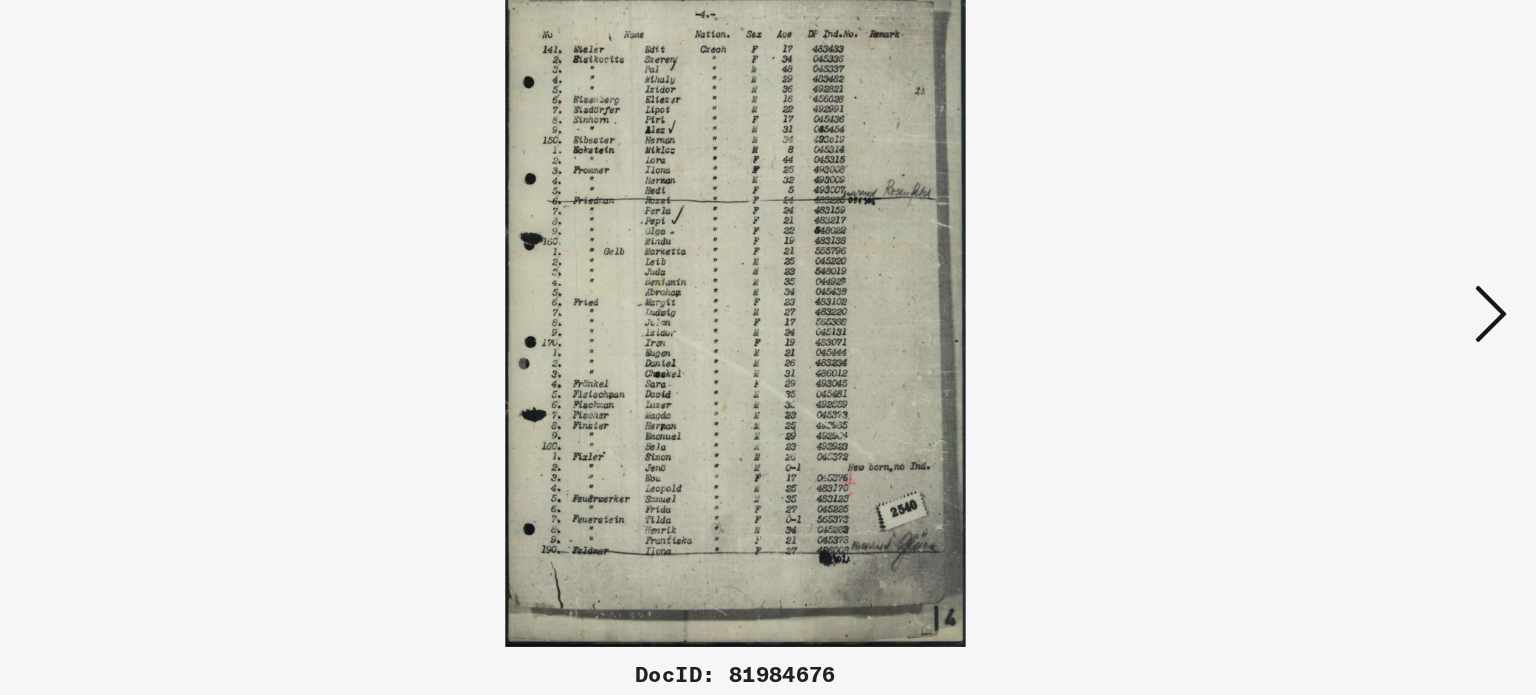 click at bounding box center (1332, 296) 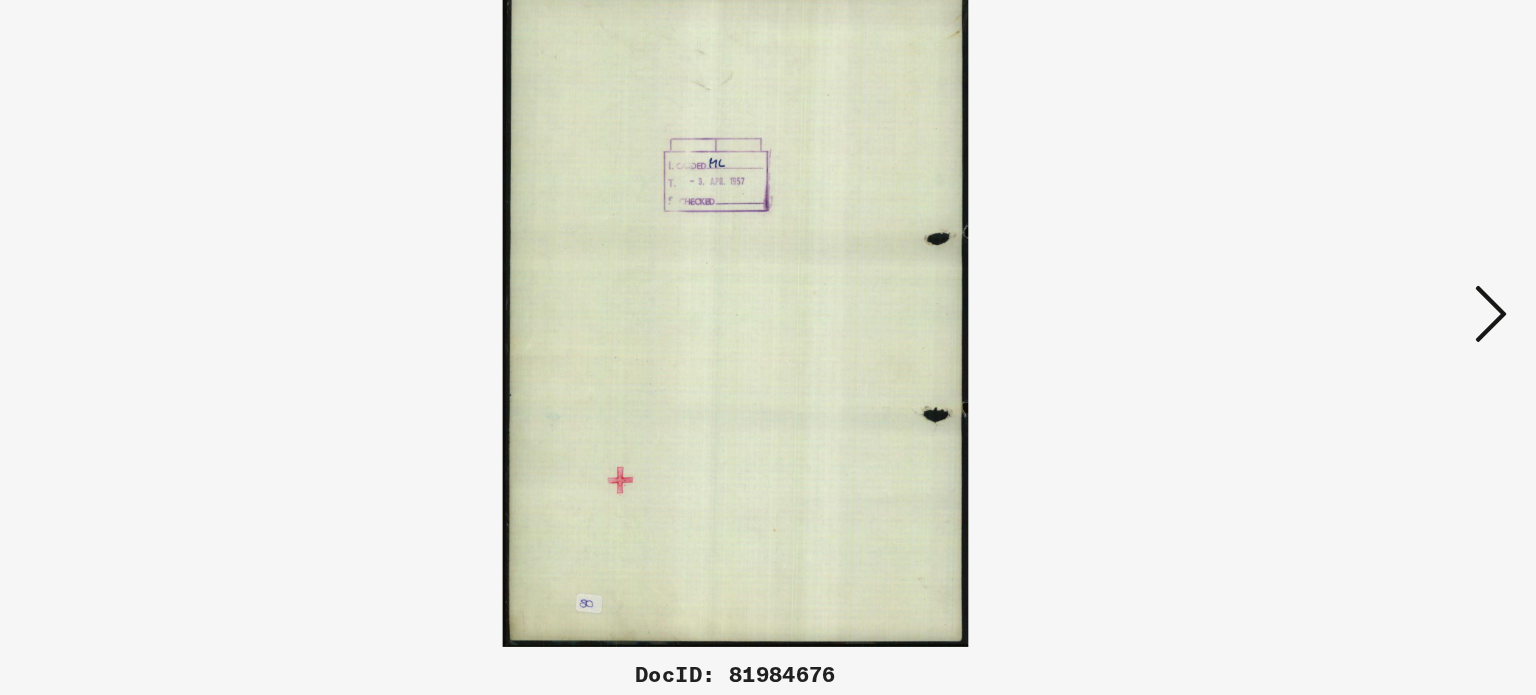 click at bounding box center (1332, 296) 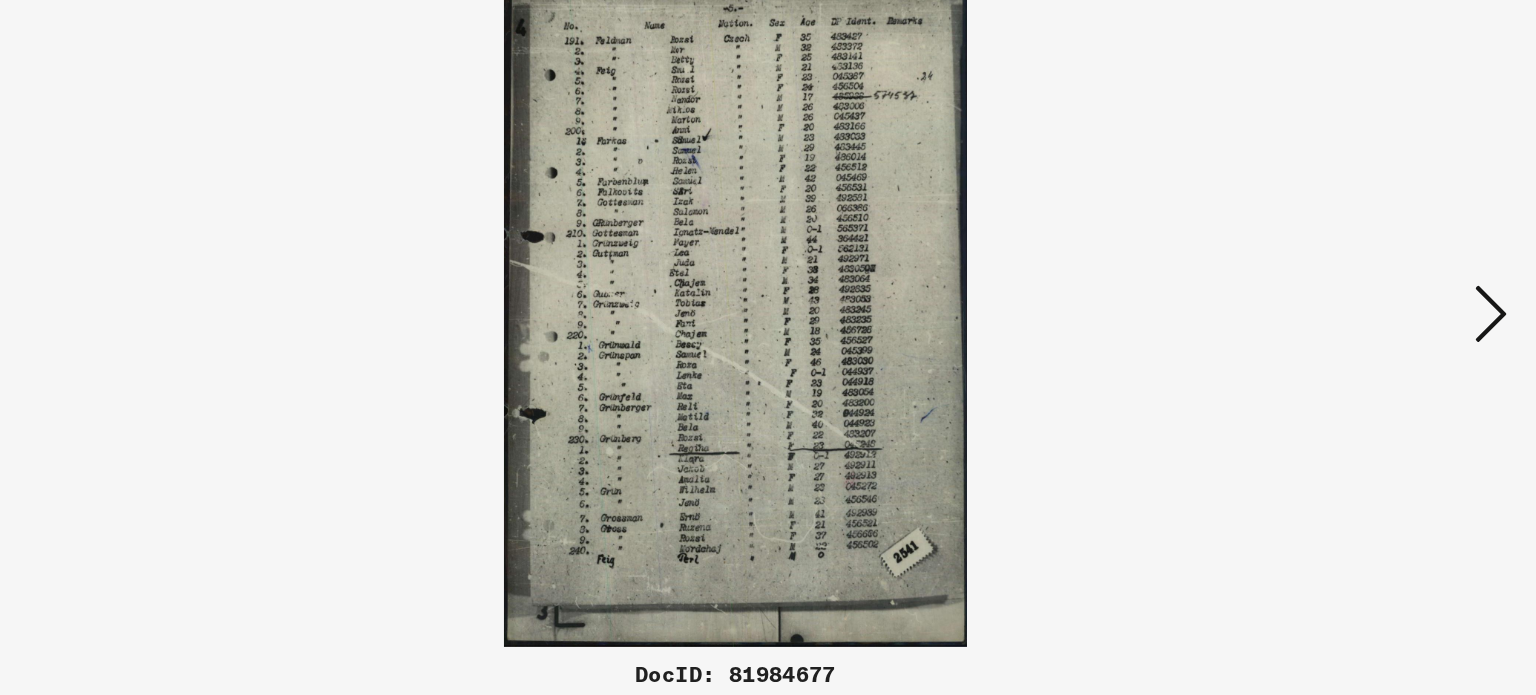 click at bounding box center (1332, 296) 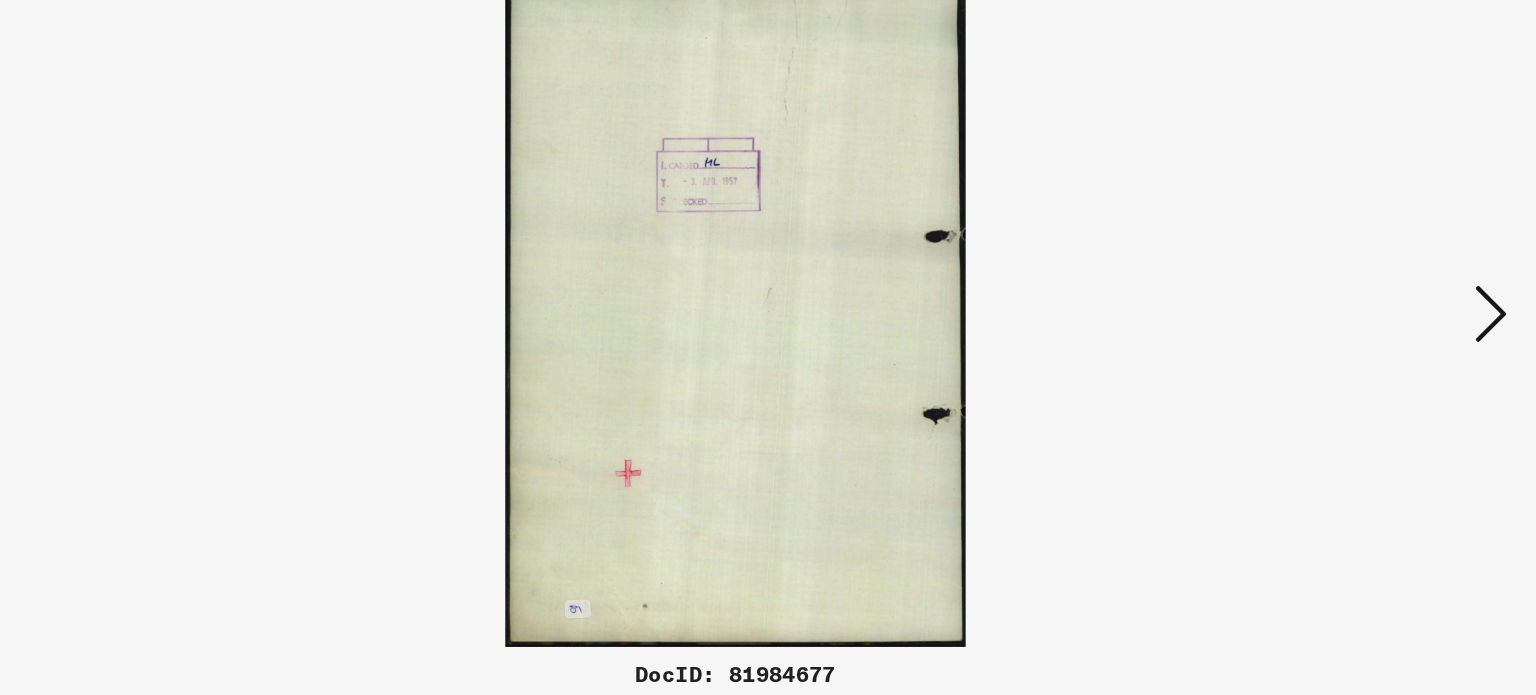 click at bounding box center [1332, 296] 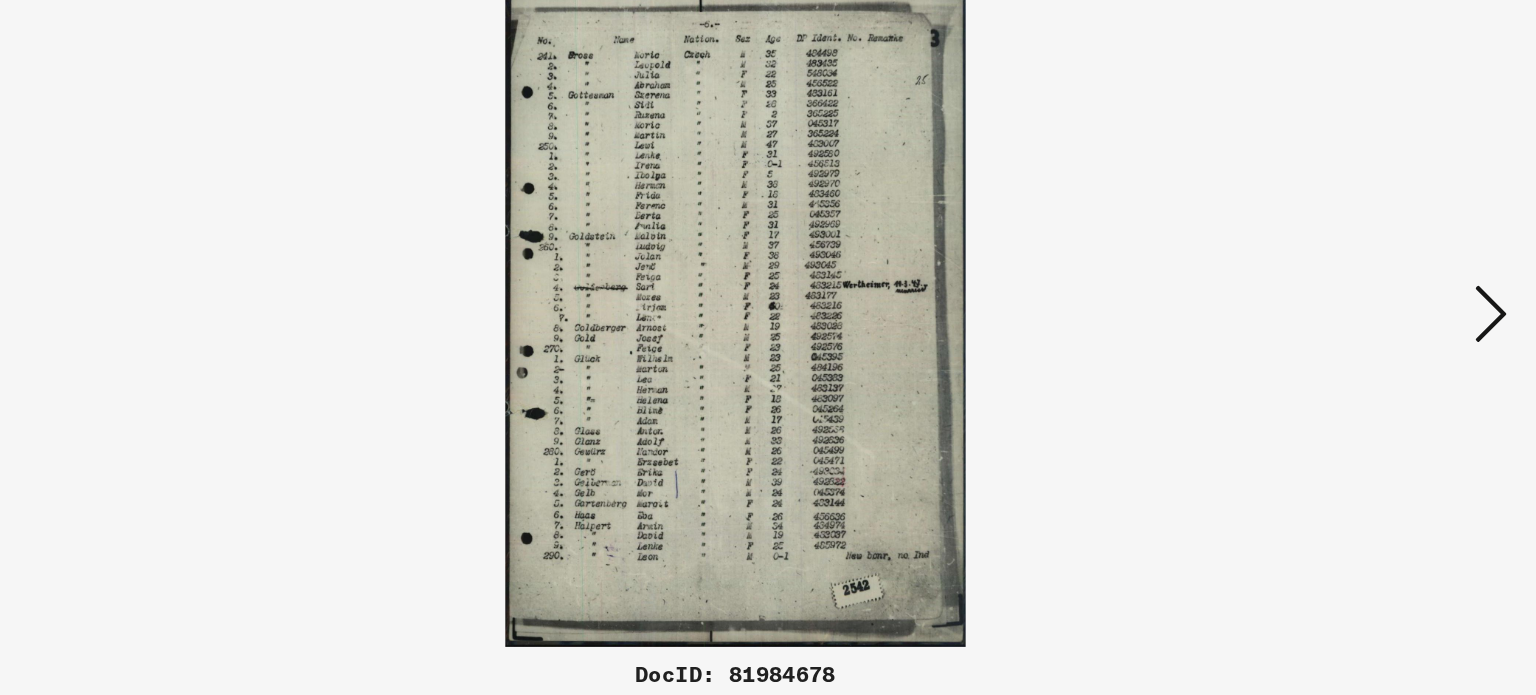 click at bounding box center (1332, 296) 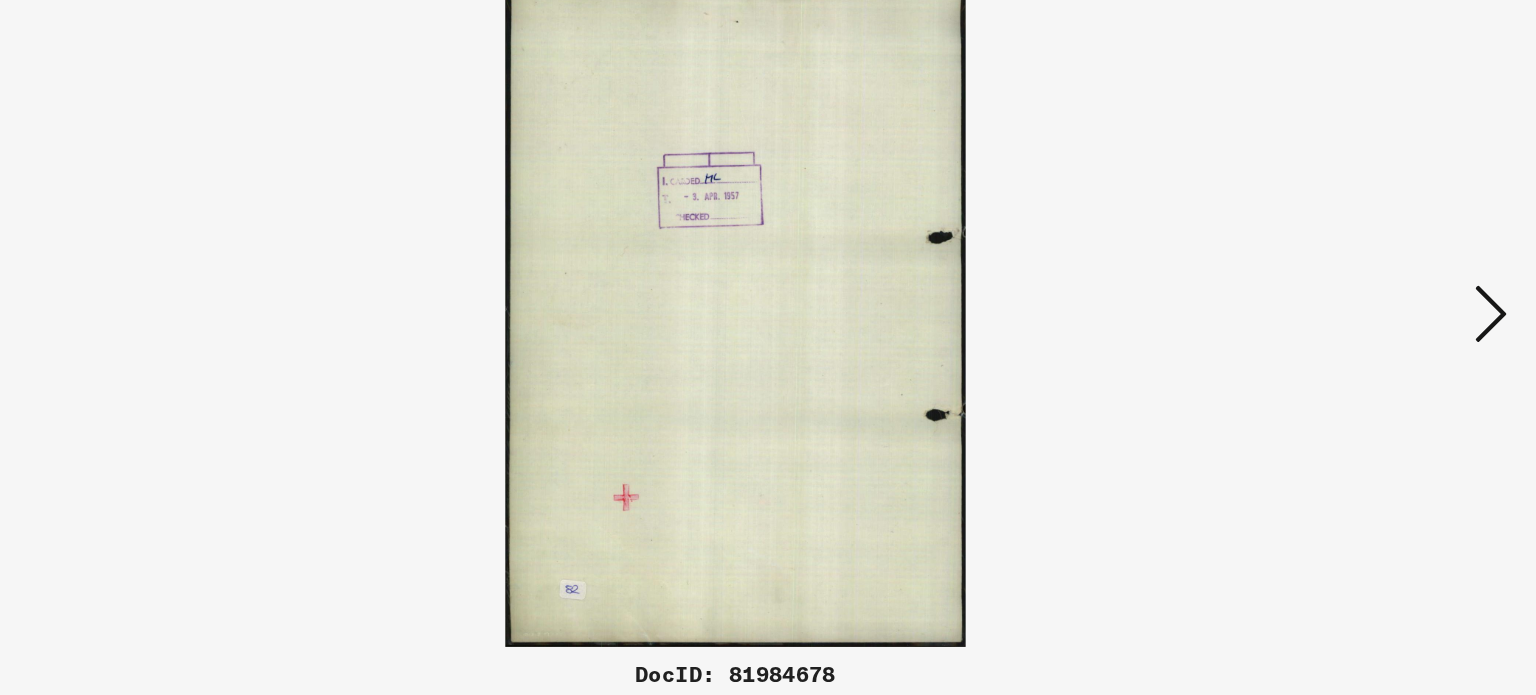 click at bounding box center [1332, 296] 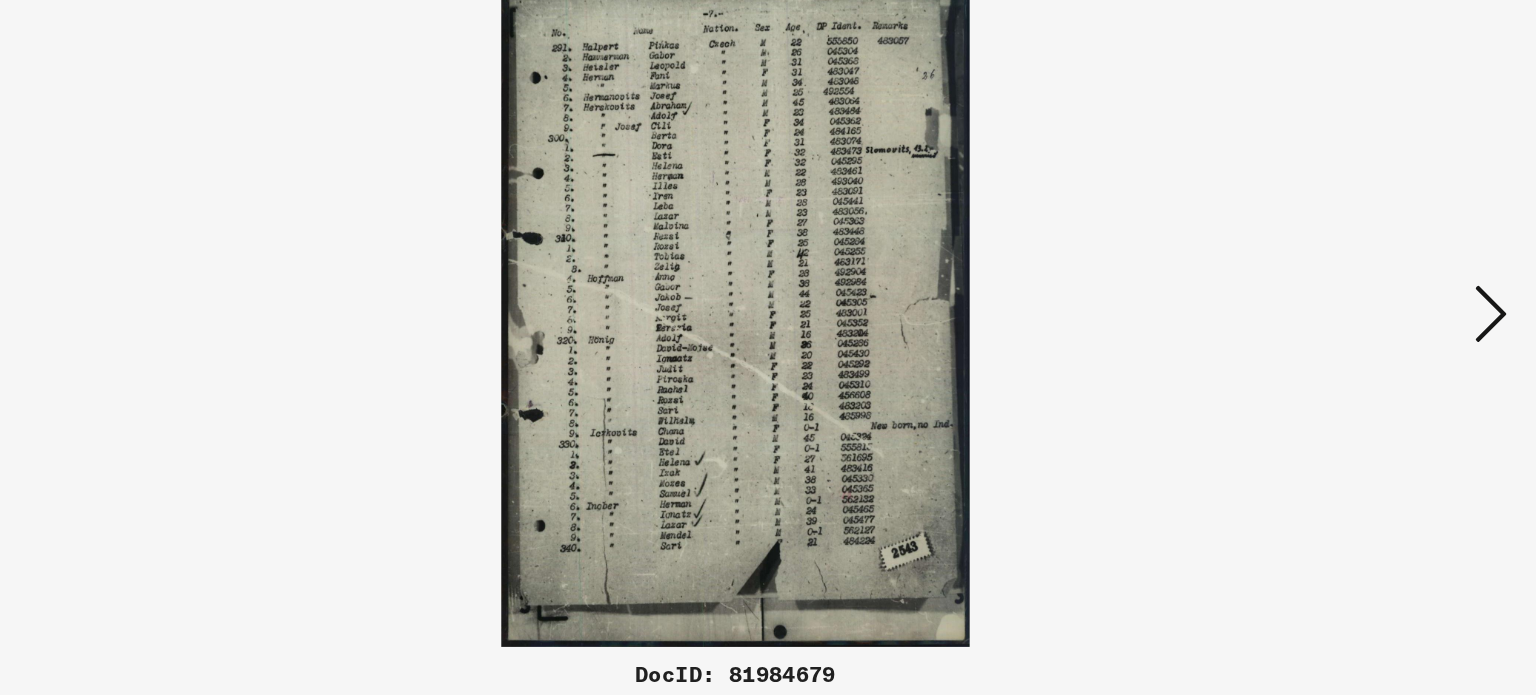 click at bounding box center [1332, 296] 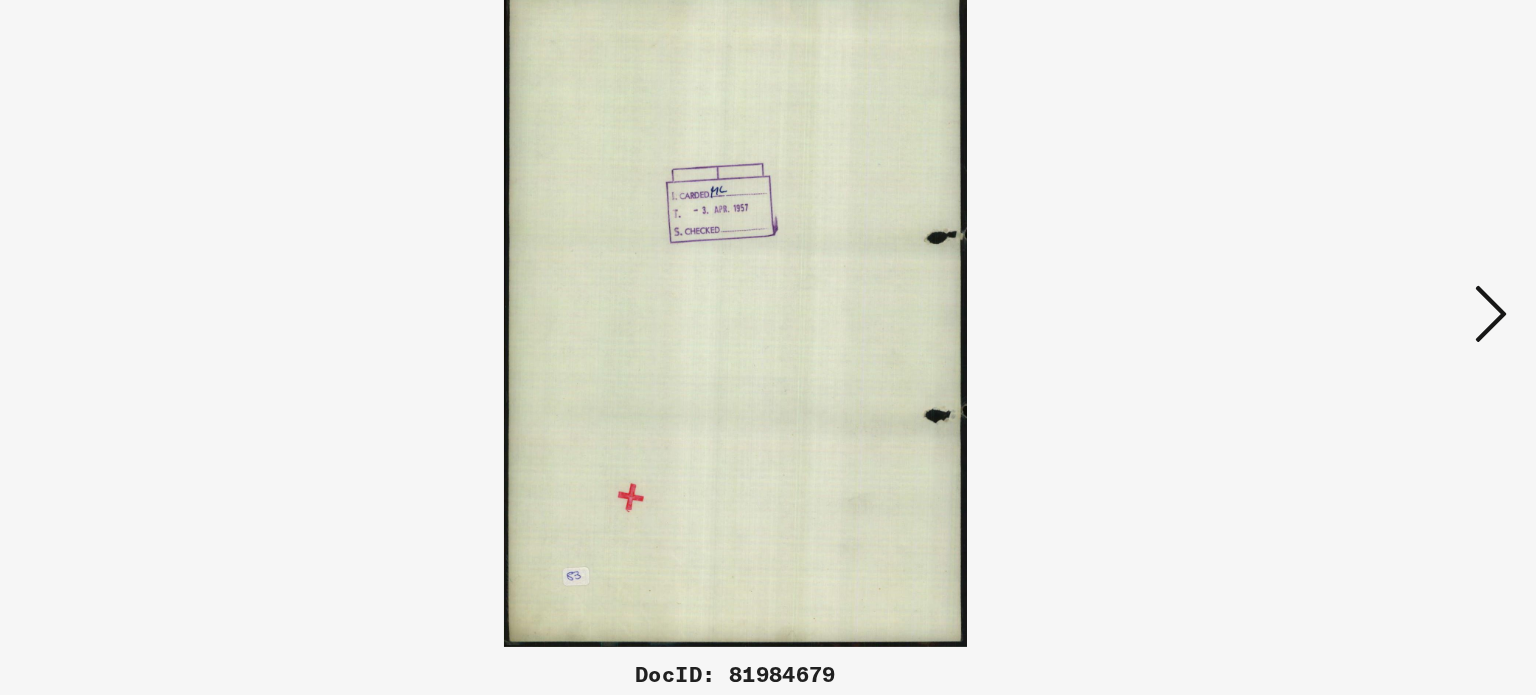 click at bounding box center [1332, 296] 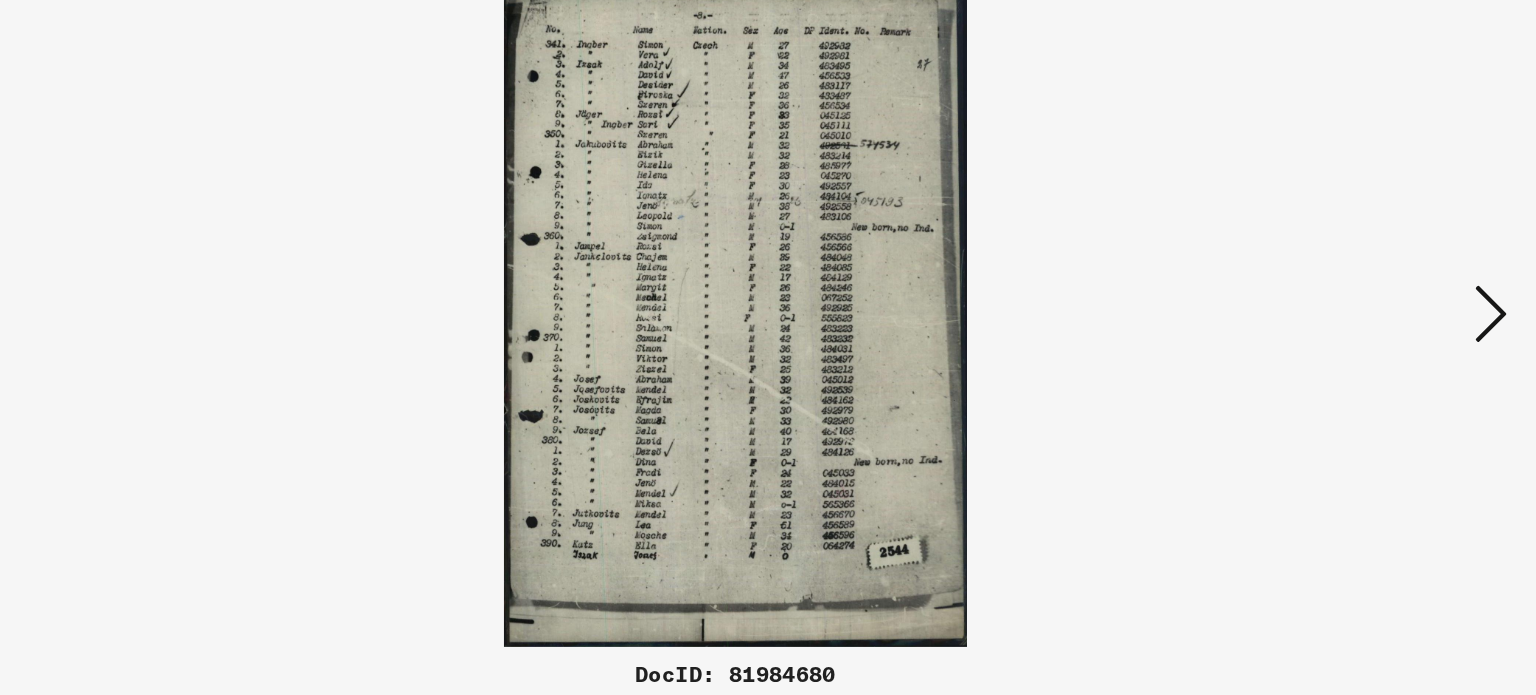 click at bounding box center [1332, 296] 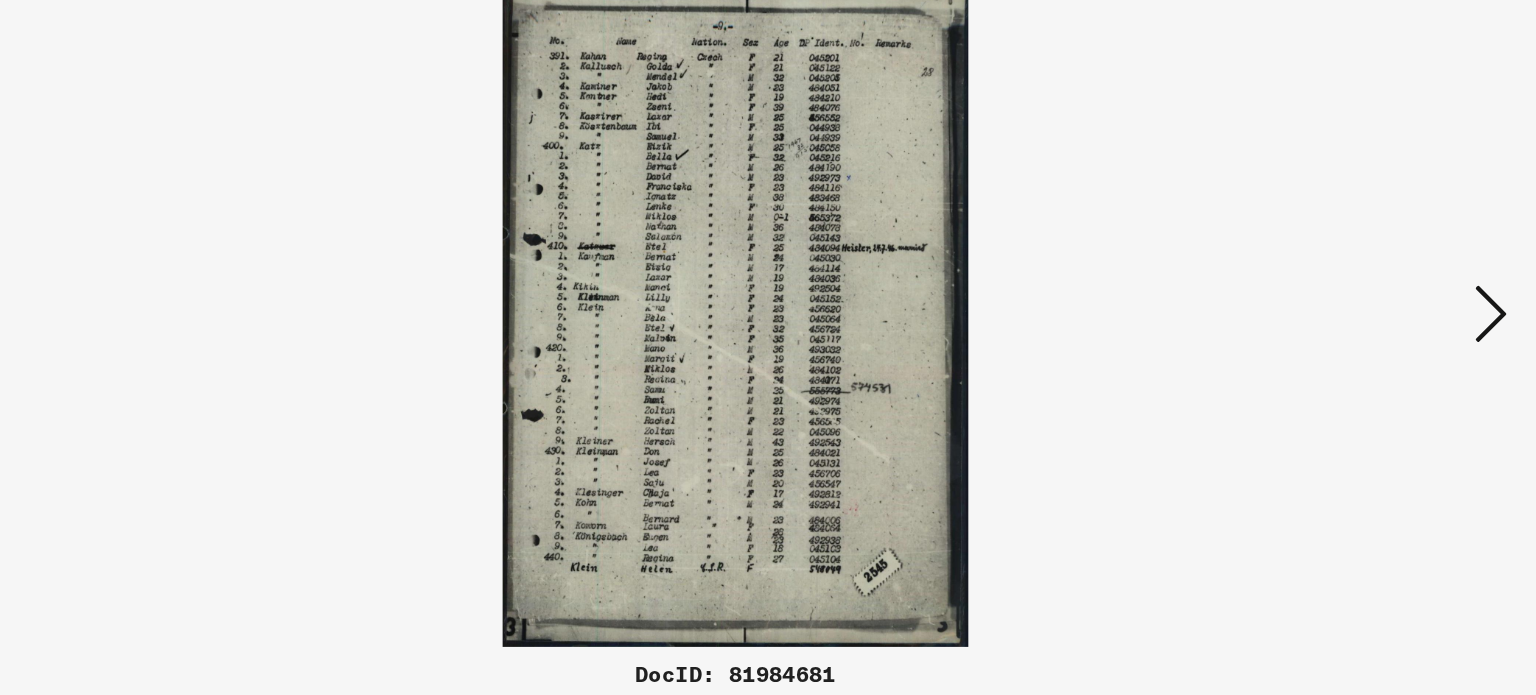 click at bounding box center [1332, 296] 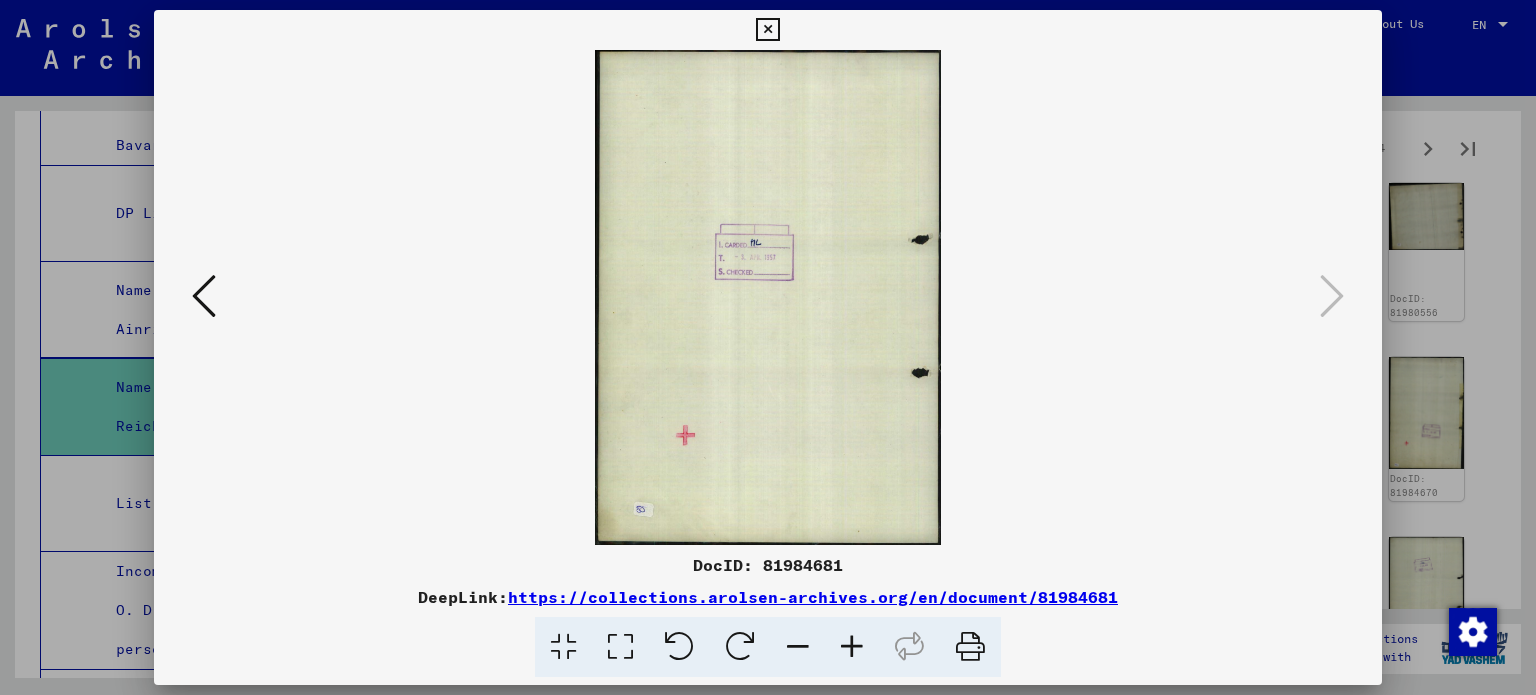 click at bounding box center [768, 347] 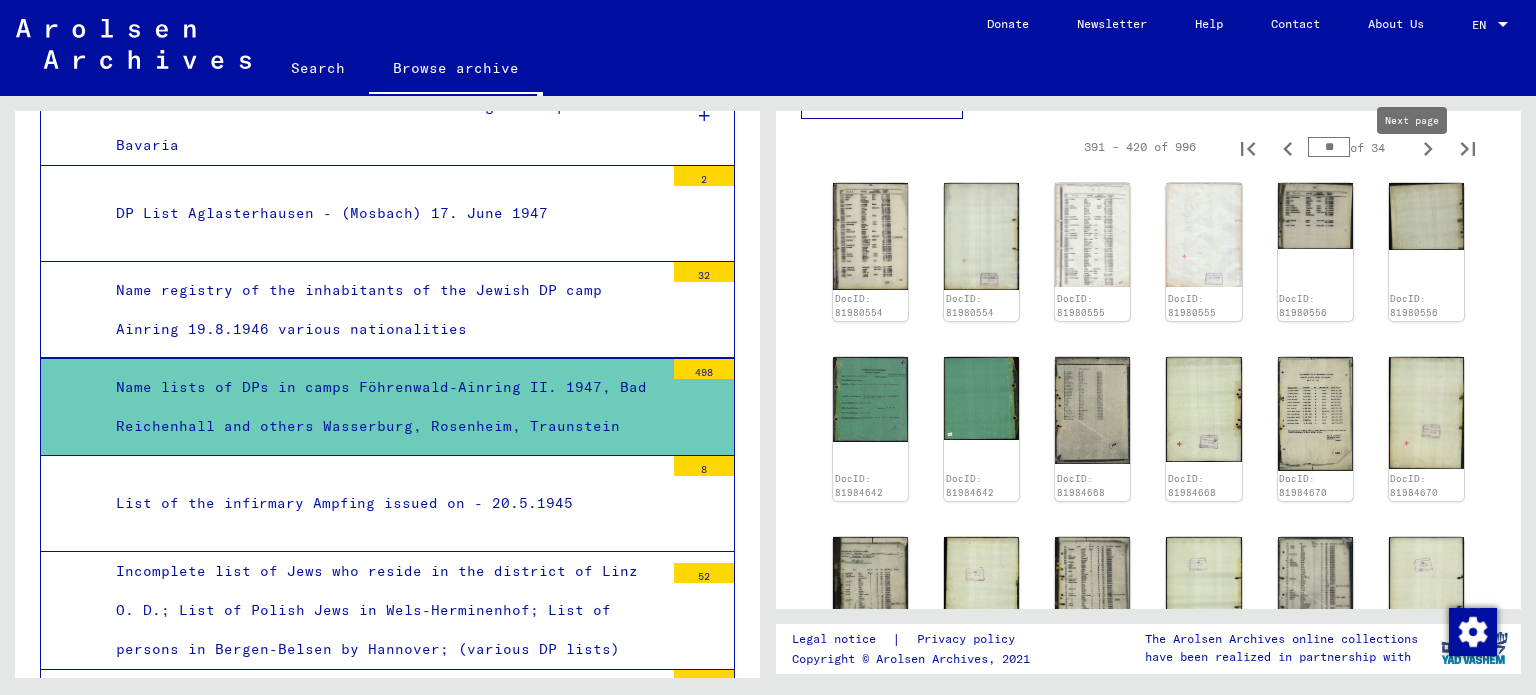 click 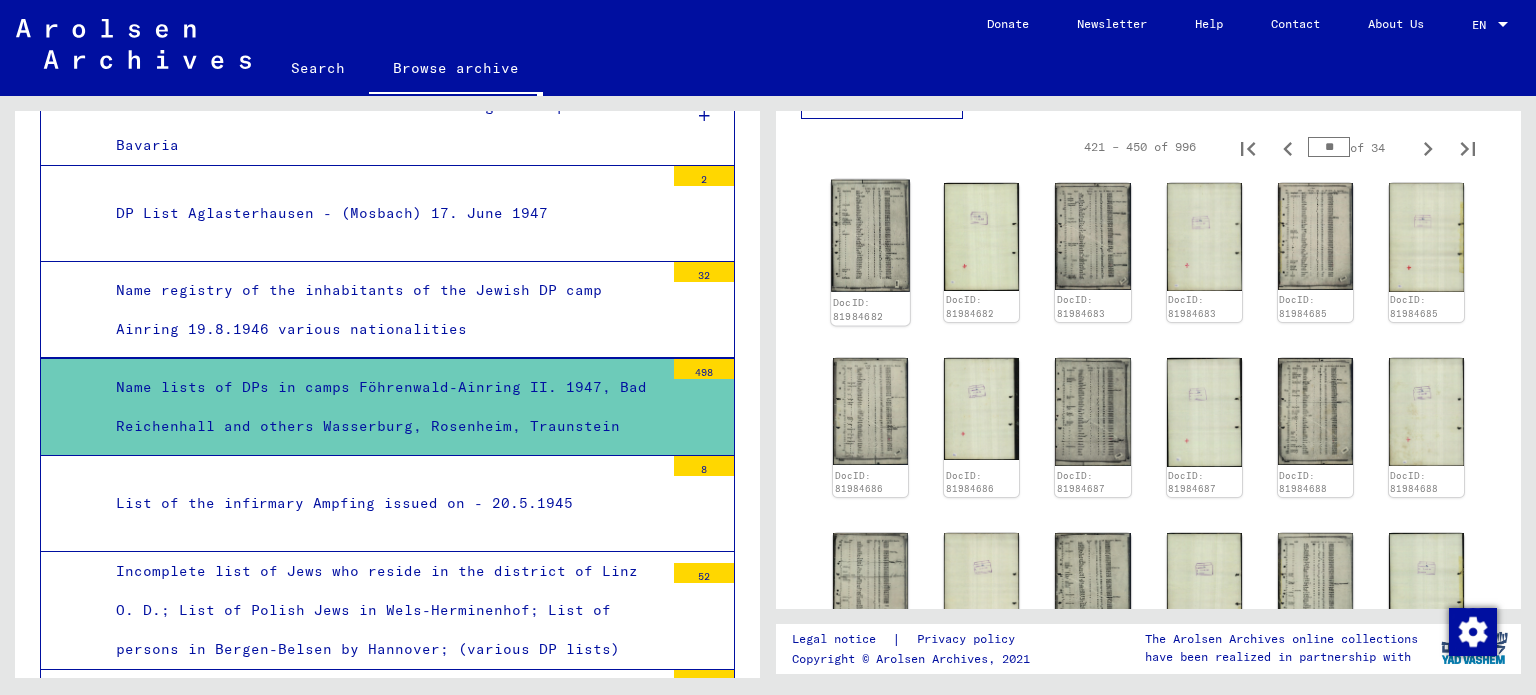 click 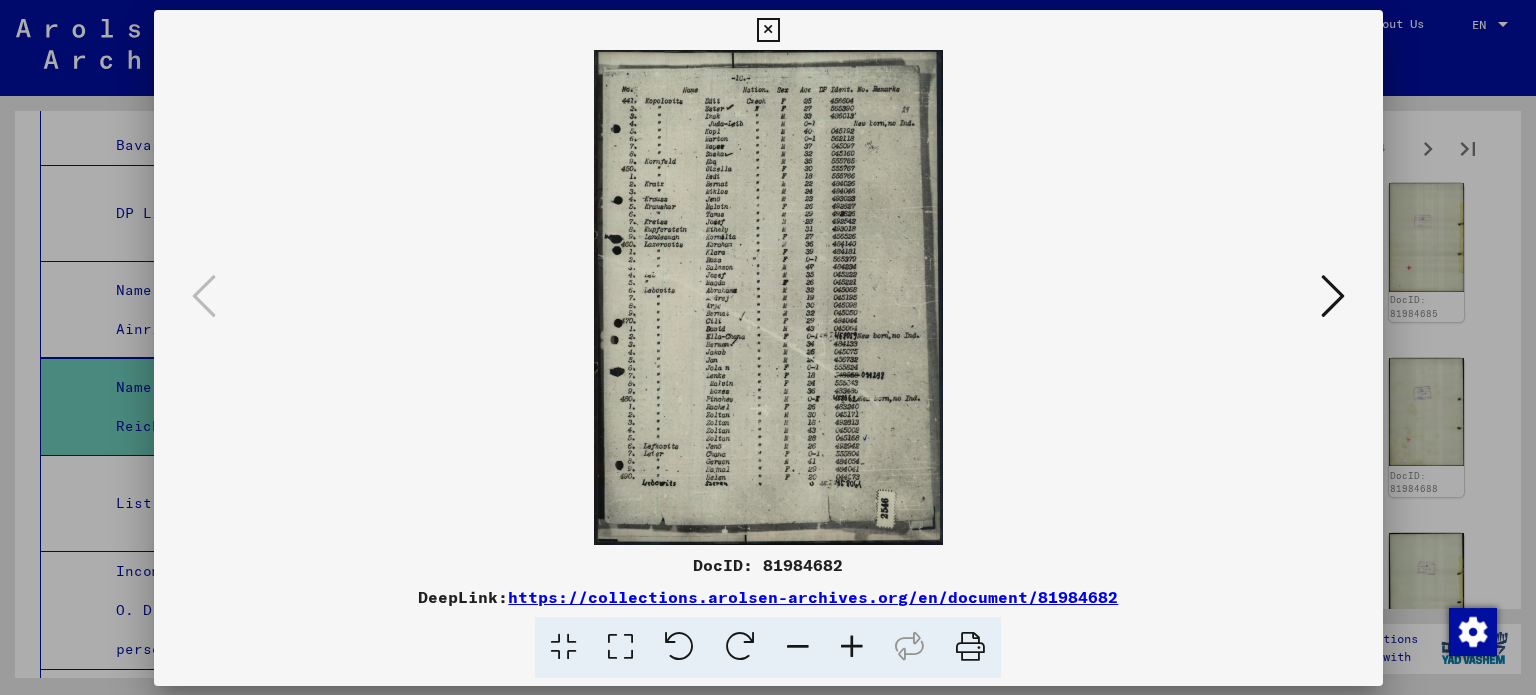 click at bounding box center [768, 297] 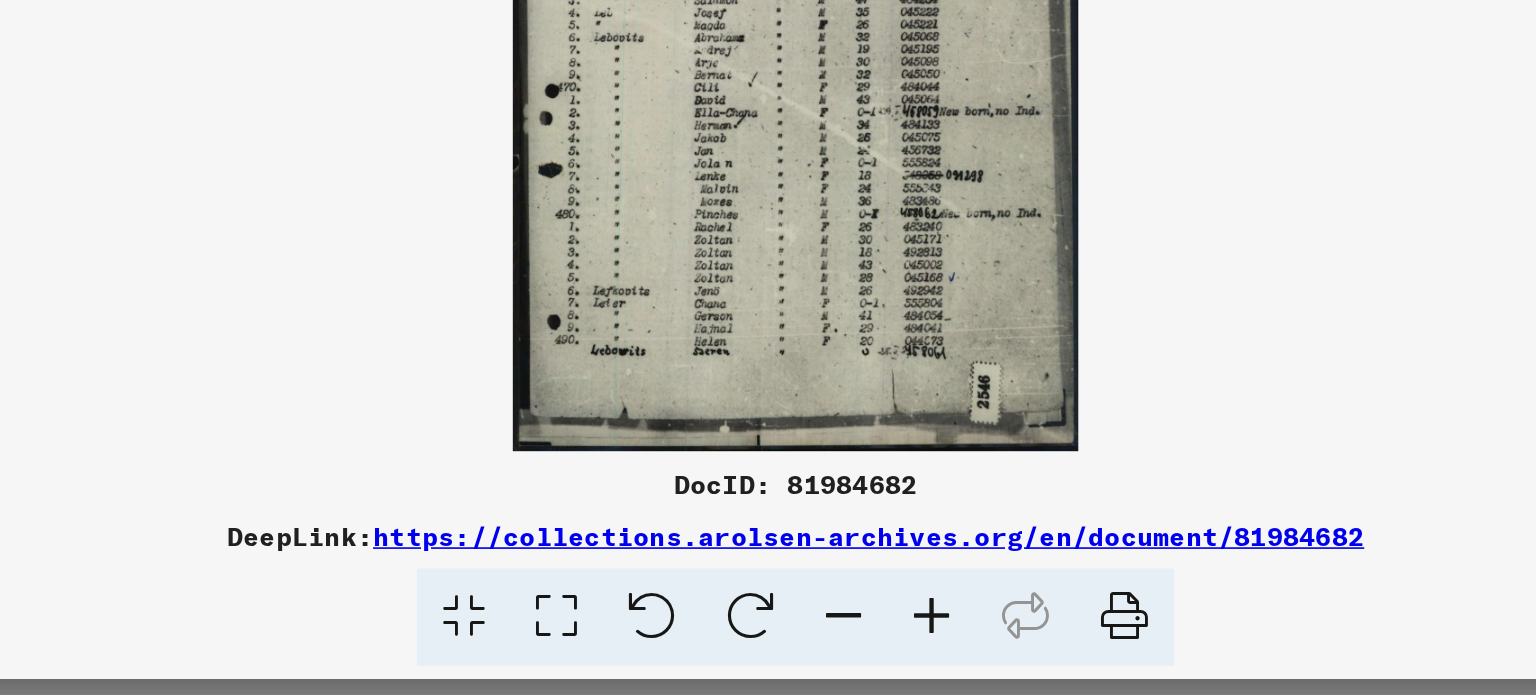 click at bounding box center [768, 297] 